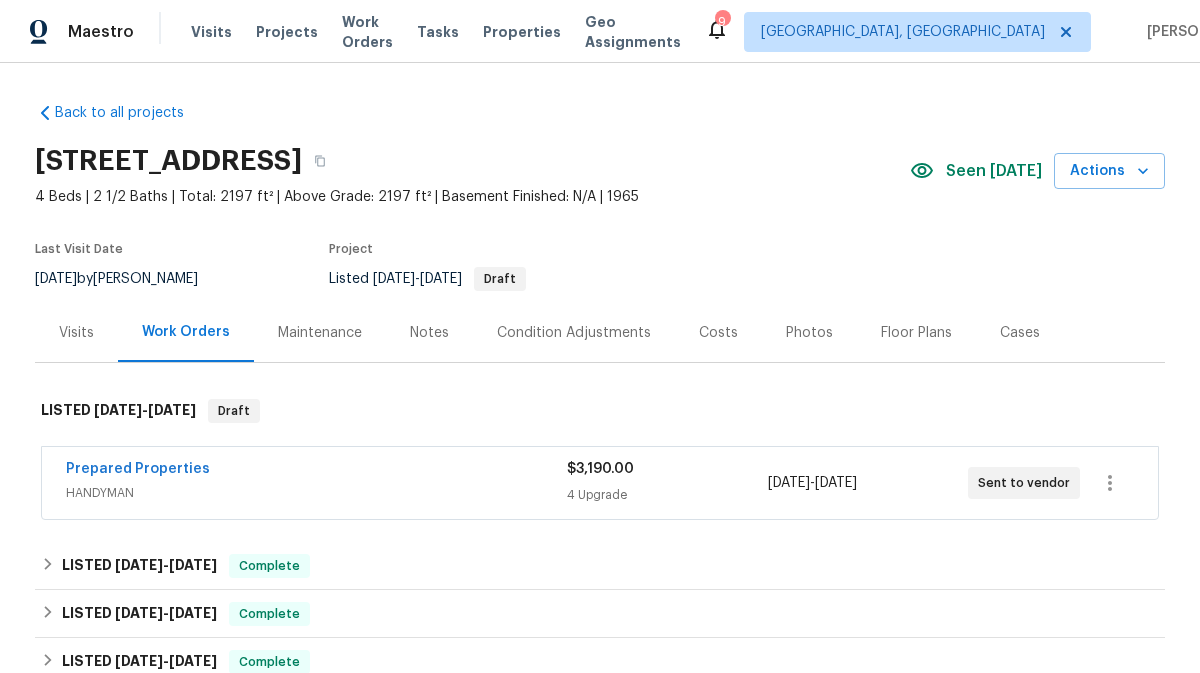 scroll, scrollTop: 0, scrollLeft: 0, axis: both 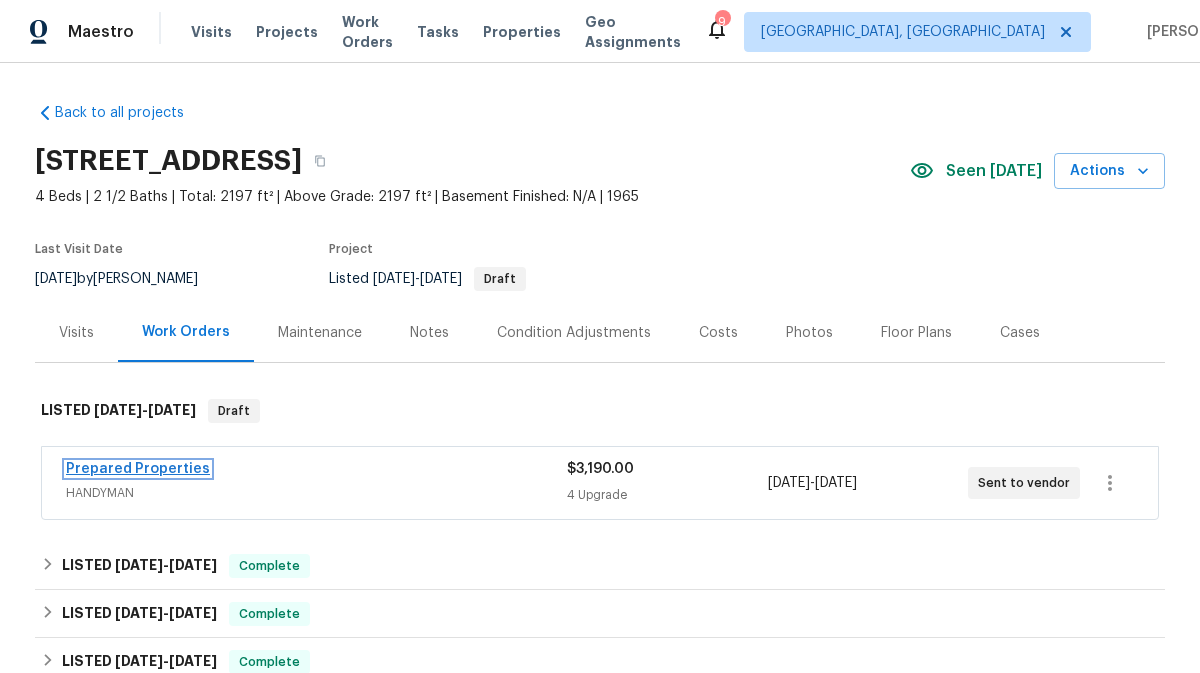 click on "Prepared Properties" at bounding box center (138, 469) 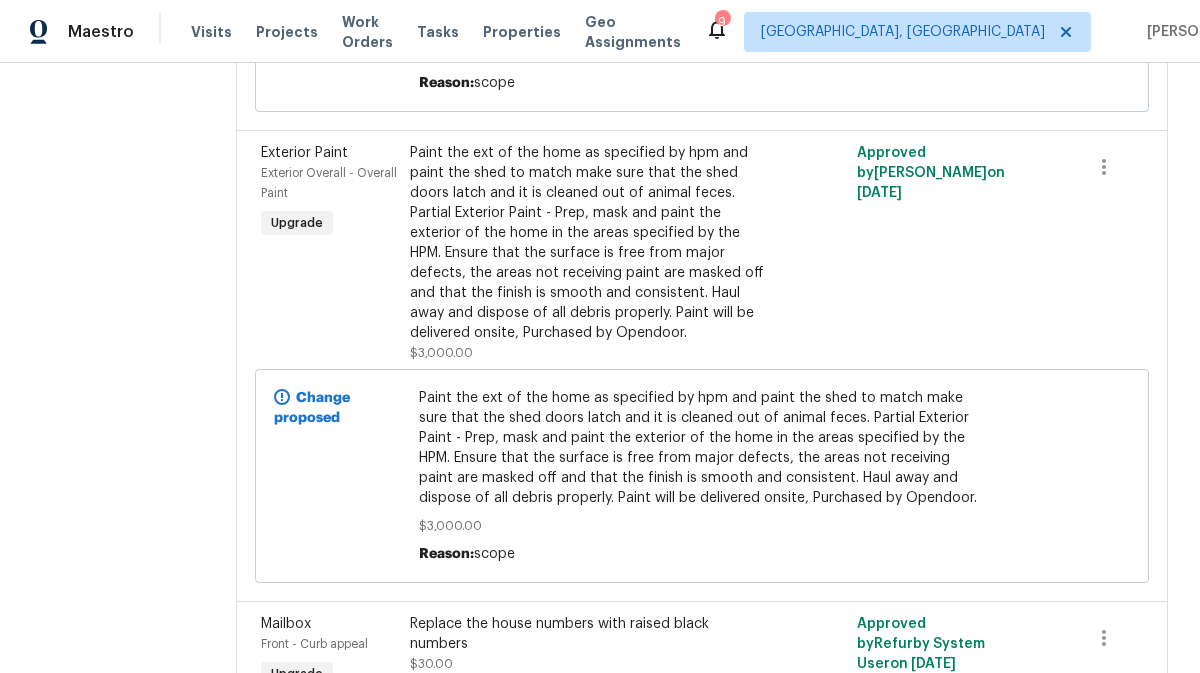 scroll, scrollTop: 760, scrollLeft: 0, axis: vertical 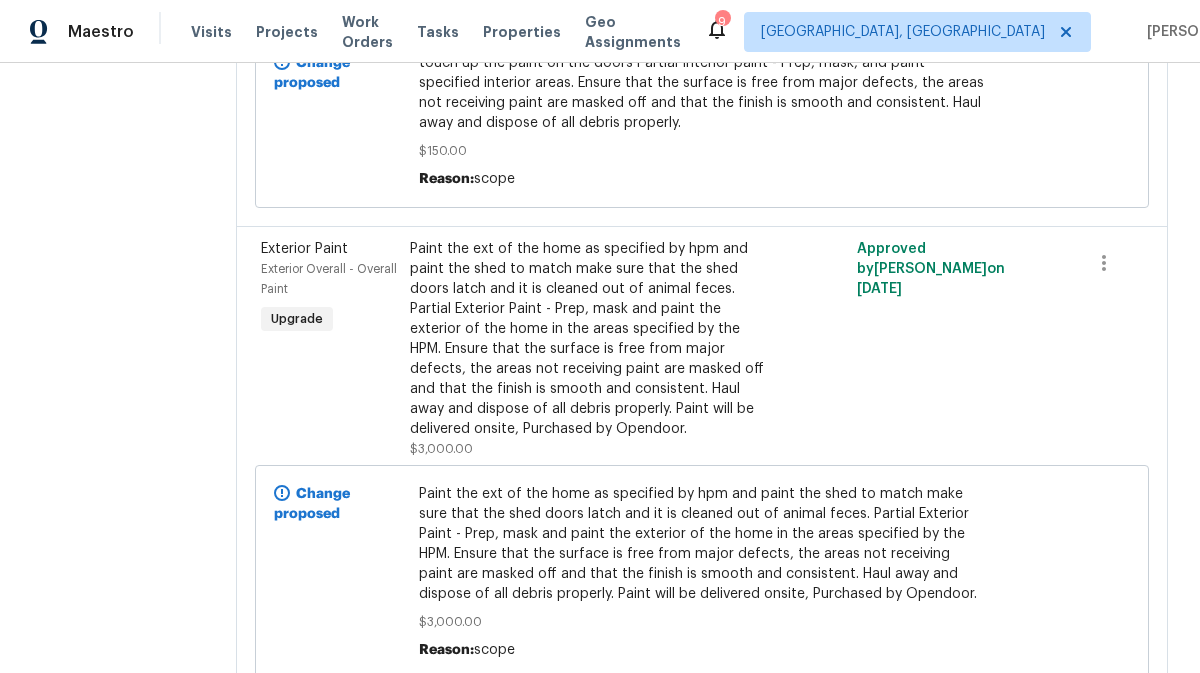 click on "Paint the ext of the home as specified by hpm and paint the shed to match make sure that the shed doors latch and it is cleaned out of animal feces. Partial Exterior Paint - Prep, mask and paint the exterior of the home in the areas specified by the HPM. Ensure that the surface is free from major defects, the areas not receiving paint are masked off and that the finish is smooth and consistent. Haul away and dispose of all debris properly. Paint will be delivered onsite, Purchased by Opendoor." at bounding box center (590, 339) 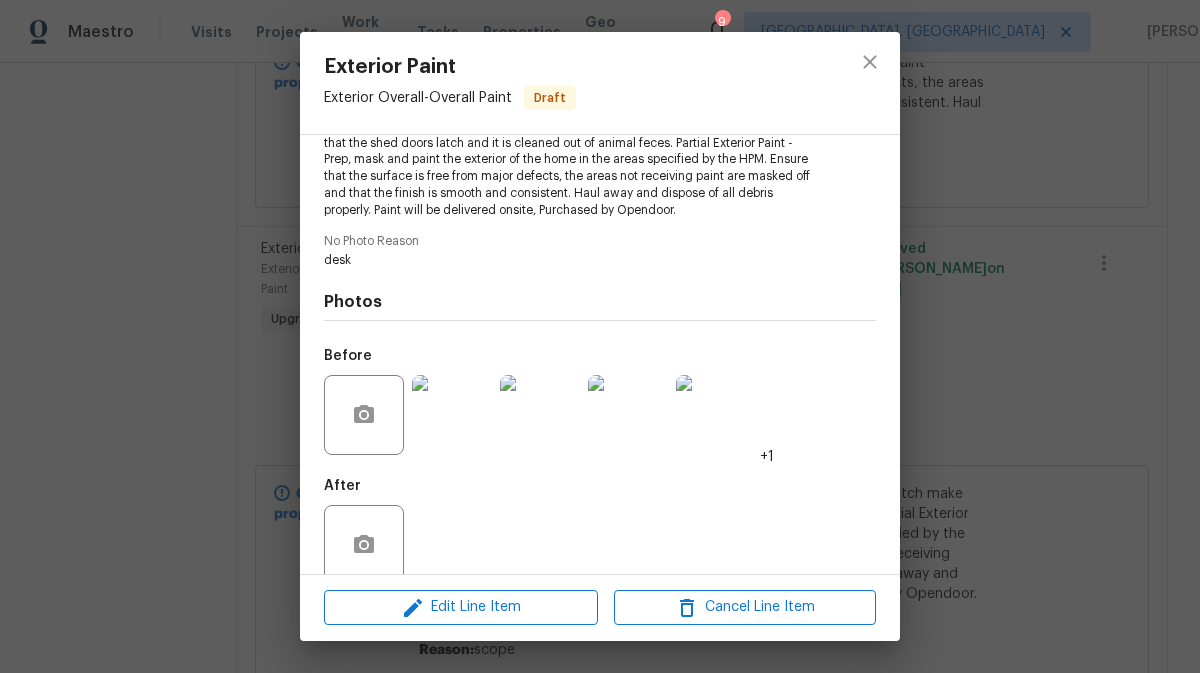 scroll, scrollTop: 281, scrollLeft: 0, axis: vertical 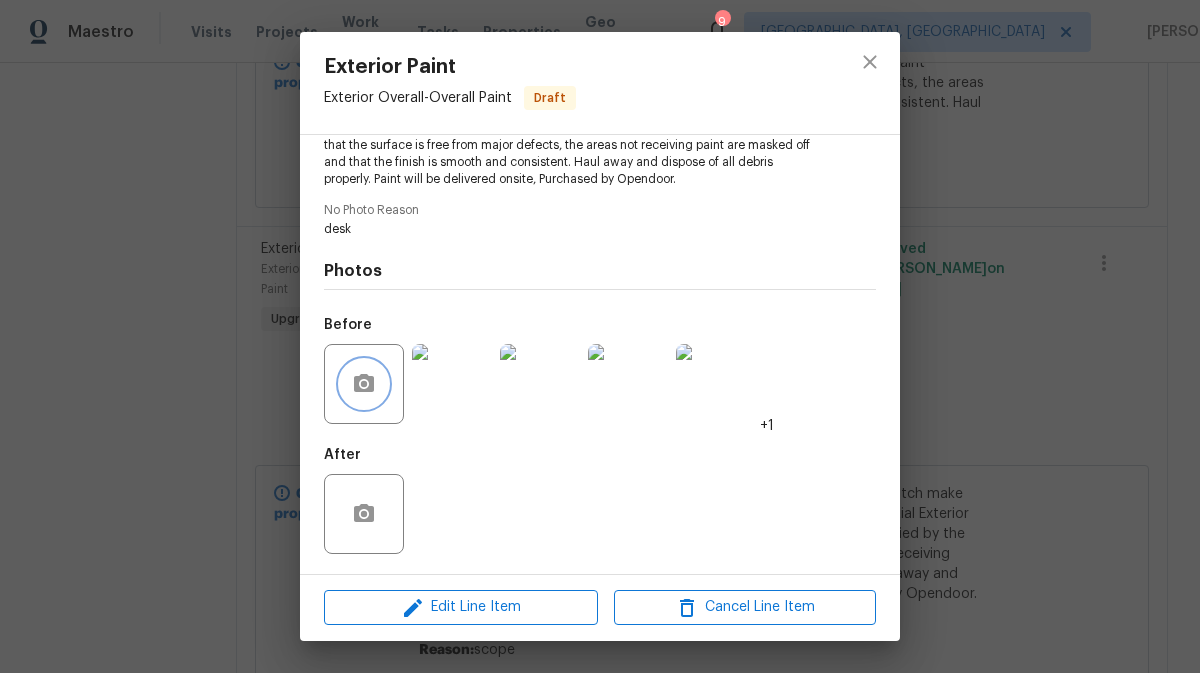 click 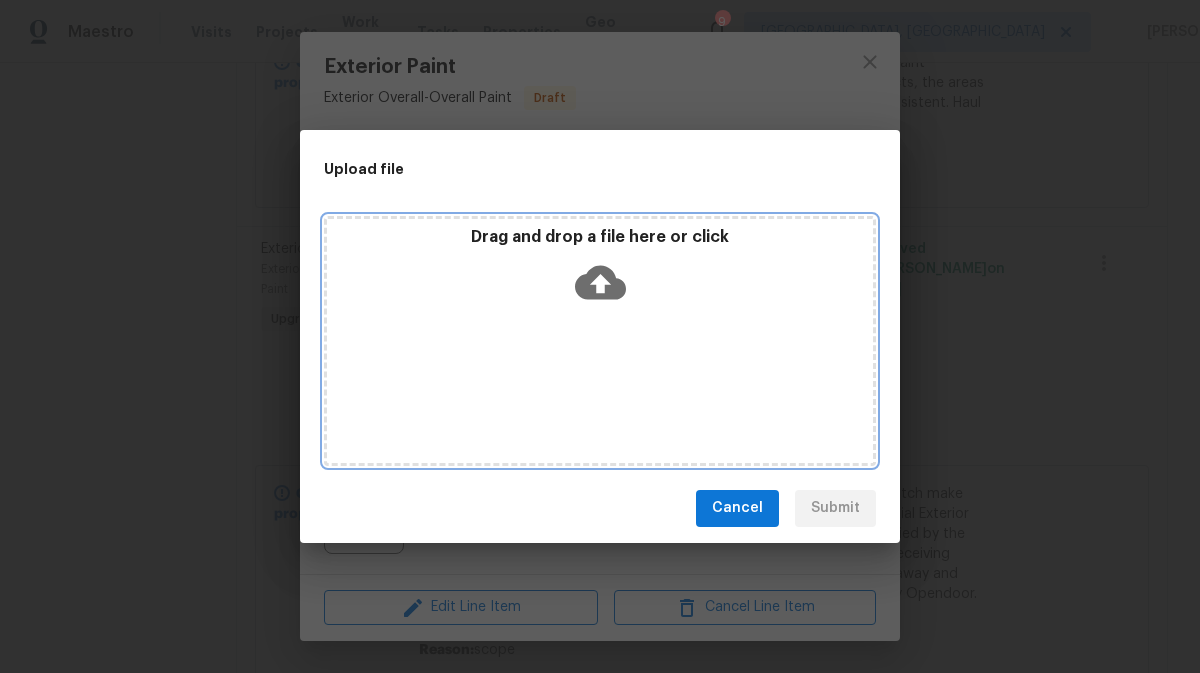 click 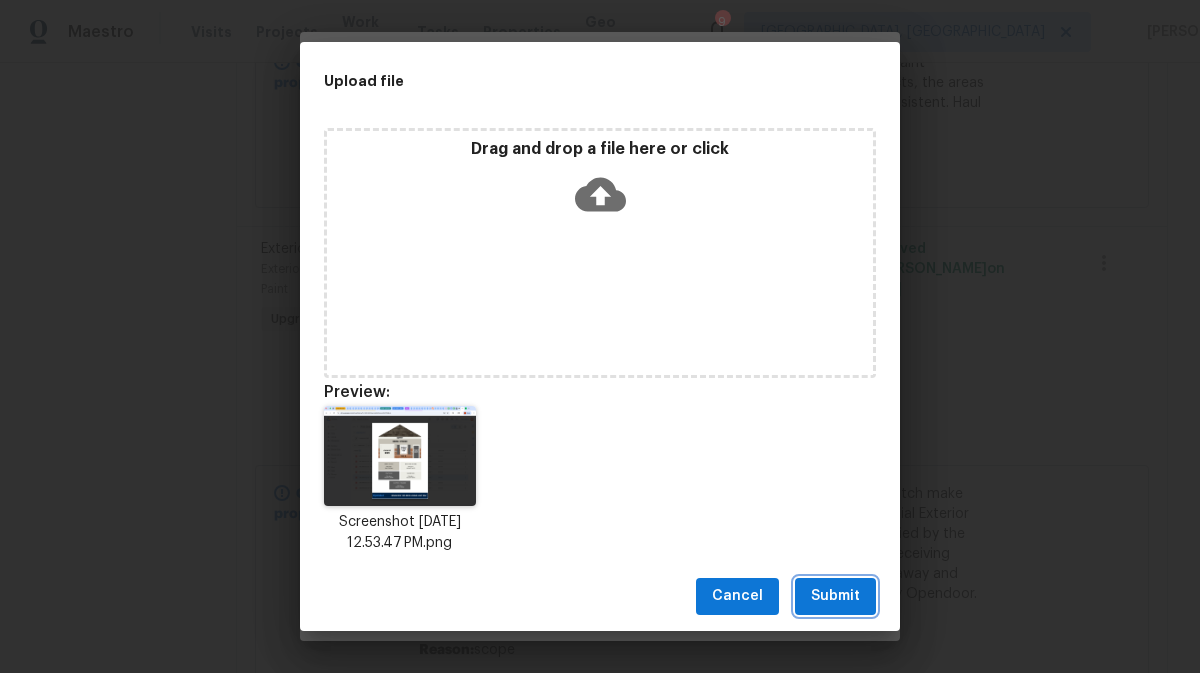 click on "Submit" at bounding box center [835, 596] 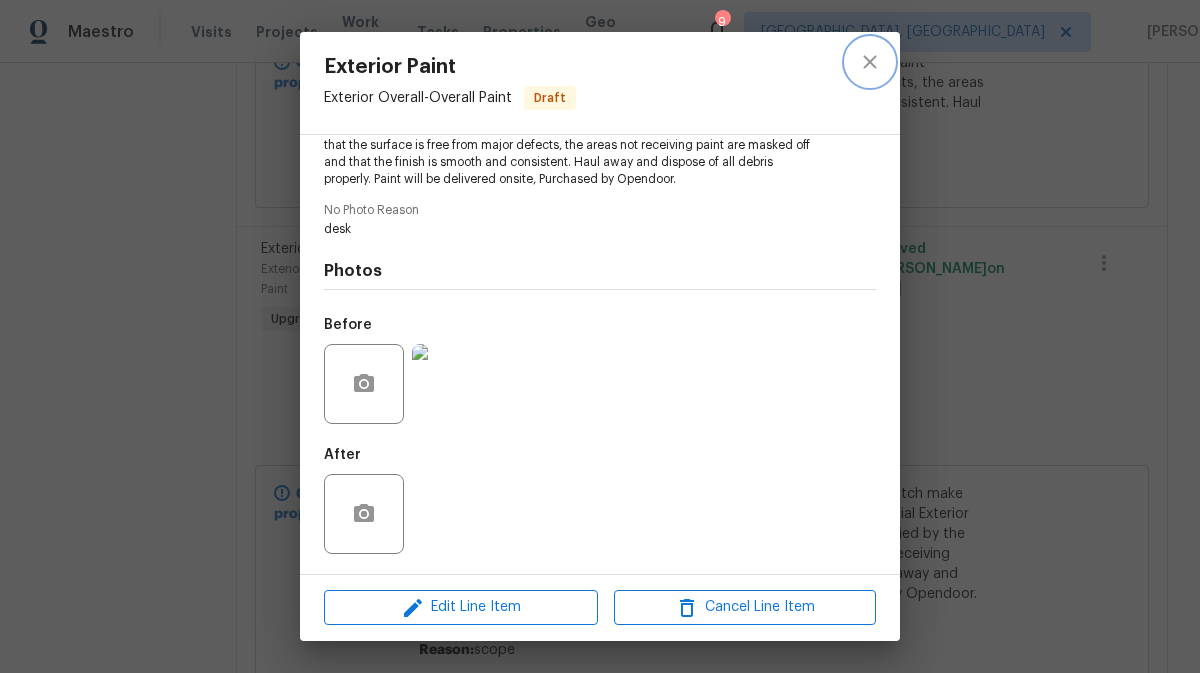 click 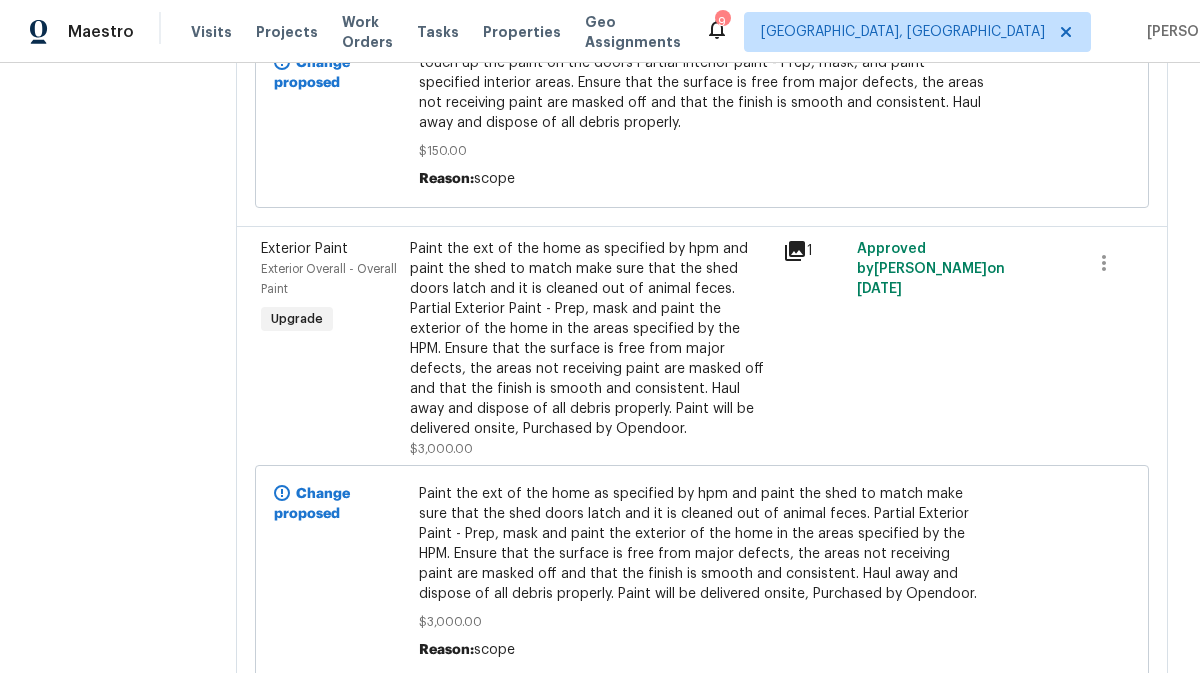 click on "Paint the ext of the home as specified by hpm and paint the shed to match make sure that the shed doors latch and it is cleaned out of animal feces. Partial Exterior Paint - Prep, mask and paint the exterior of the home in the areas specified by the HPM. Ensure that the surface is free from major defects, the areas not receiving paint are masked off and that the finish is smooth and consistent. Haul away and dispose of all debris properly. Paint will be delivered onsite, Purchased by Opendoor." at bounding box center [590, 339] 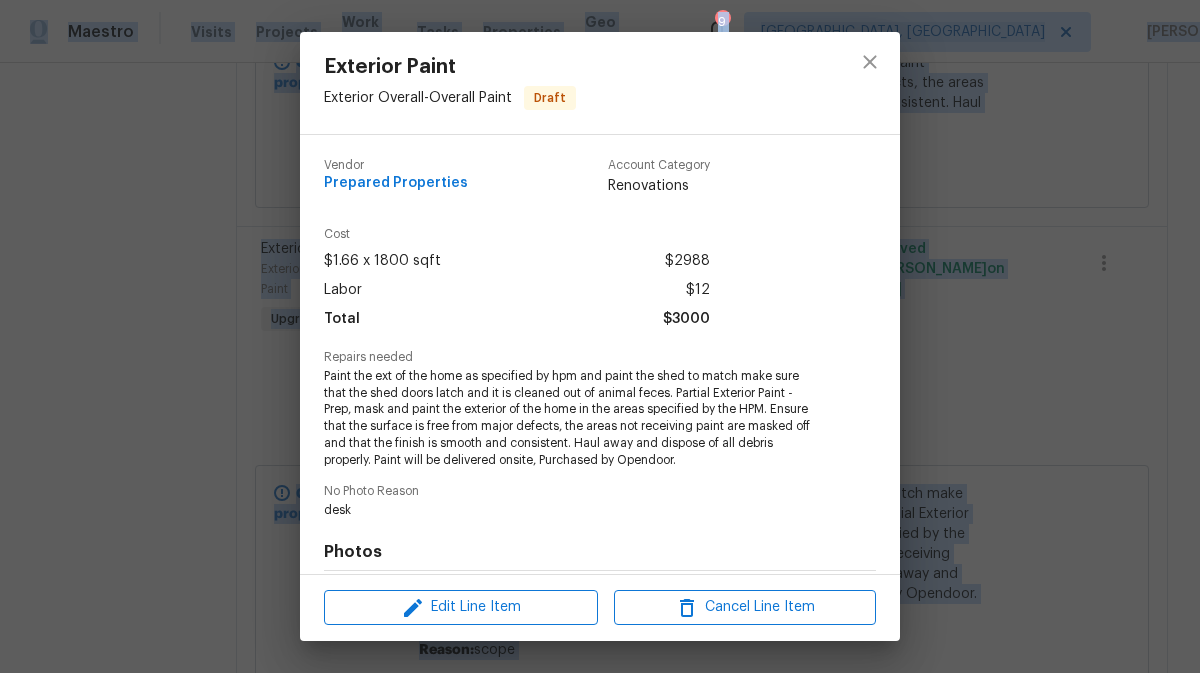 click on "Cost $1.66 x 1800 sqft $2988 Labor $12 Total $3000" at bounding box center (600, 289) 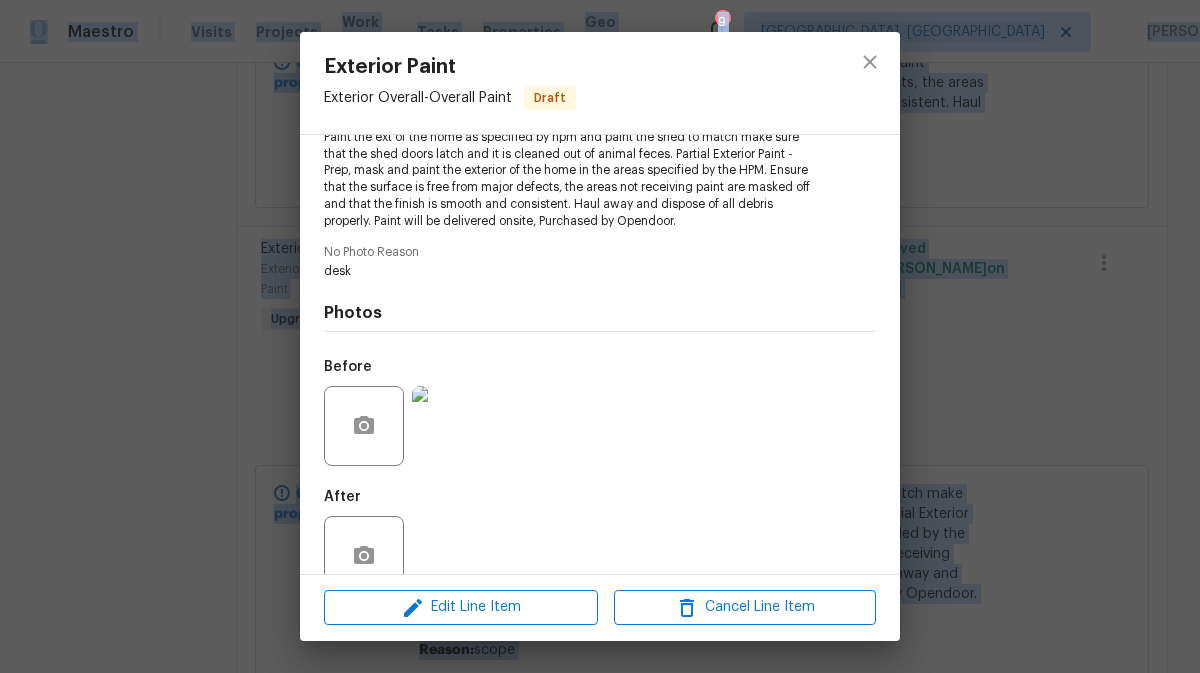 scroll, scrollTop: 281, scrollLeft: 0, axis: vertical 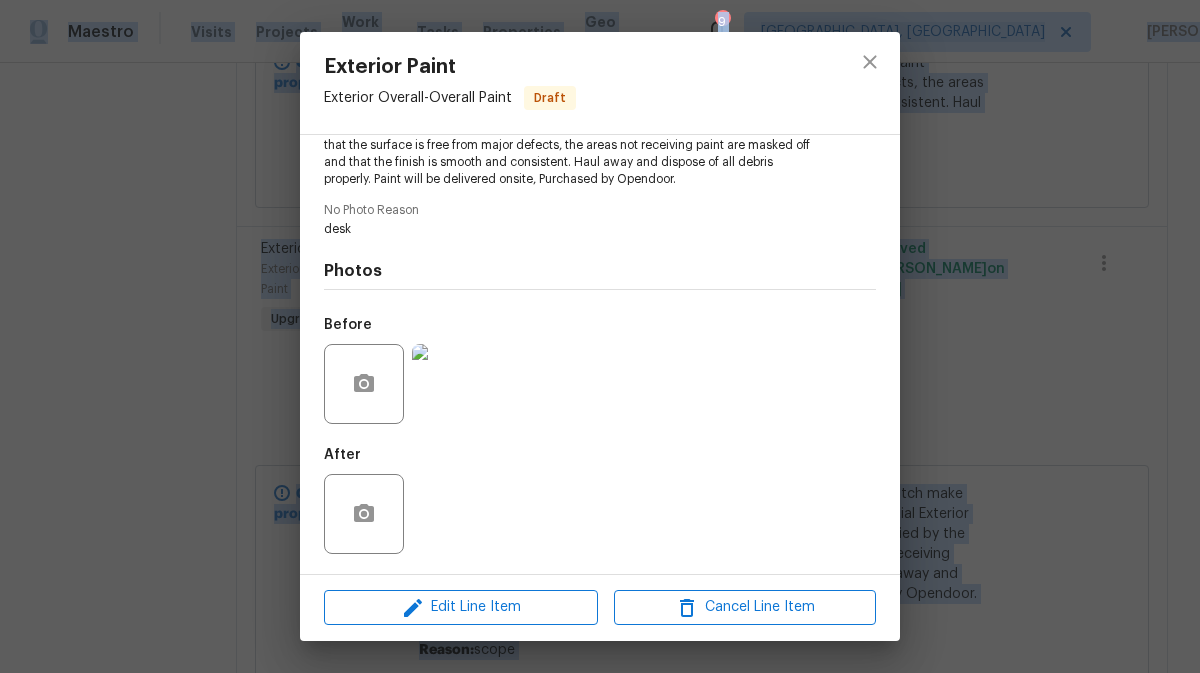 click at bounding box center (452, 384) 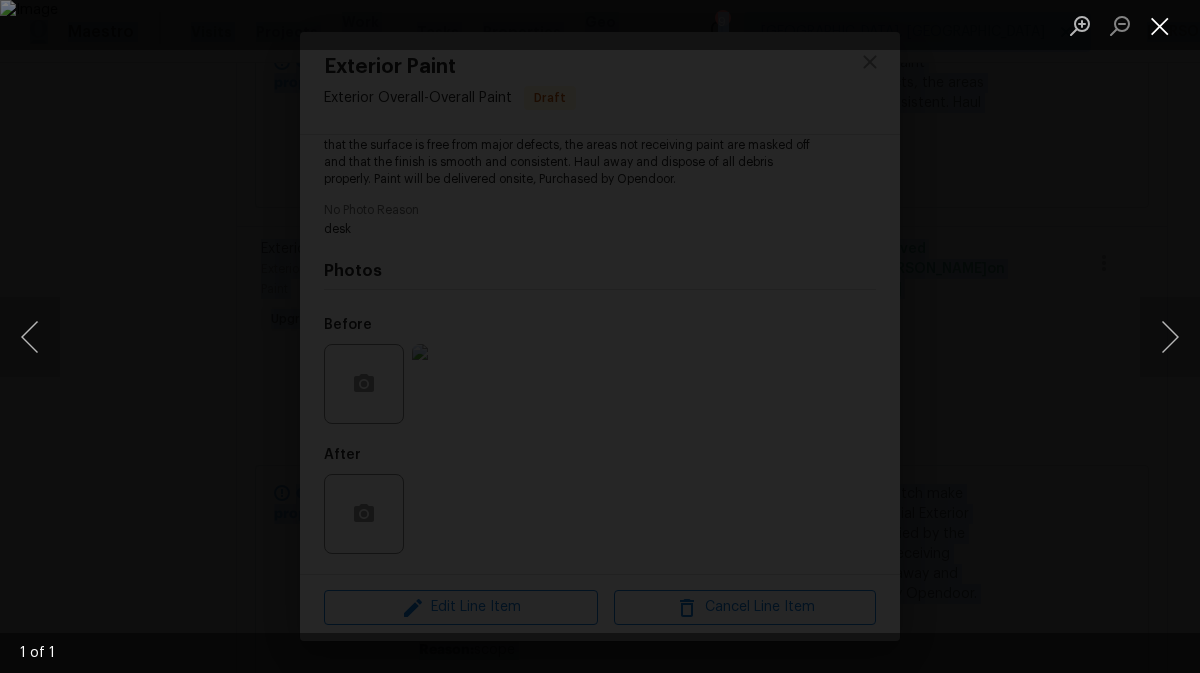 click at bounding box center (1160, 25) 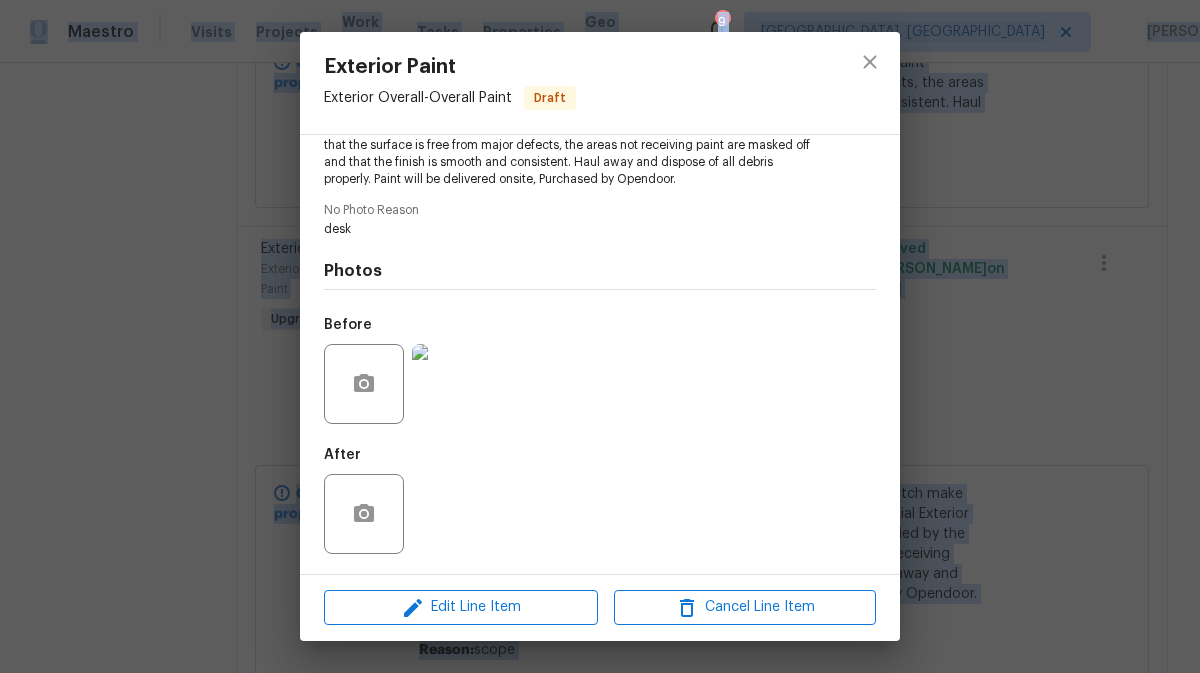 scroll, scrollTop: 0, scrollLeft: 0, axis: both 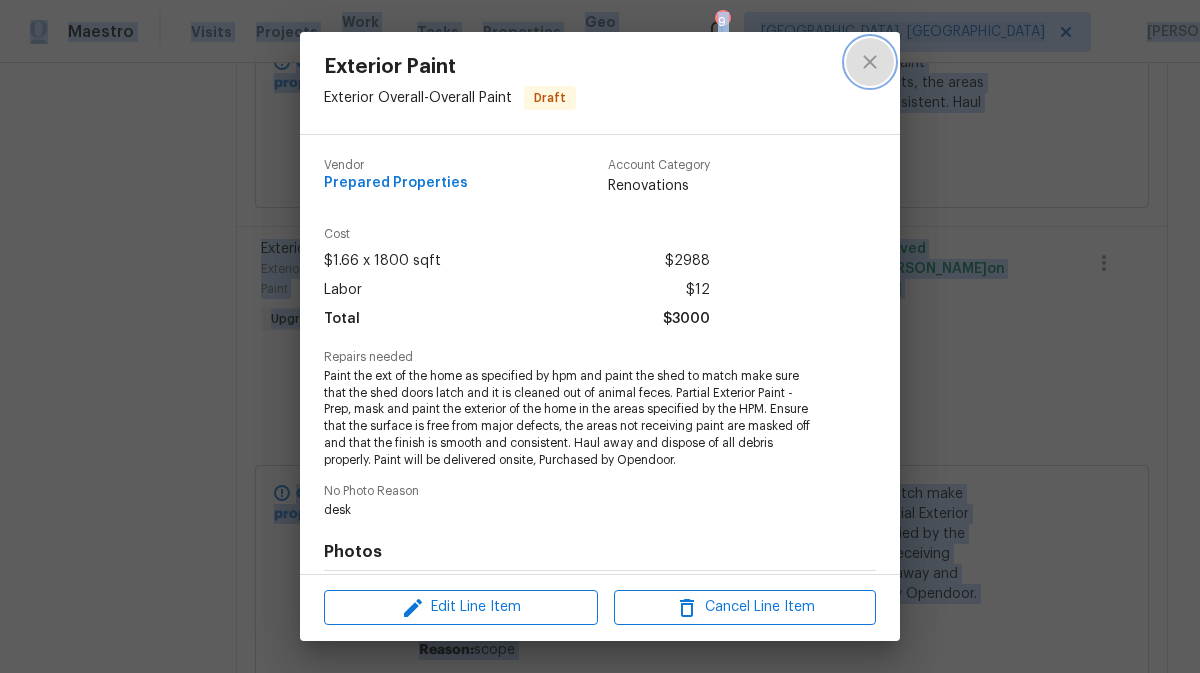 click 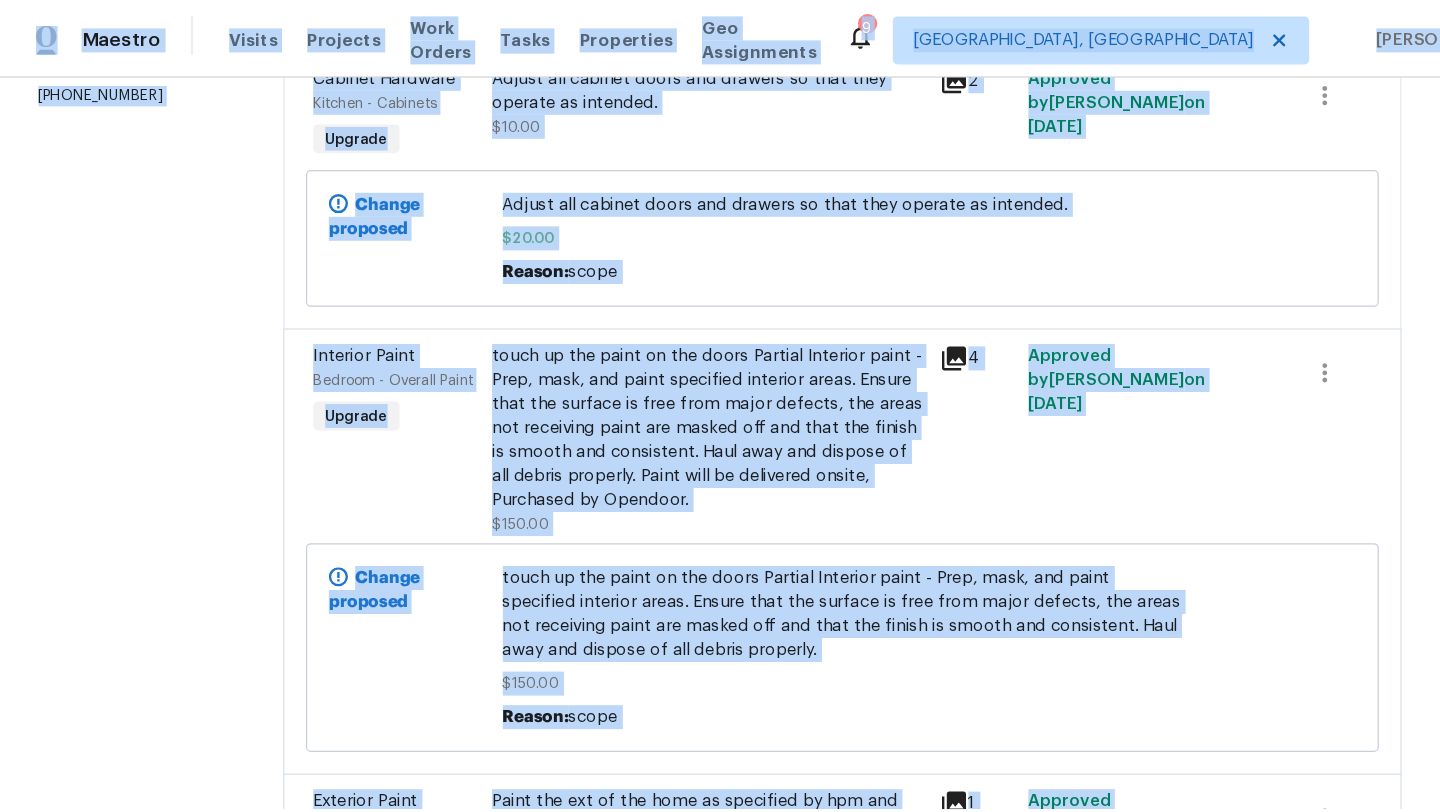 scroll, scrollTop: 335, scrollLeft: 0, axis: vertical 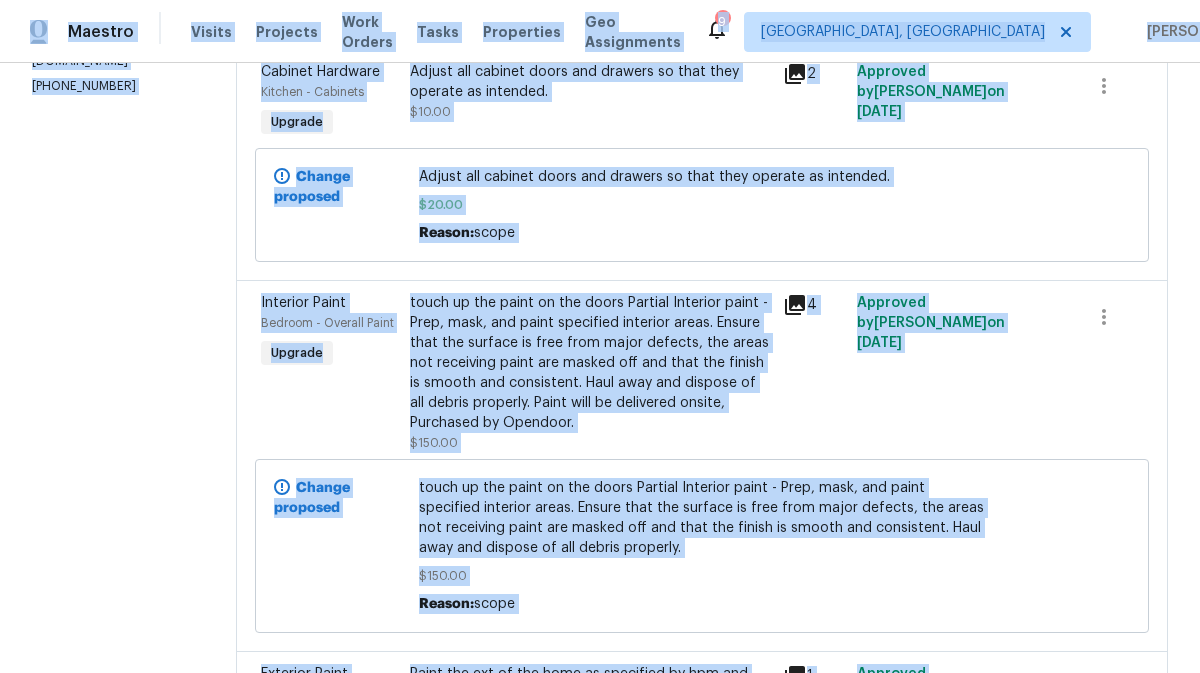 click 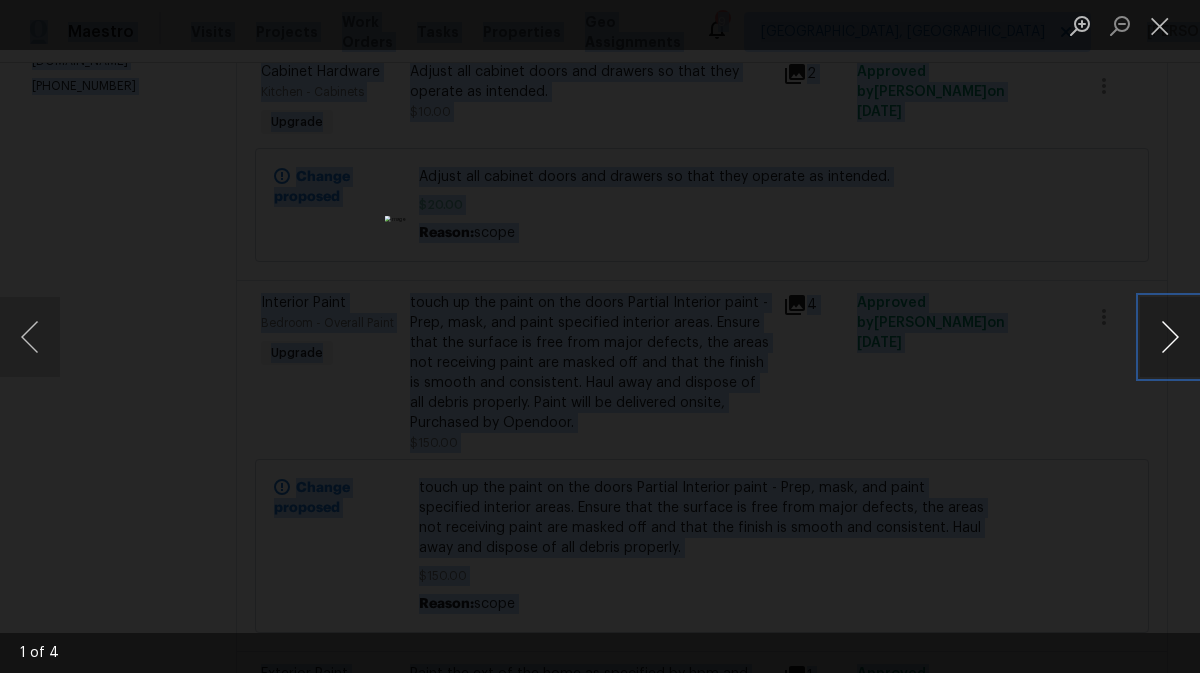click at bounding box center [1170, 337] 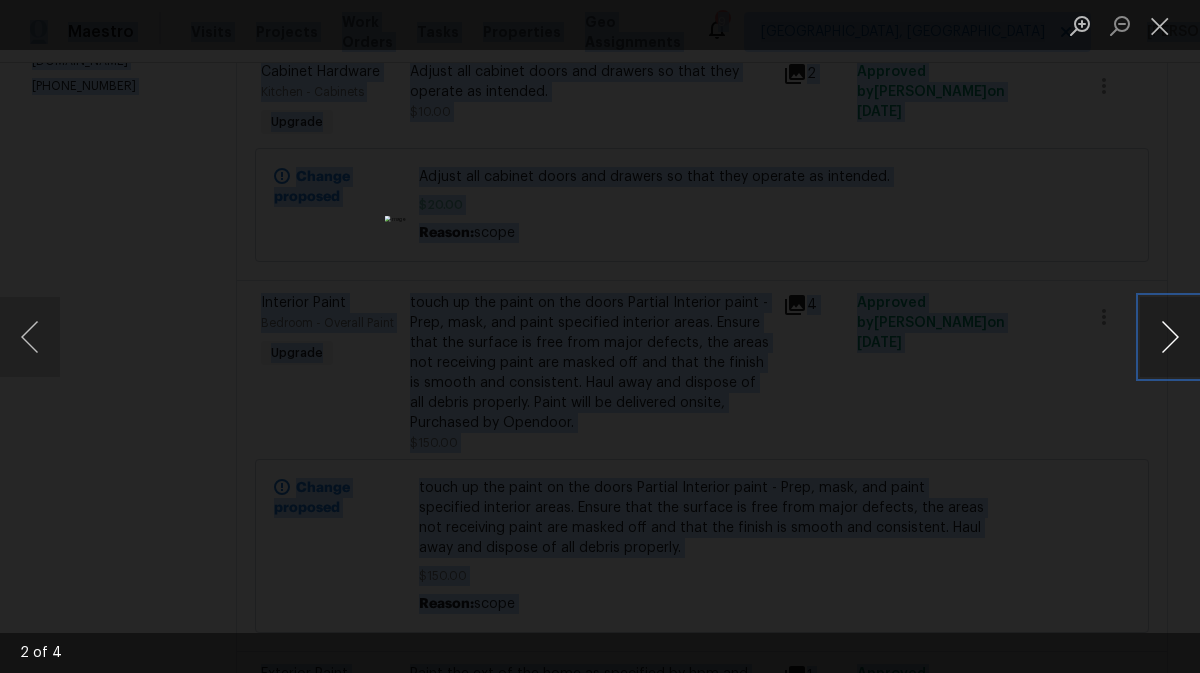 click at bounding box center (1170, 337) 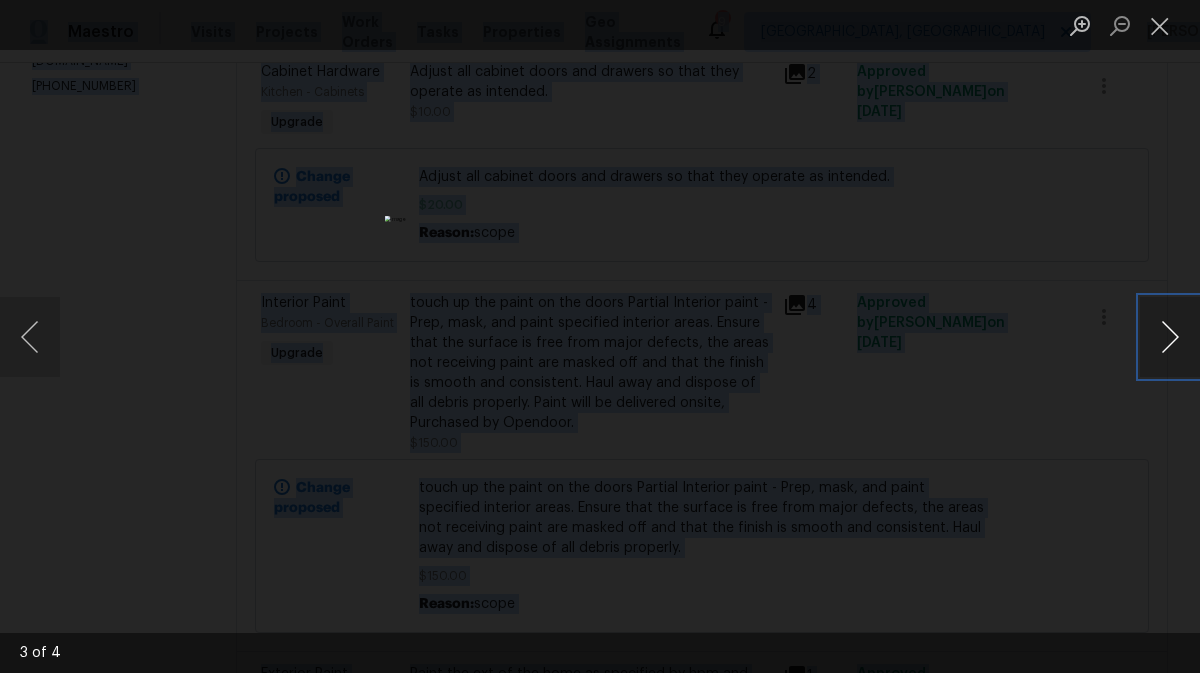click at bounding box center [1170, 337] 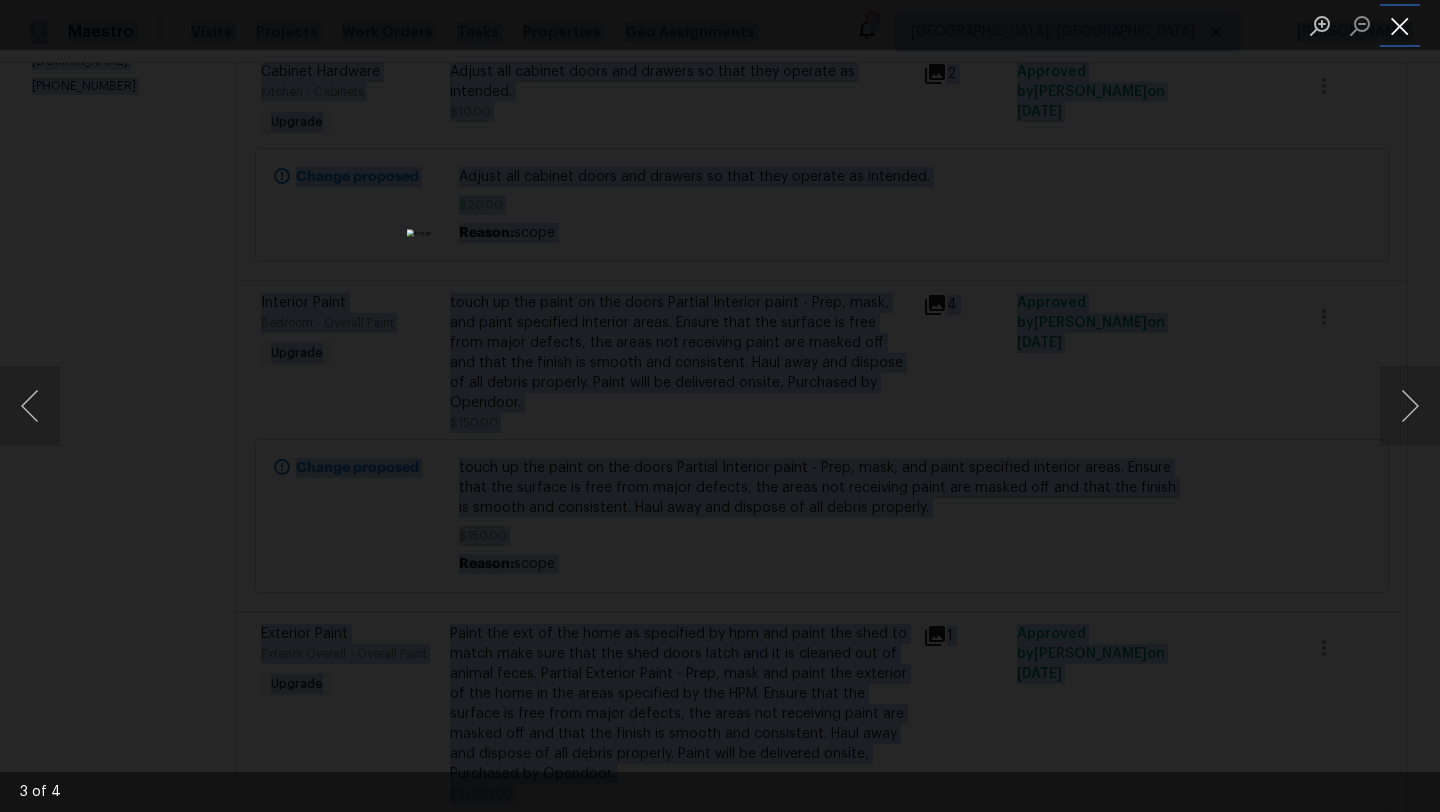 click at bounding box center (1400, 25) 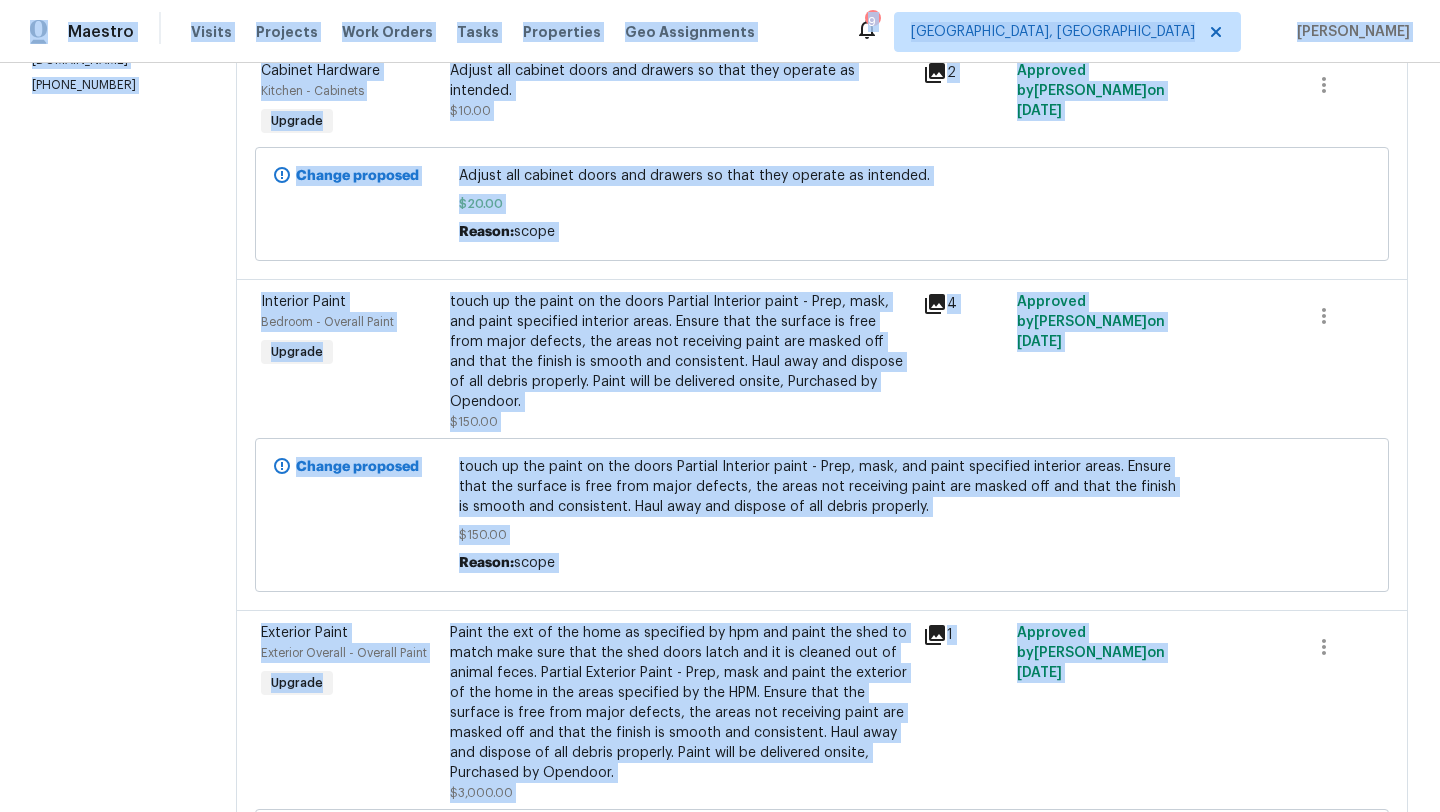 scroll, scrollTop: 0, scrollLeft: 0, axis: both 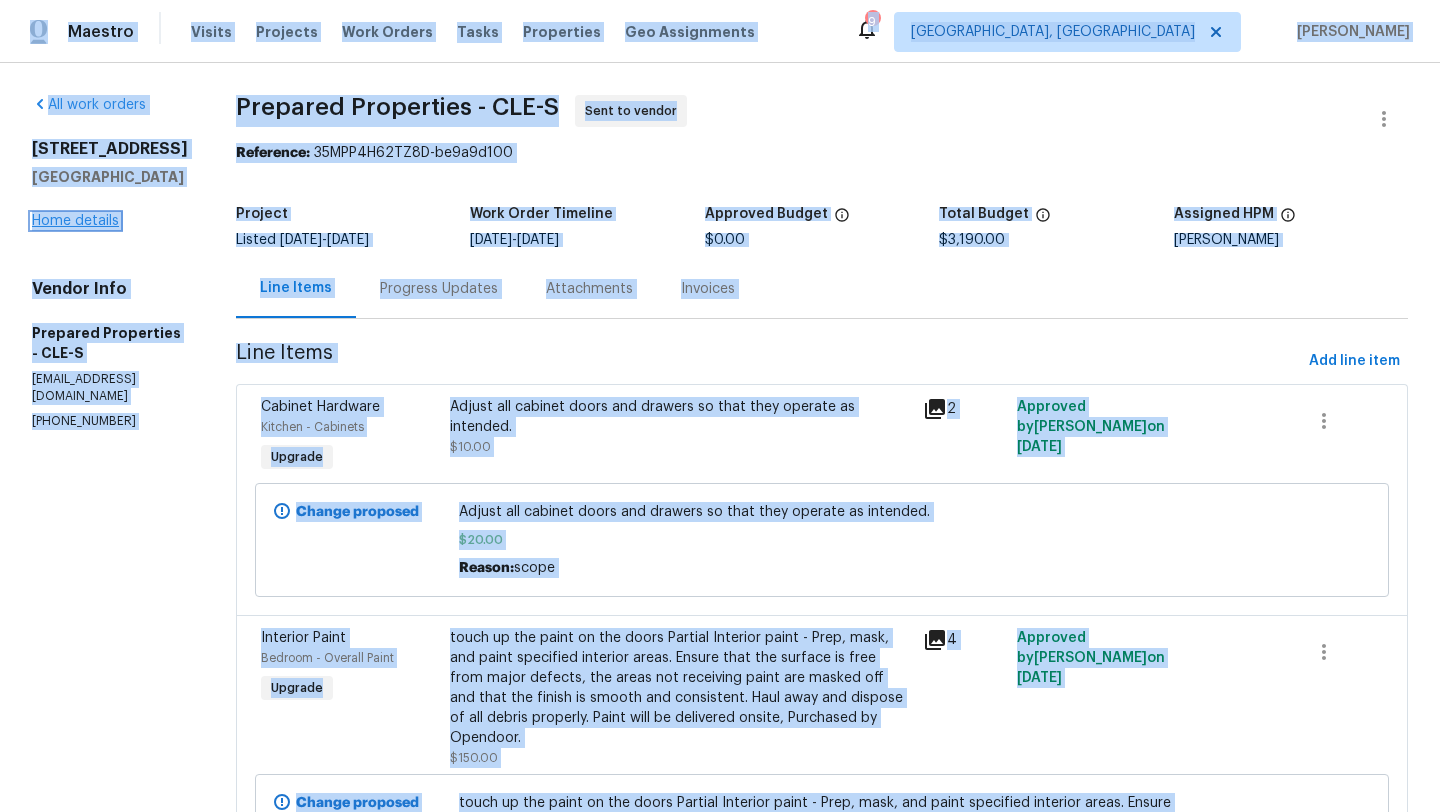 click on "Home details" at bounding box center [75, 221] 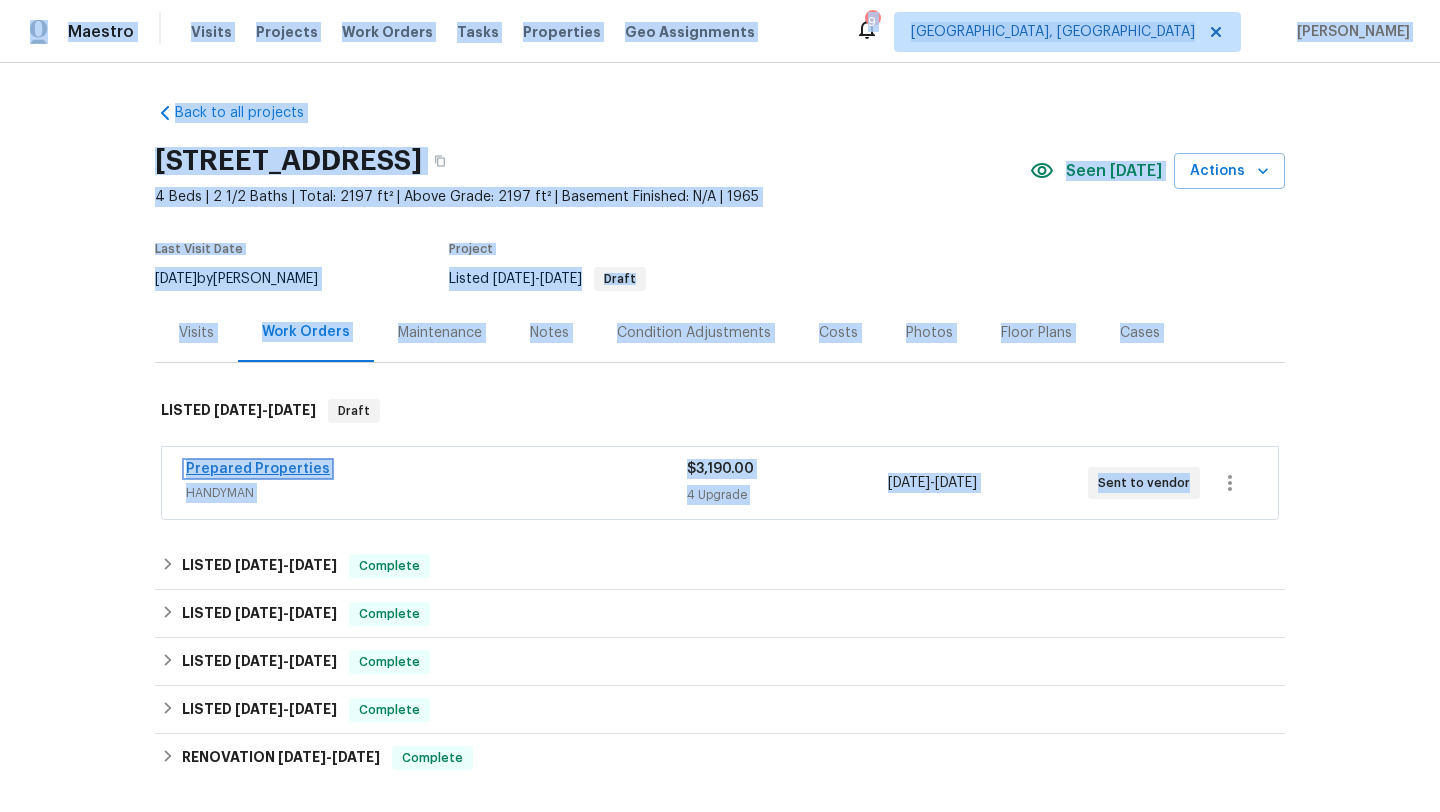 click on "Prepared Properties" at bounding box center [258, 469] 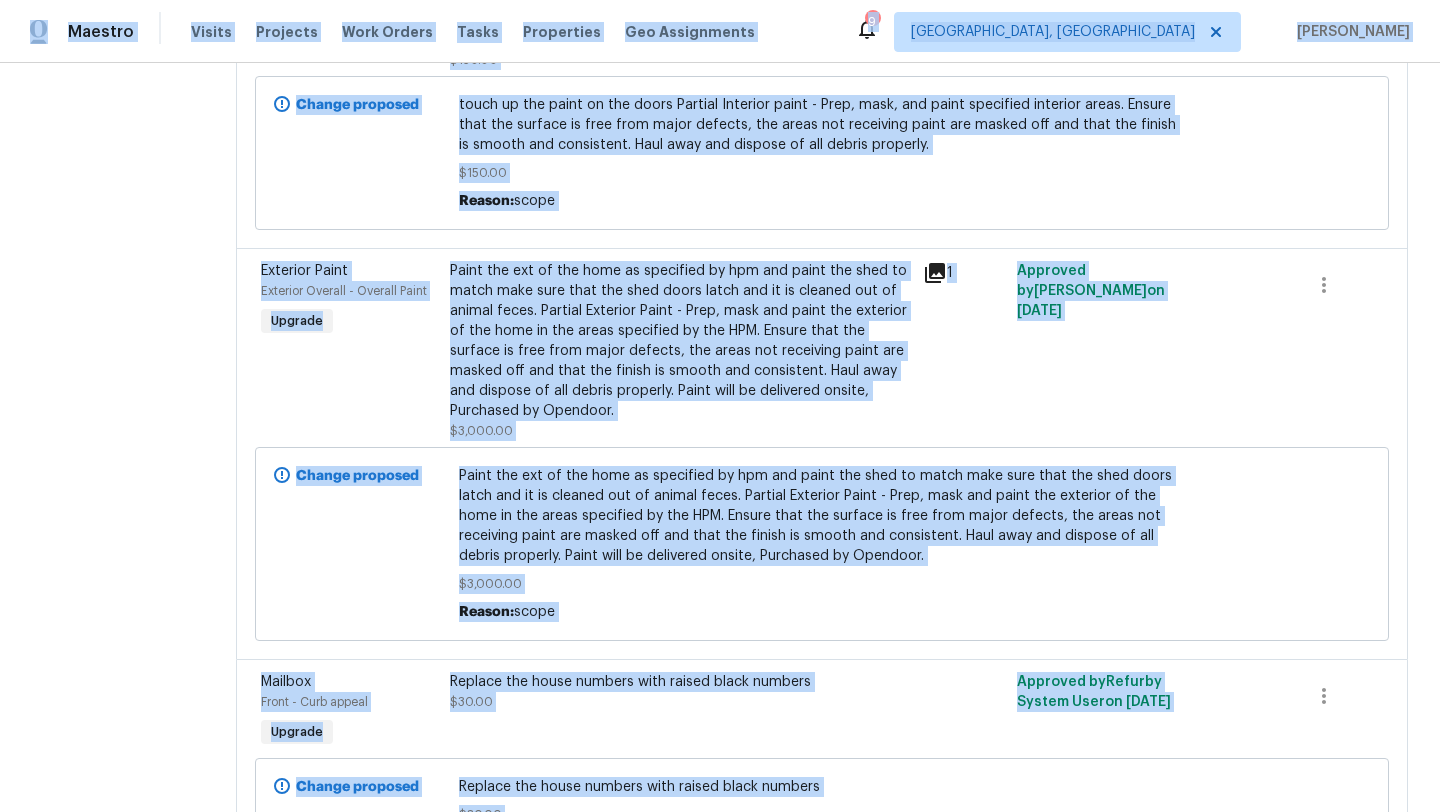 scroll, scrollTop: 701, scrollLeft: 0, axis: vertical 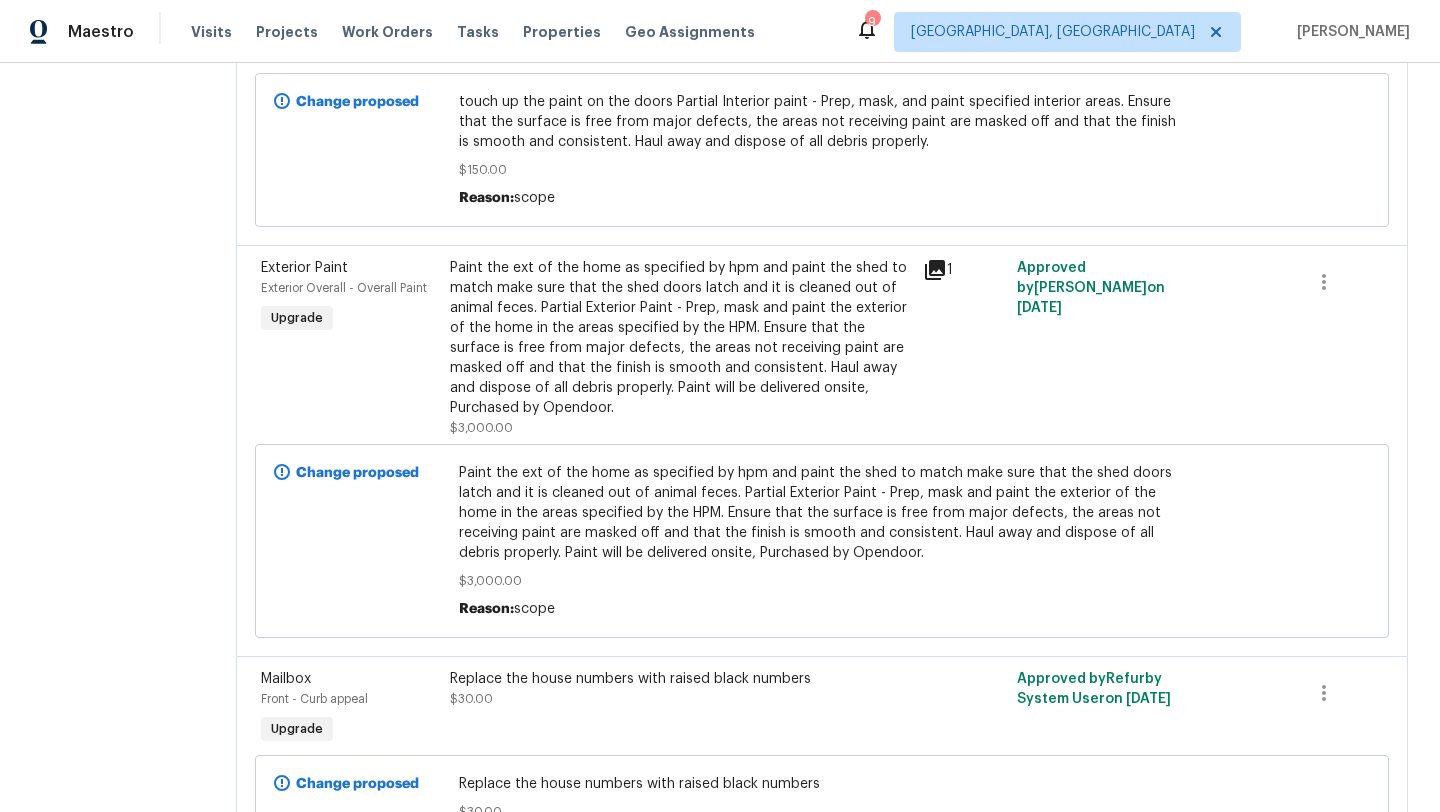 click on "Paint the ext of the home as specified by hpm and paint the shed to match make sure that the shed doors latch and it is cleaned out of animal feces. Partial Exterior Paint - Prep, mask and paint the exterior of the home in the areas specified by the HPM. Ensure that the surface is free from major defects, the areas not receiving paint are masked off and that the finish is smooth and consistent. Haul away and dispose of all debris properly. Paint will be delivered onsite, Purchased by Opendoor." at bounding box center [680, 338] 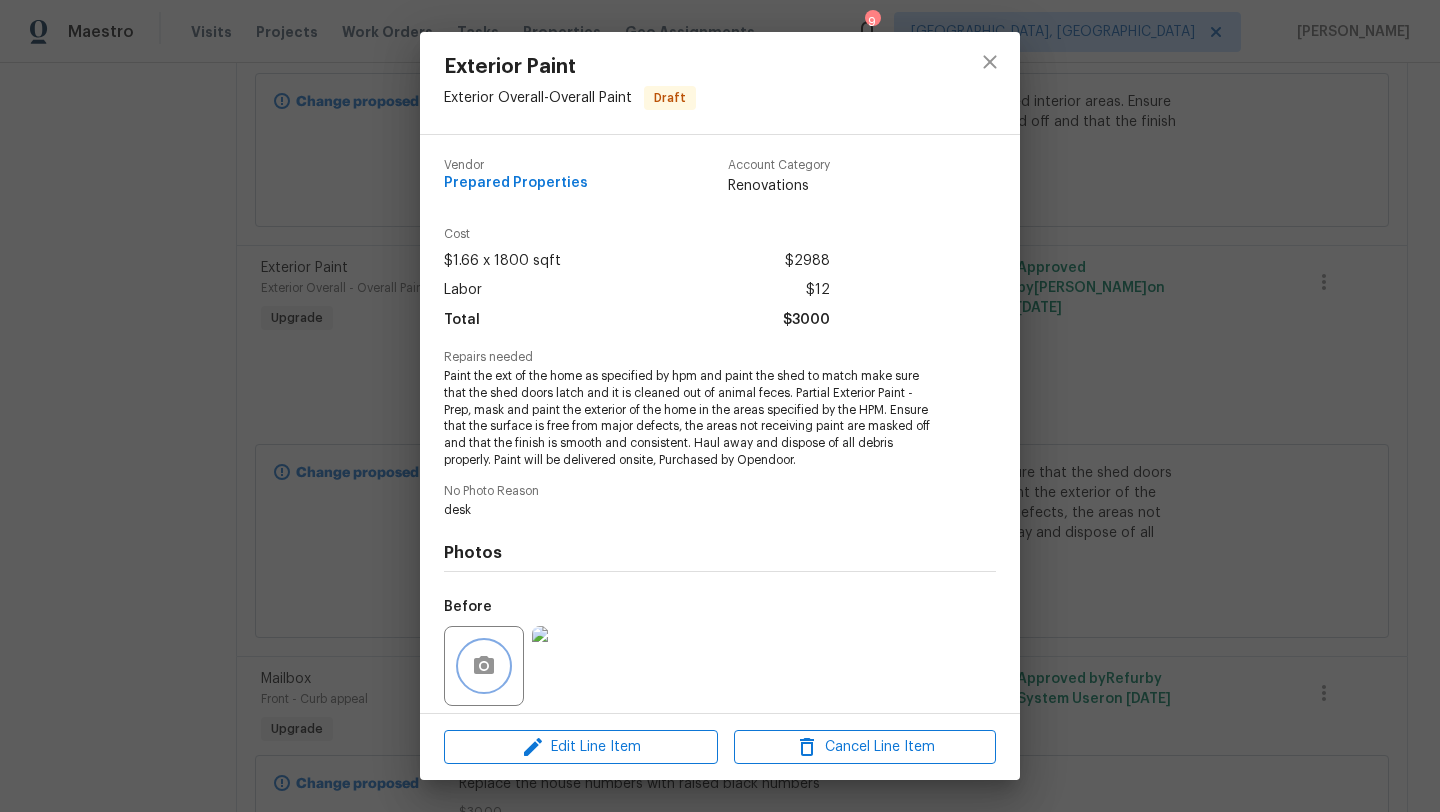 click 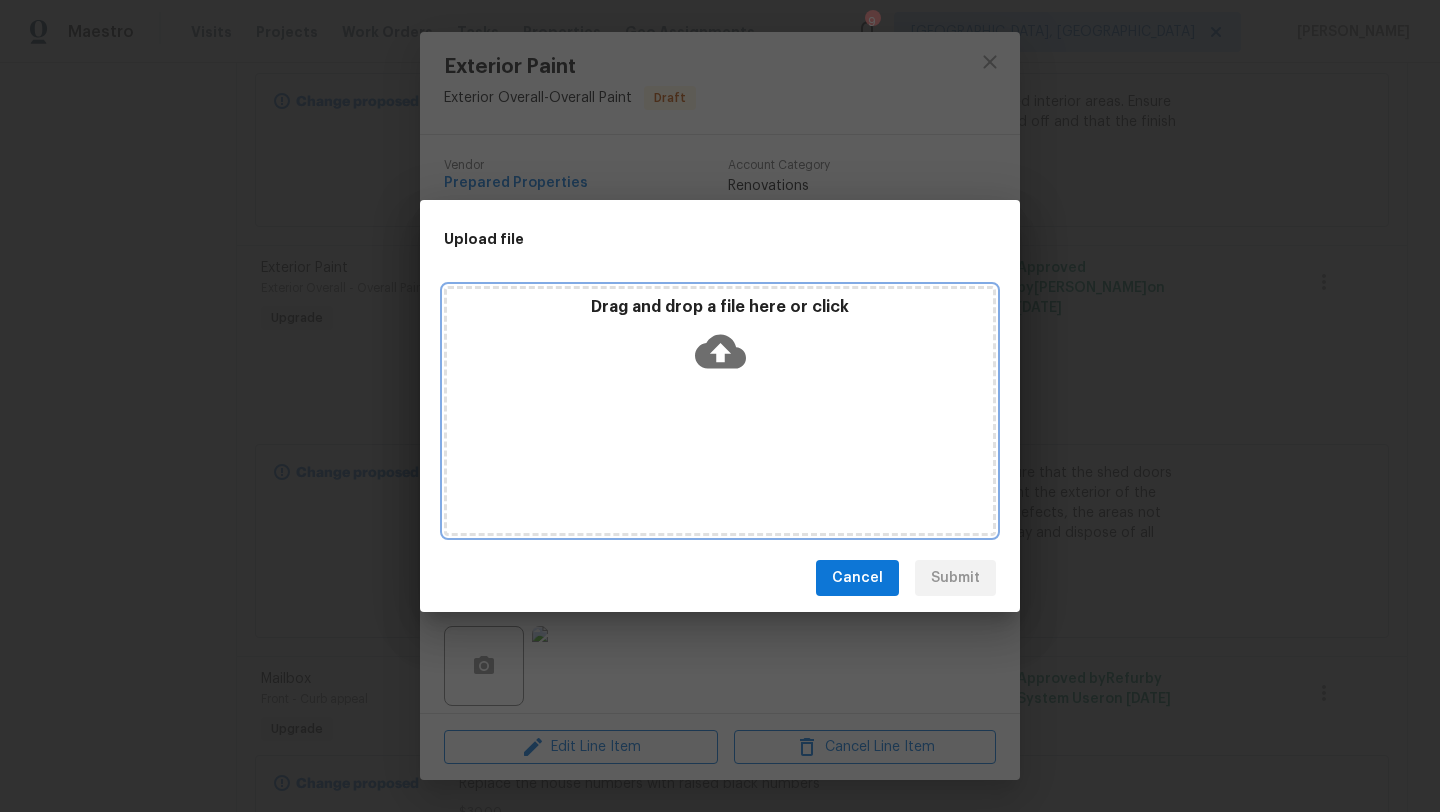 click 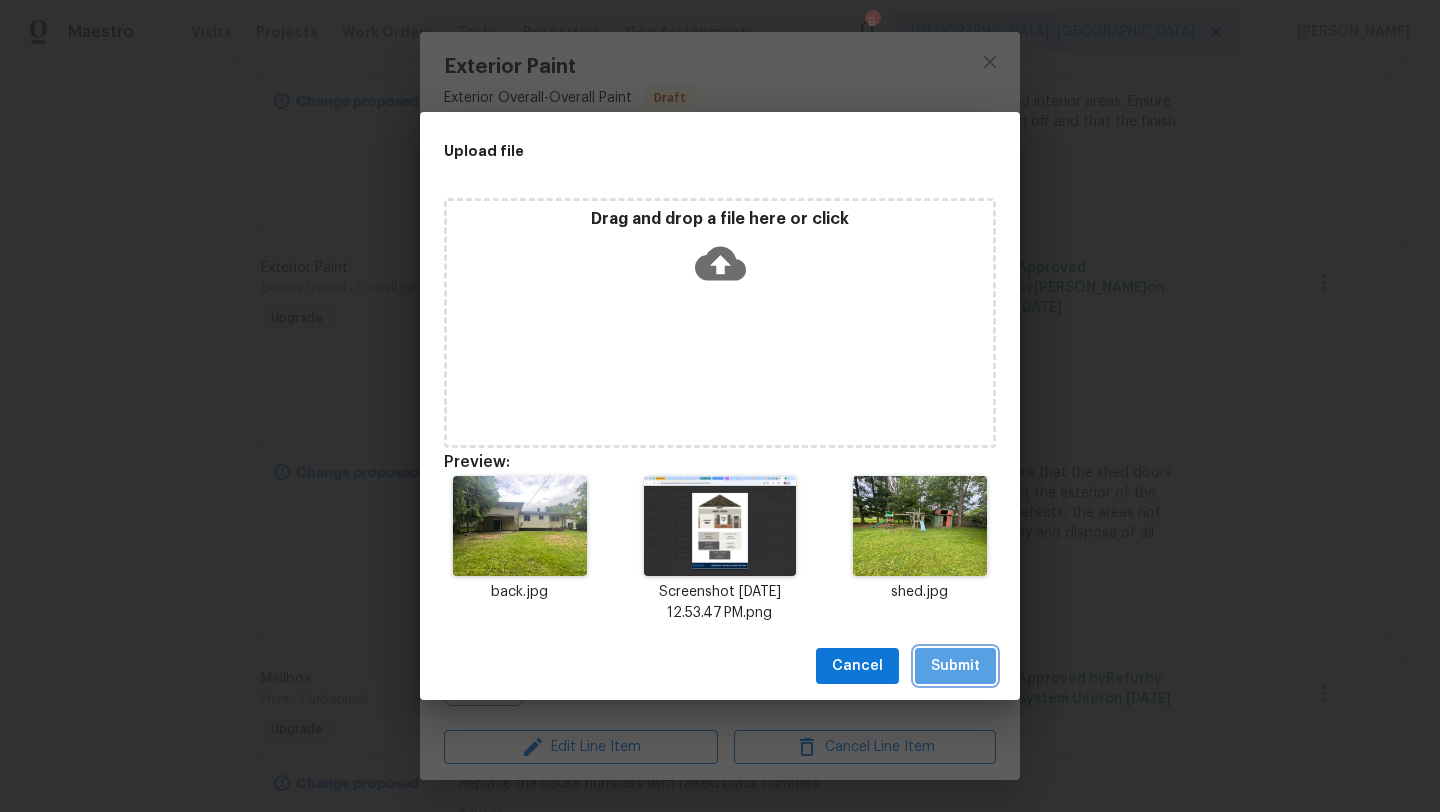 click on "Submit" at bounding box center [955, 666] 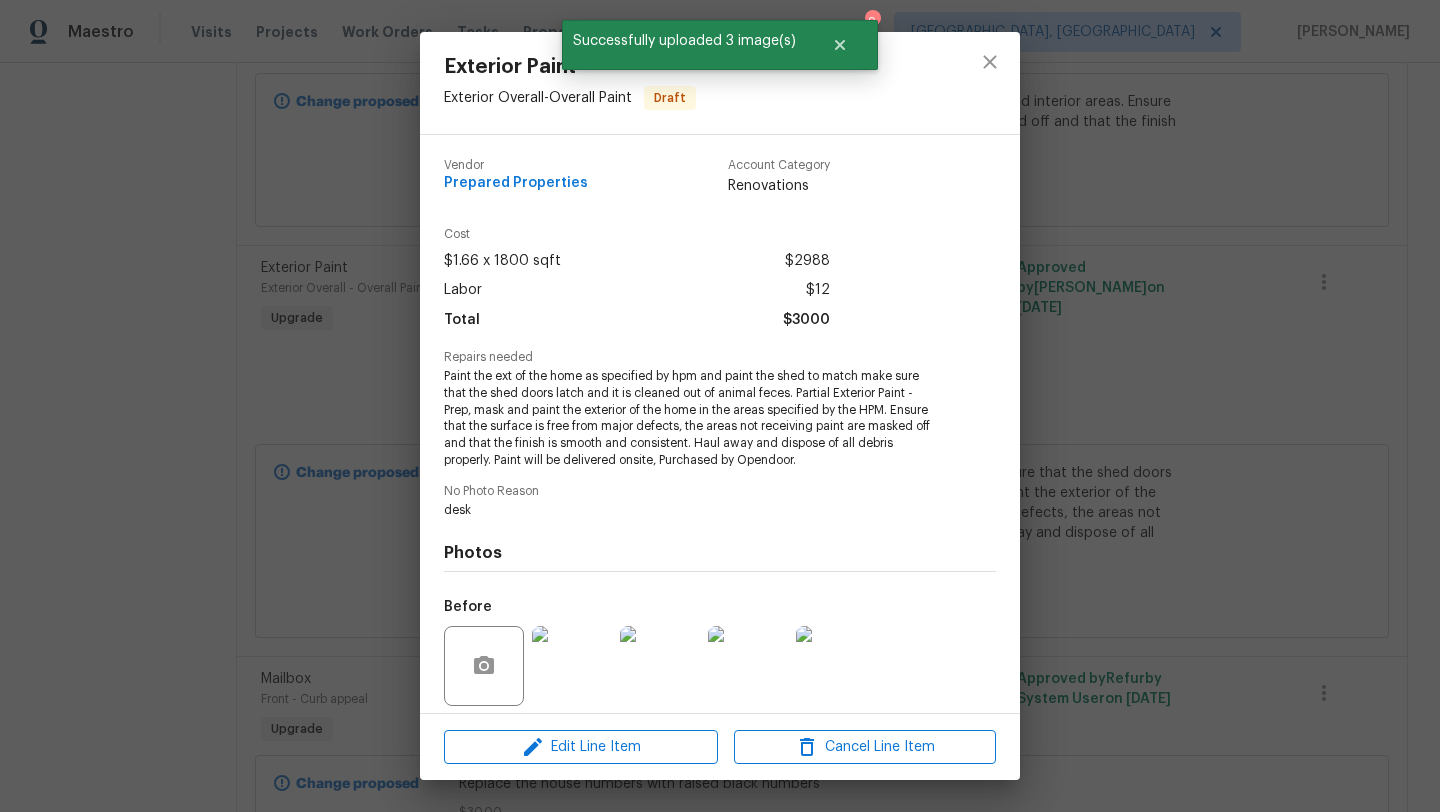 click at bounding box center (836, 666) 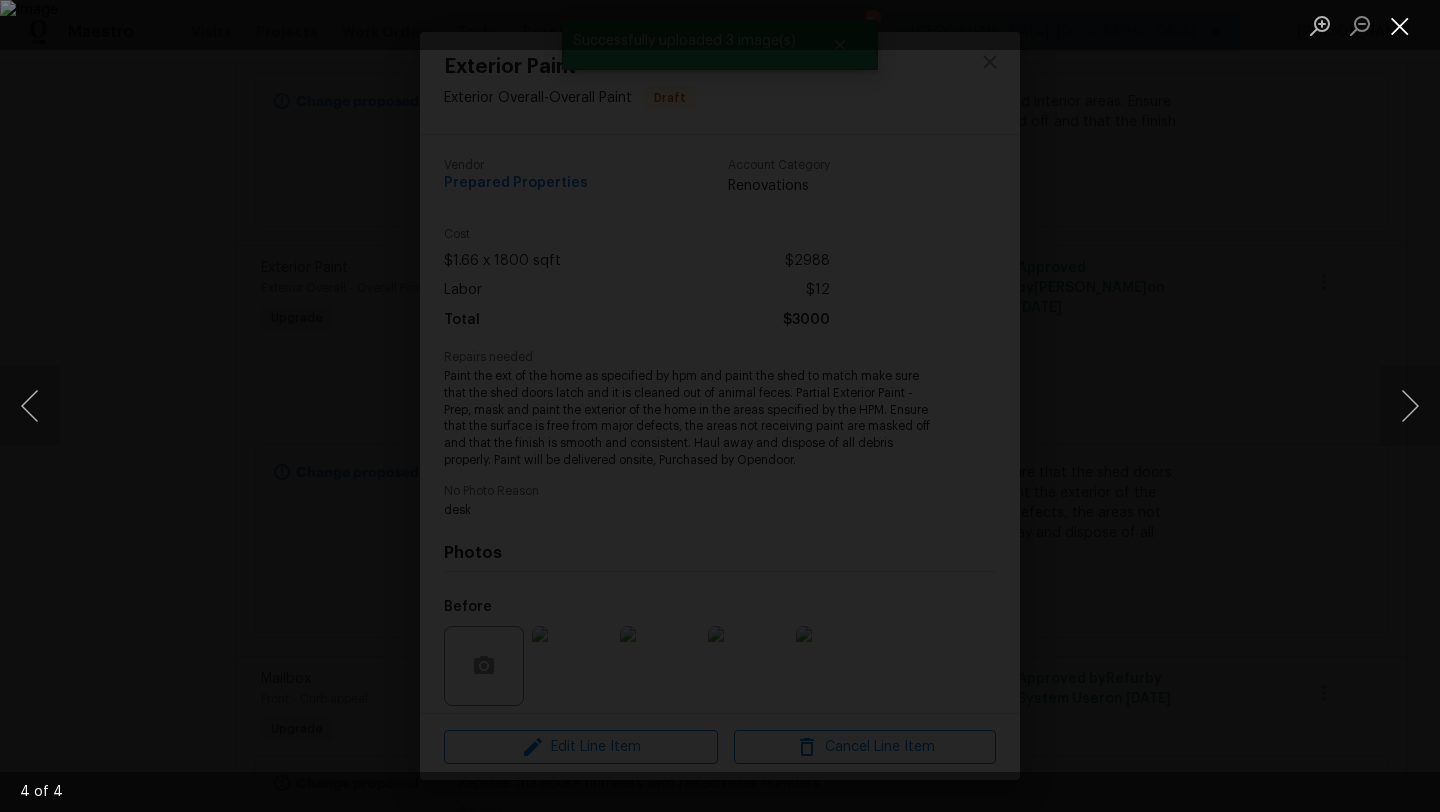 click at bounding box center (1400, 25) 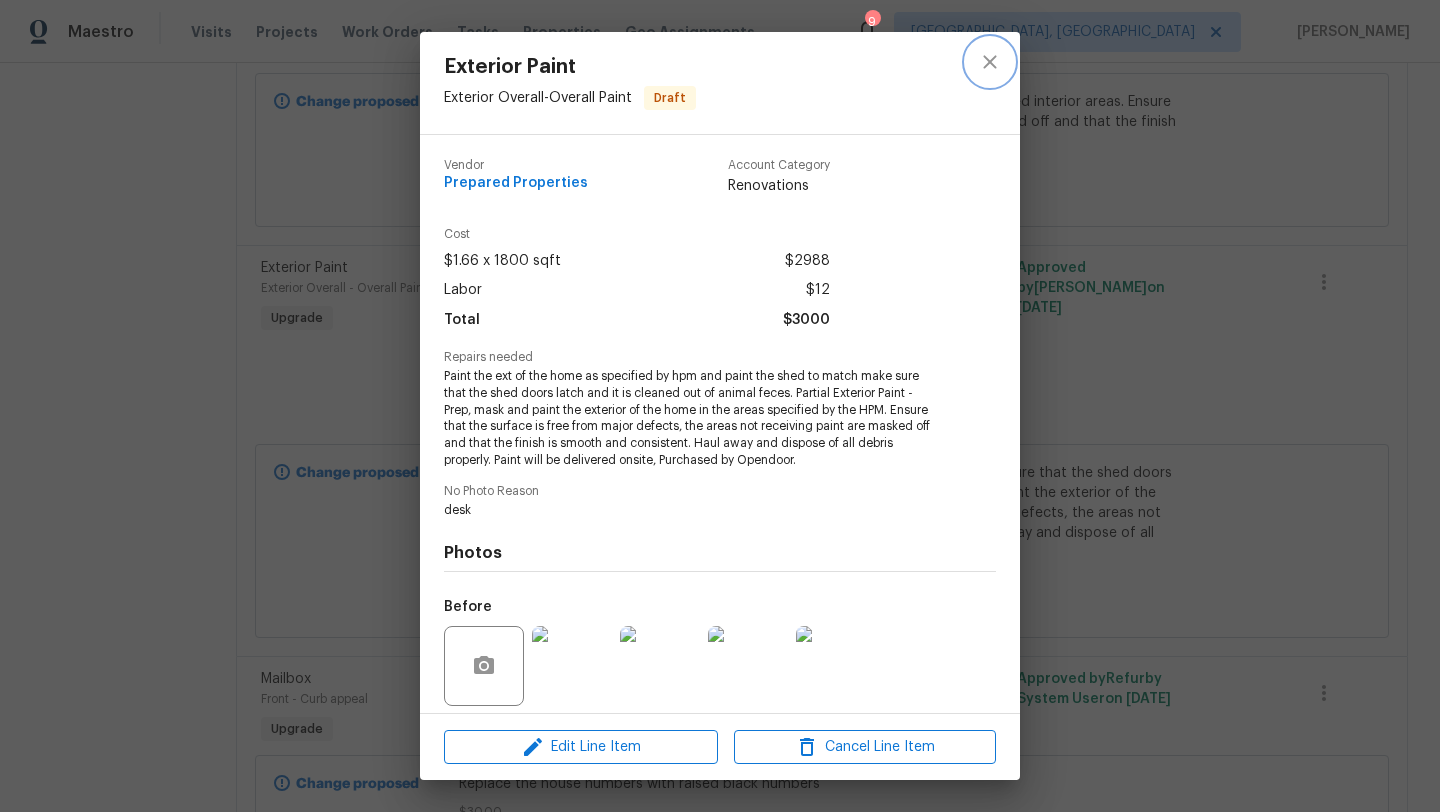 click 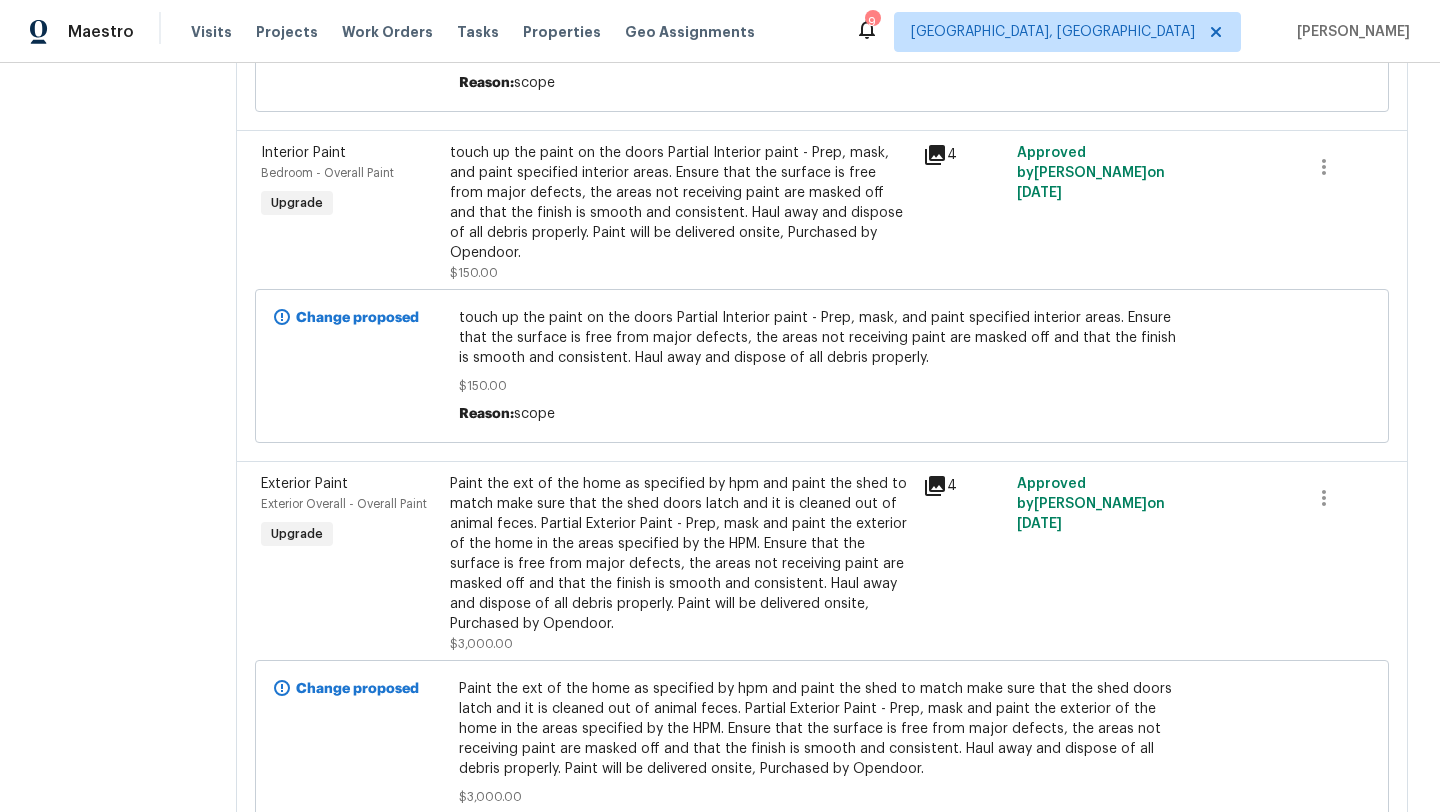 scroll, scrollTop: 0, scrollLeft: 0, axis: both 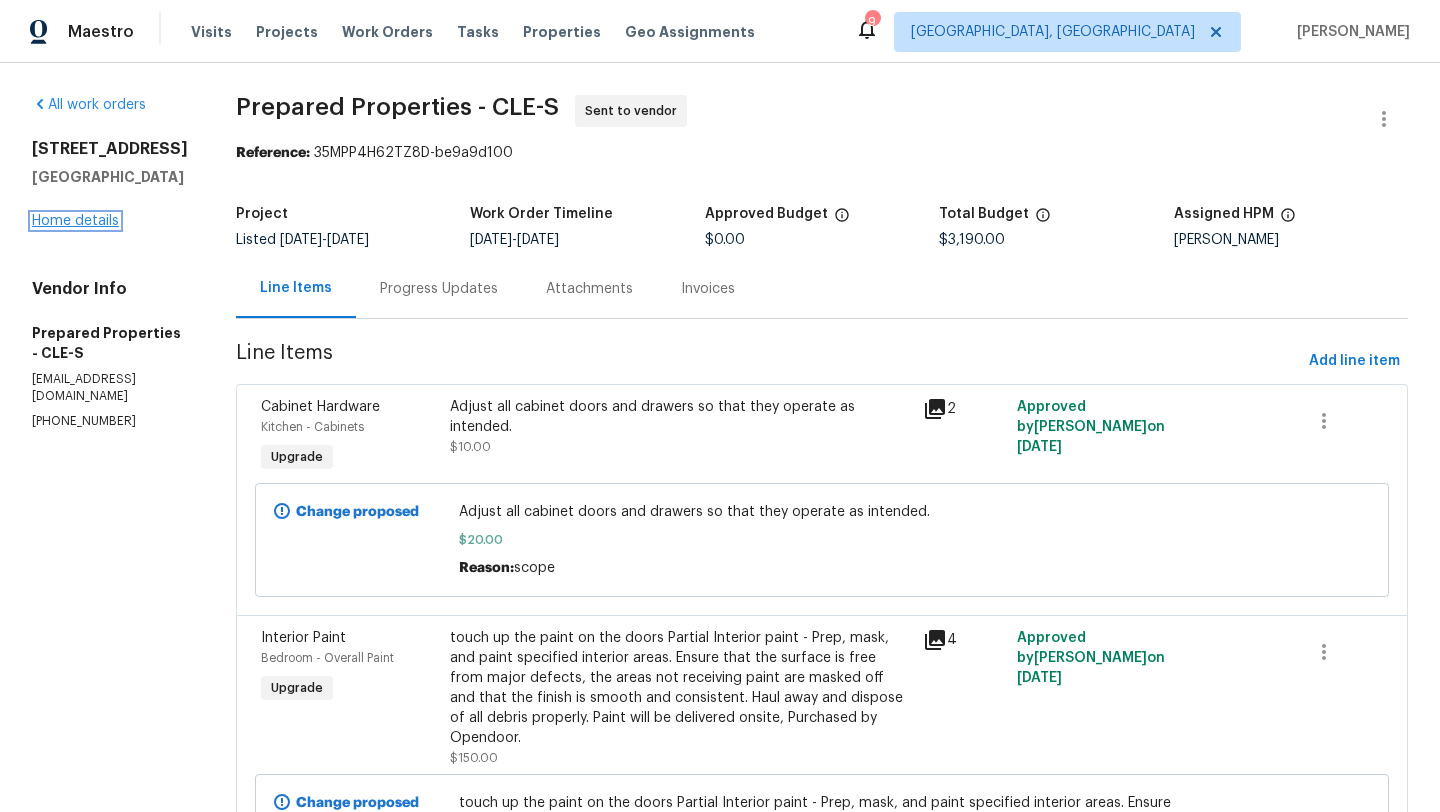 click on "Home details" at bounding box center (75, 221) 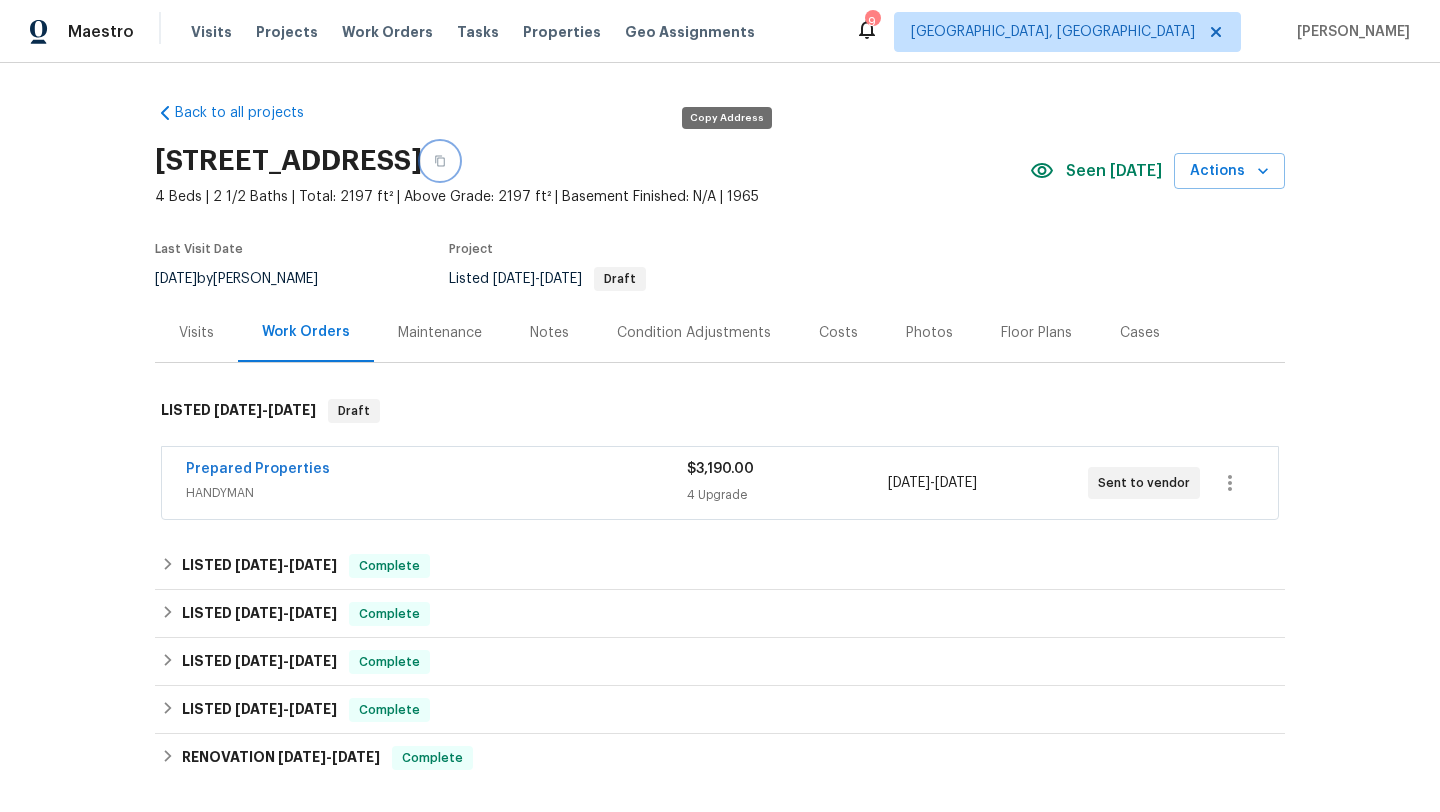 click 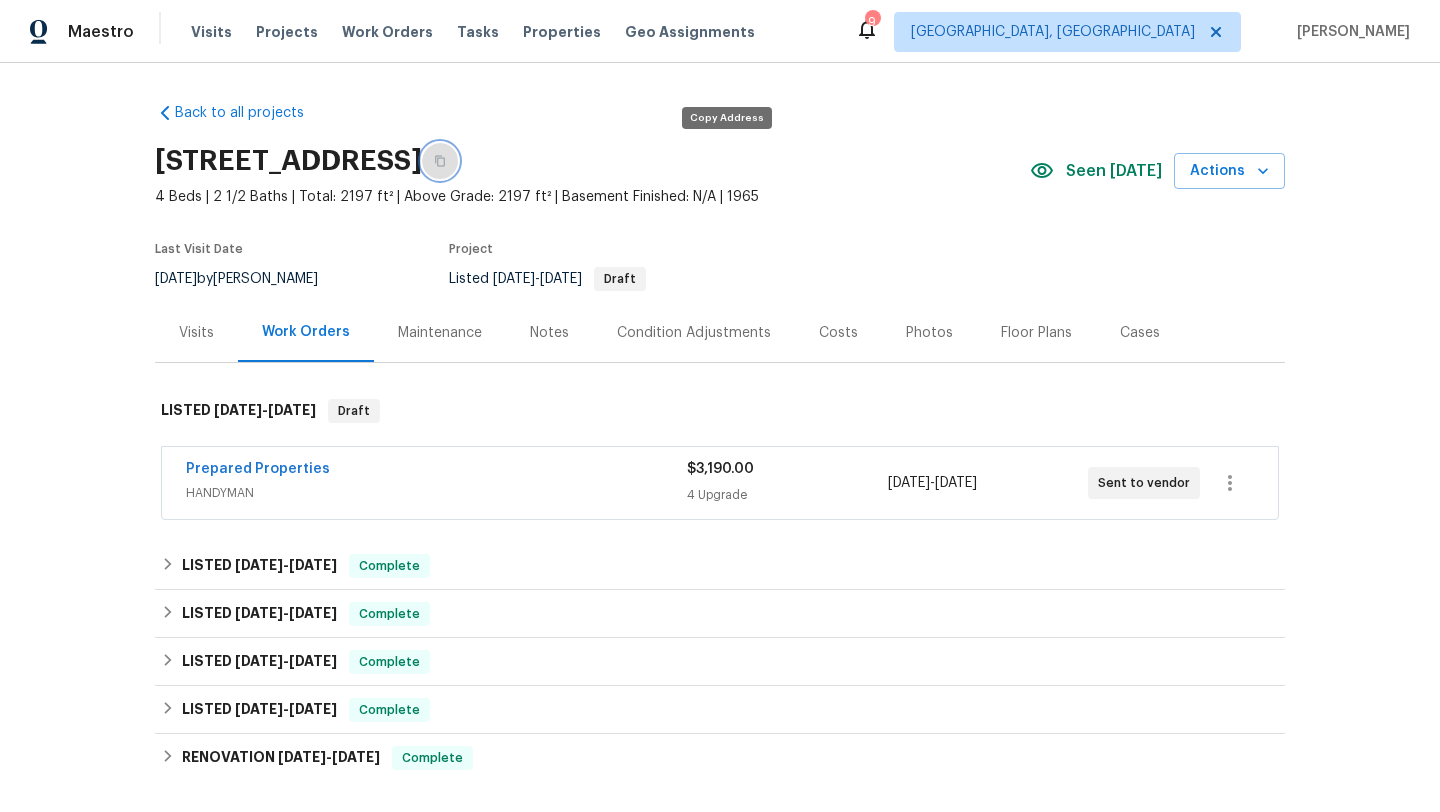 click 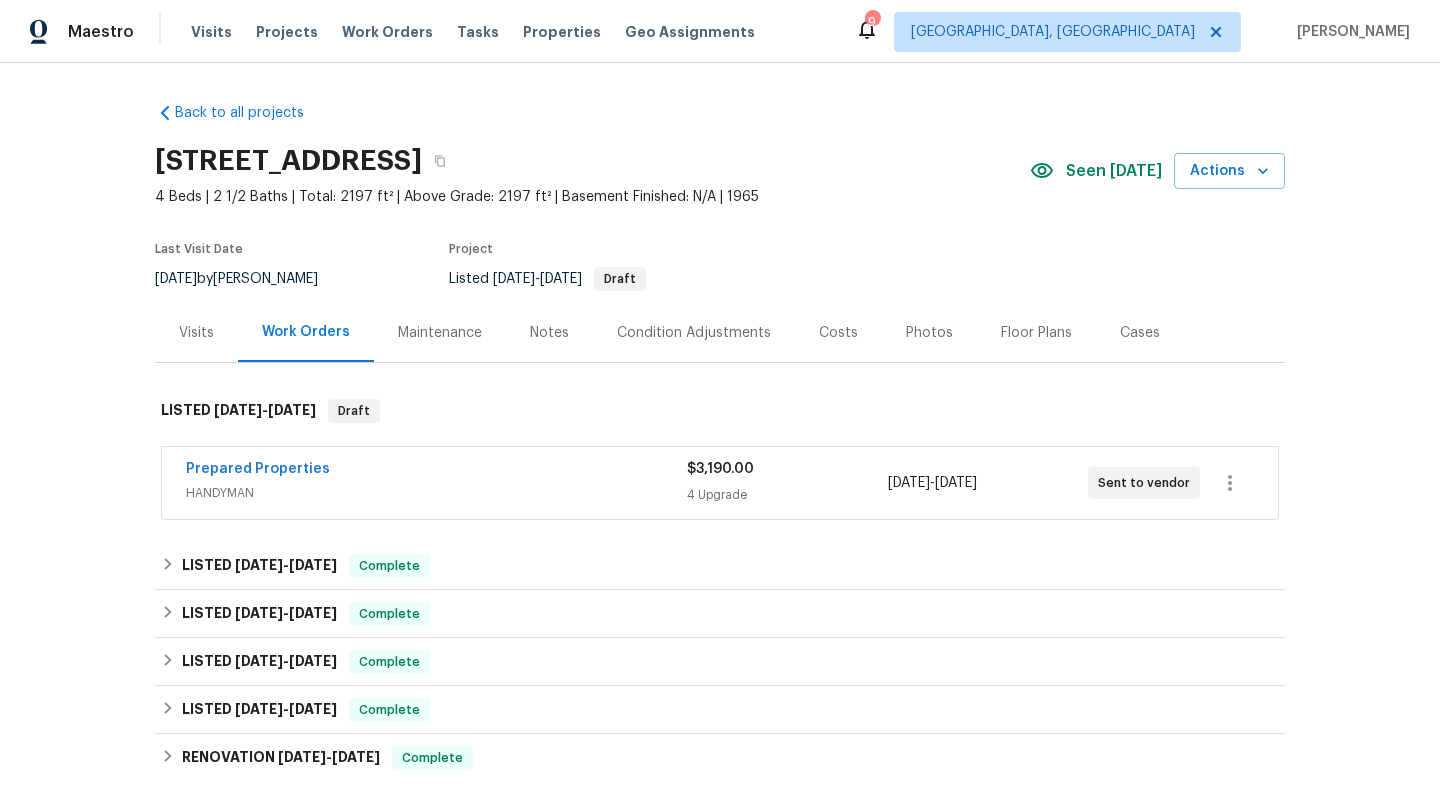 click on "Notes" at bounding box center [549, 333] 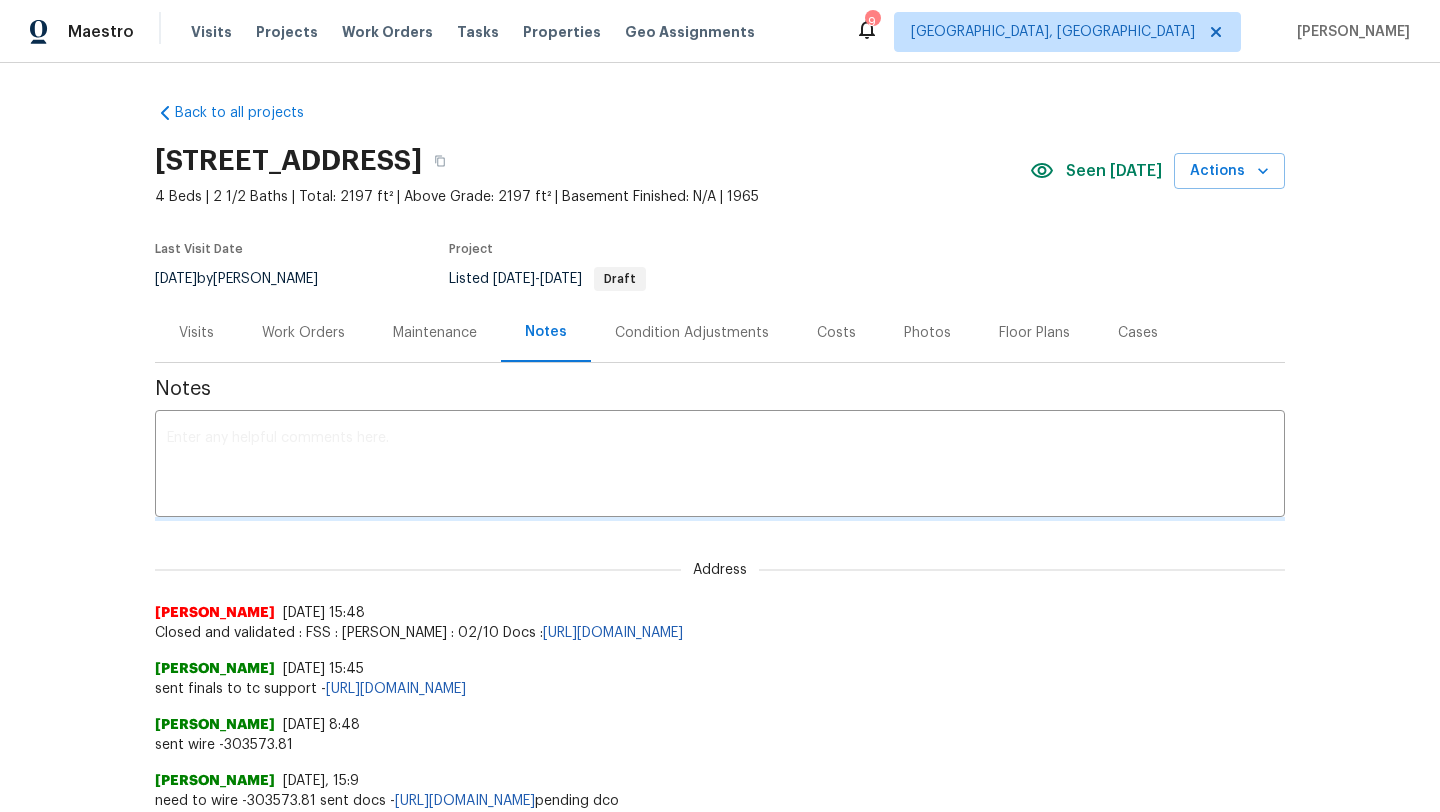 click at bounding box center (720, 466) 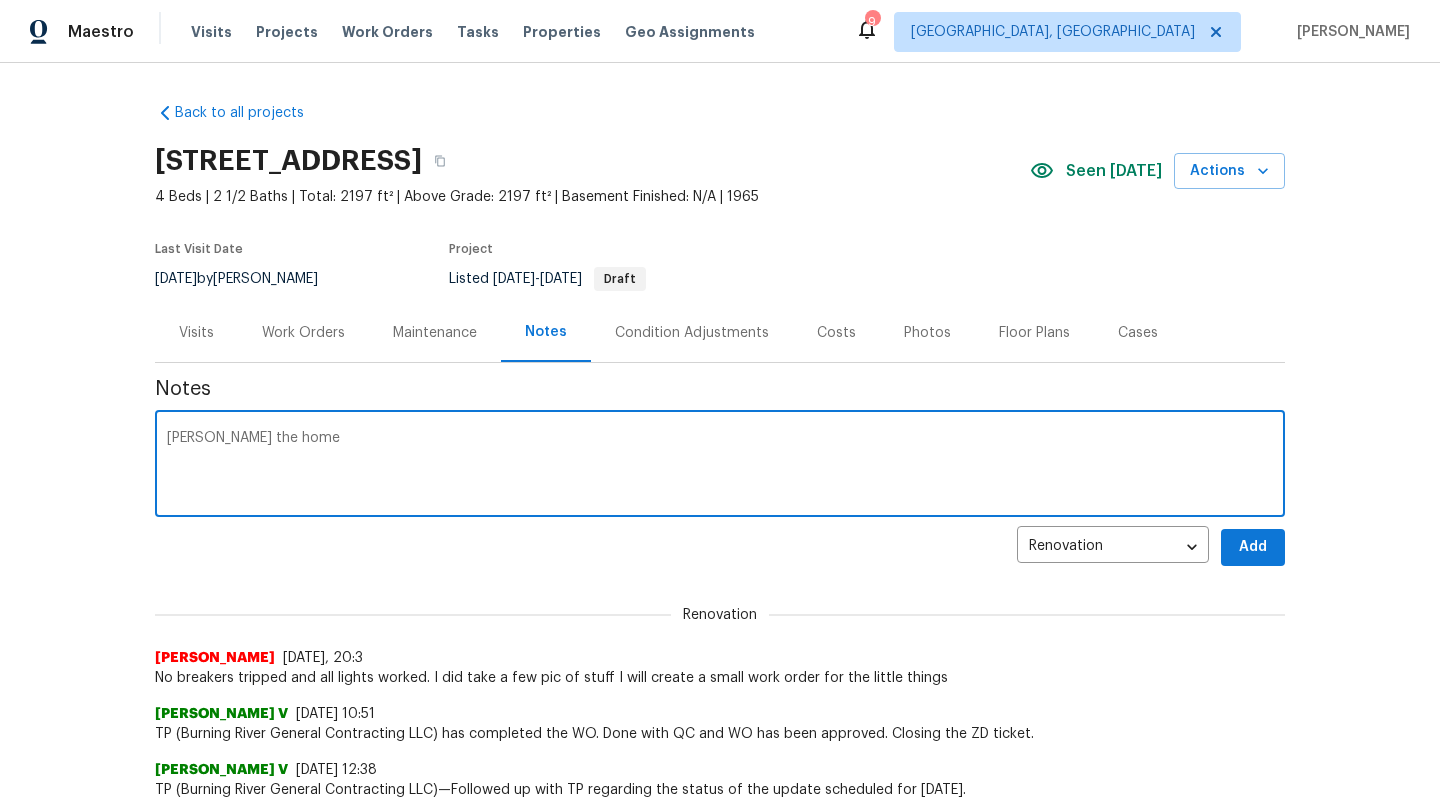 paste on "HSR-701712" 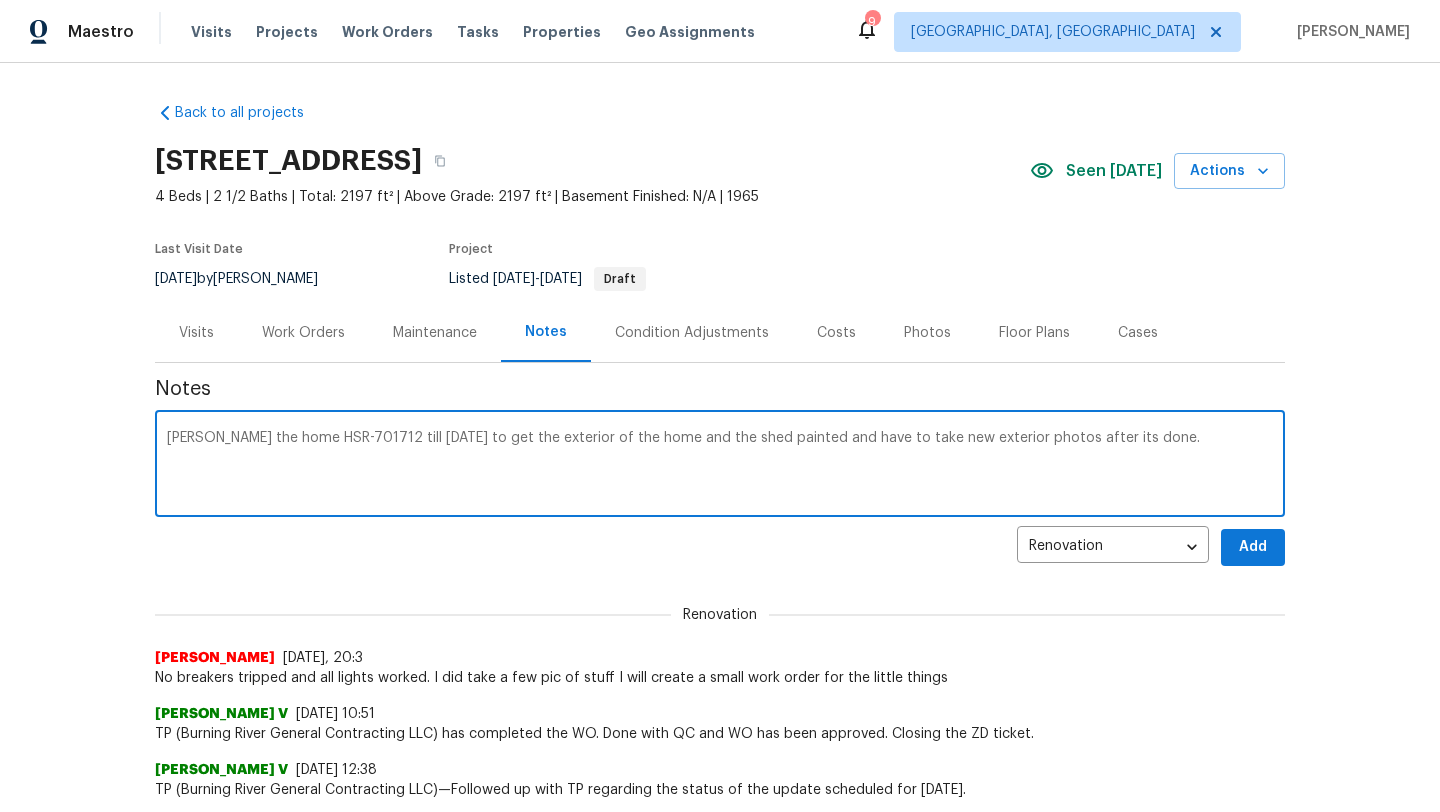 type on "TOM the home HSR-701712 till next tuesday to get the exterior of the home and the shed painted and have to take new exterior photos after its done." 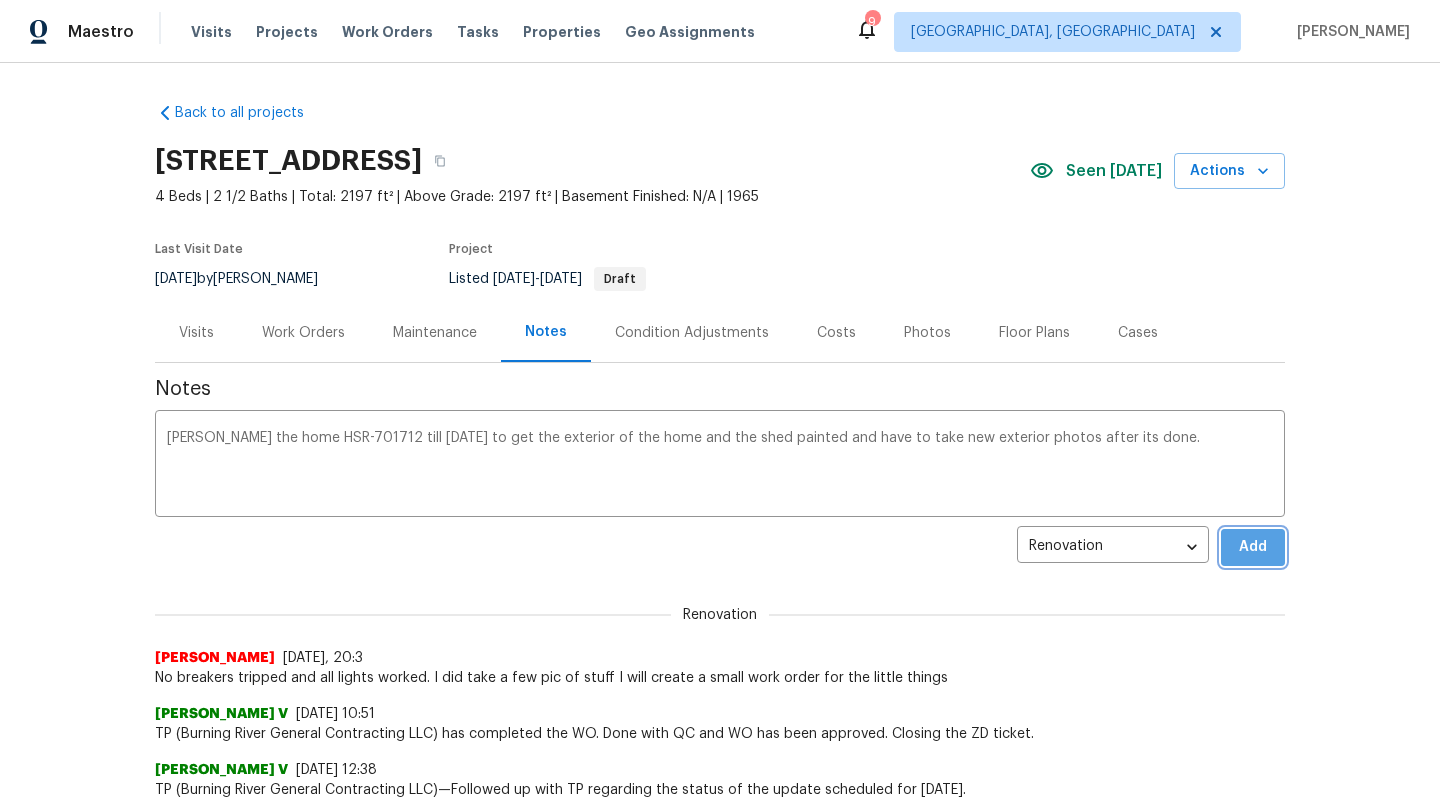 click on "Add" at bounding box center (1253, 547) 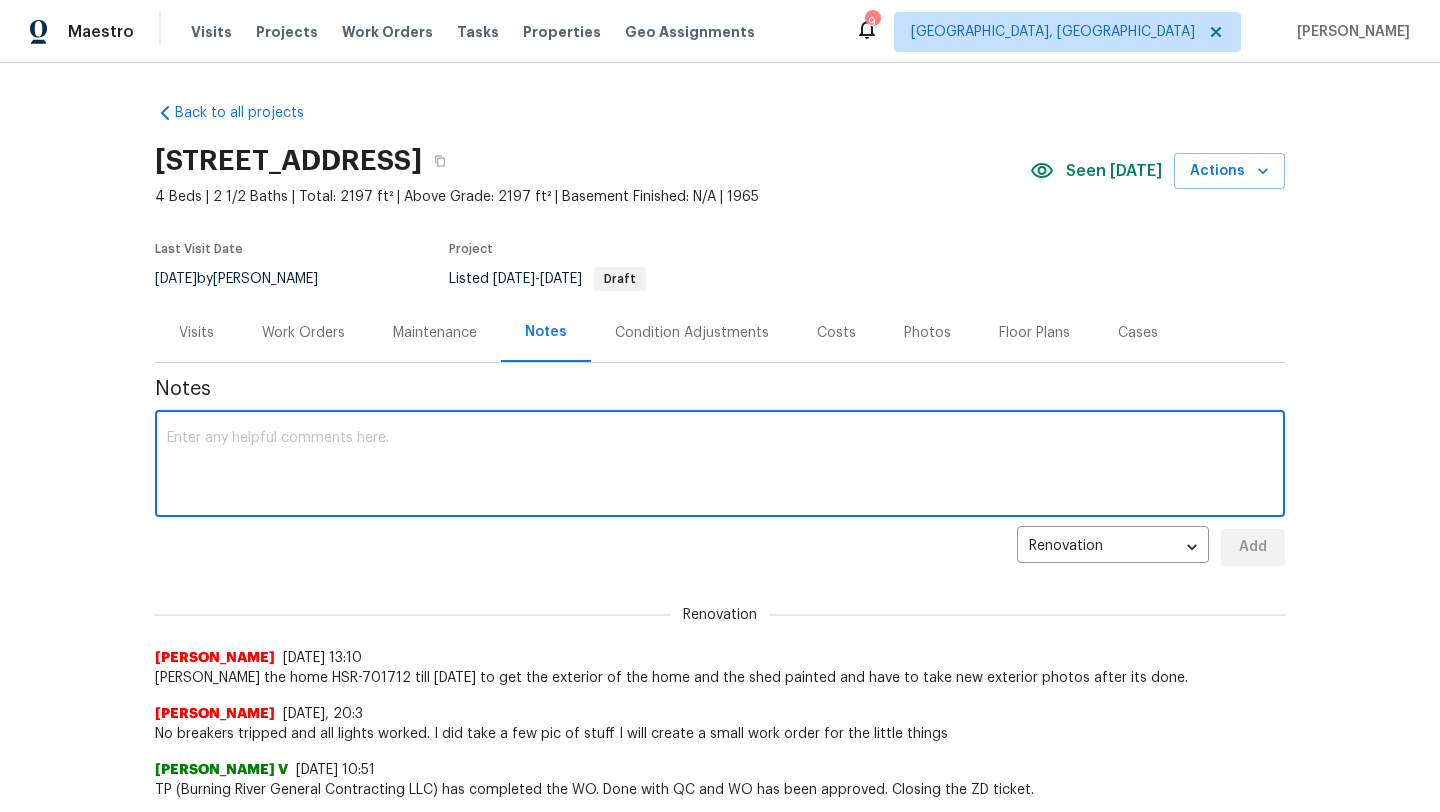 click at bounding box center (720, 466) 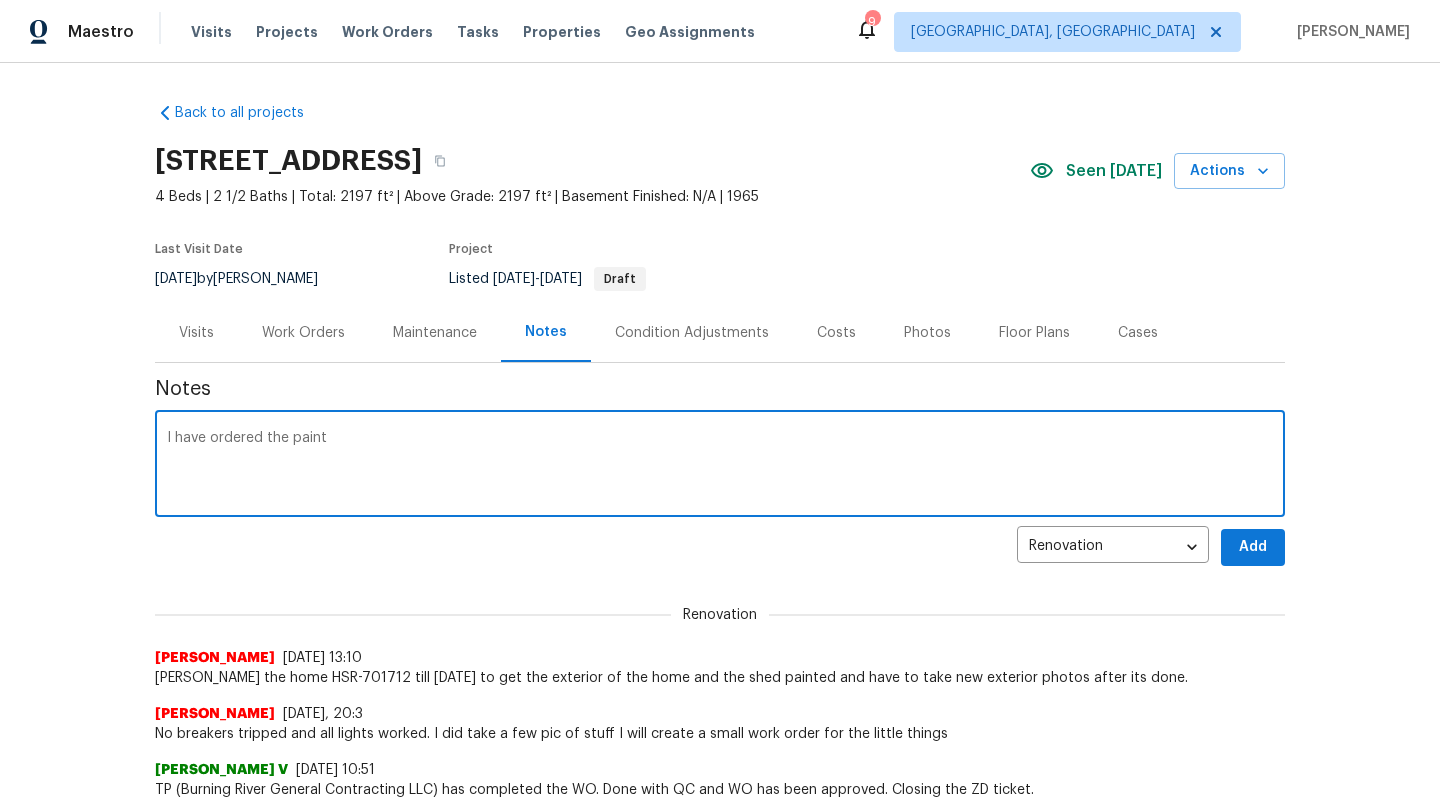 type on "I have ordered the paint" 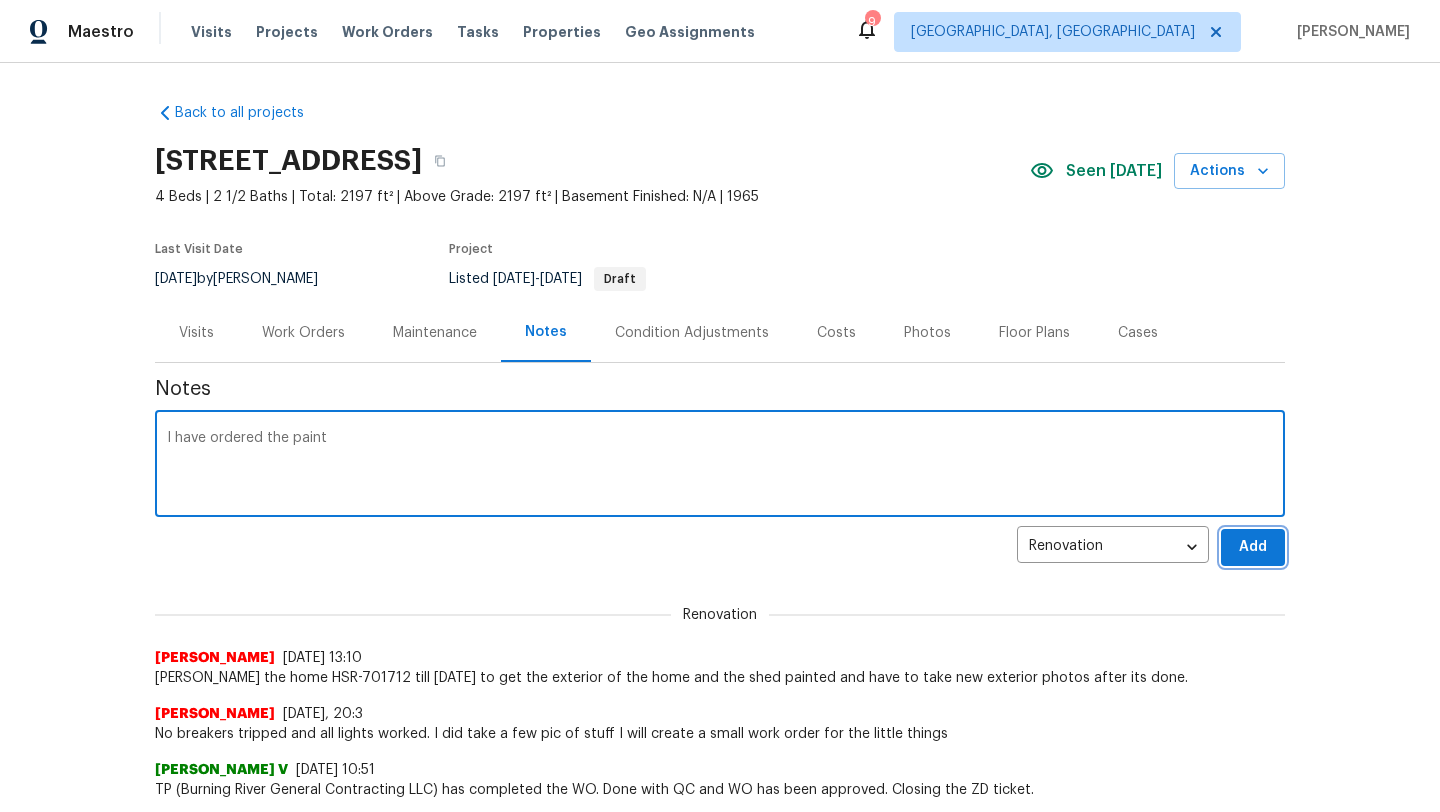 click on "Add" at bounding box center (1253, 547) 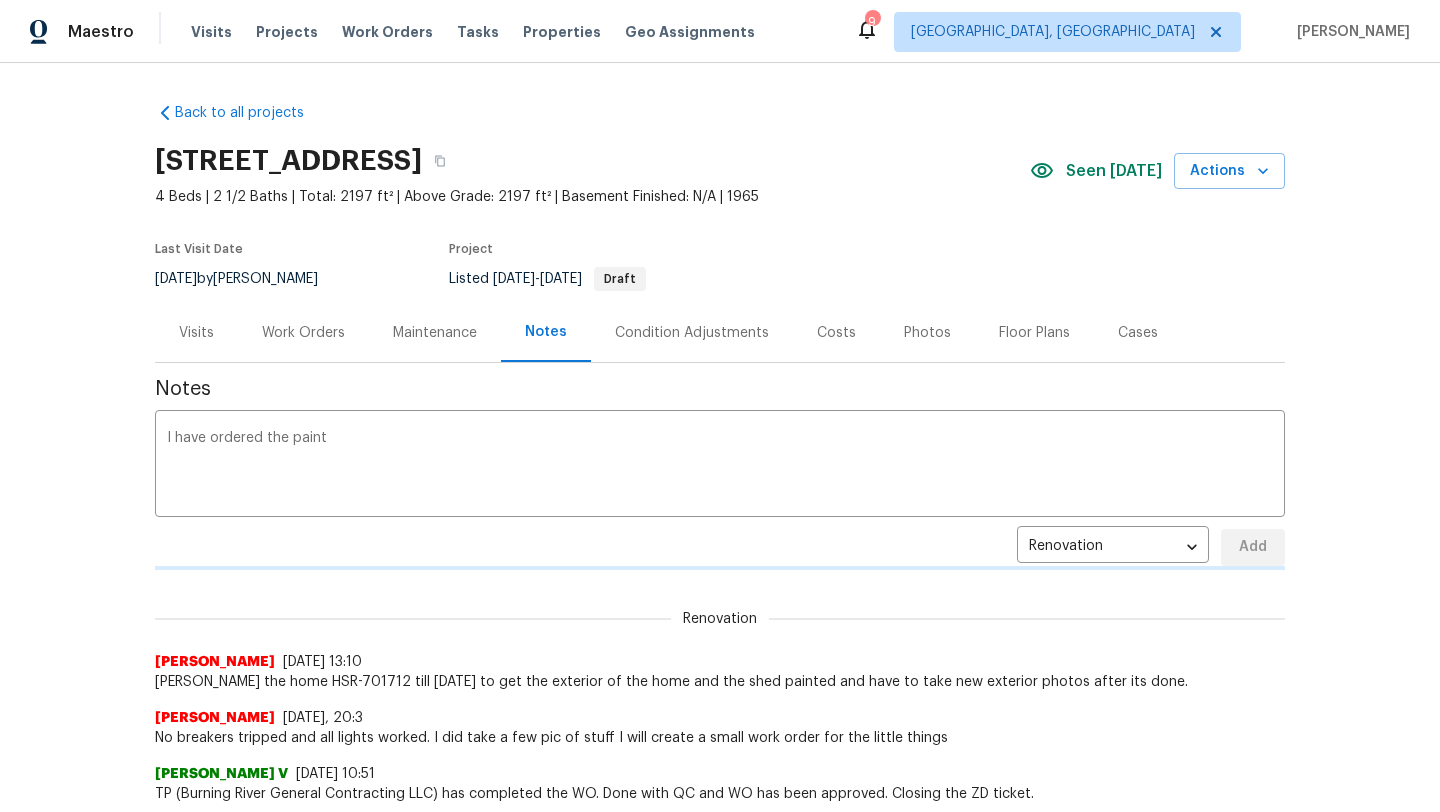 type 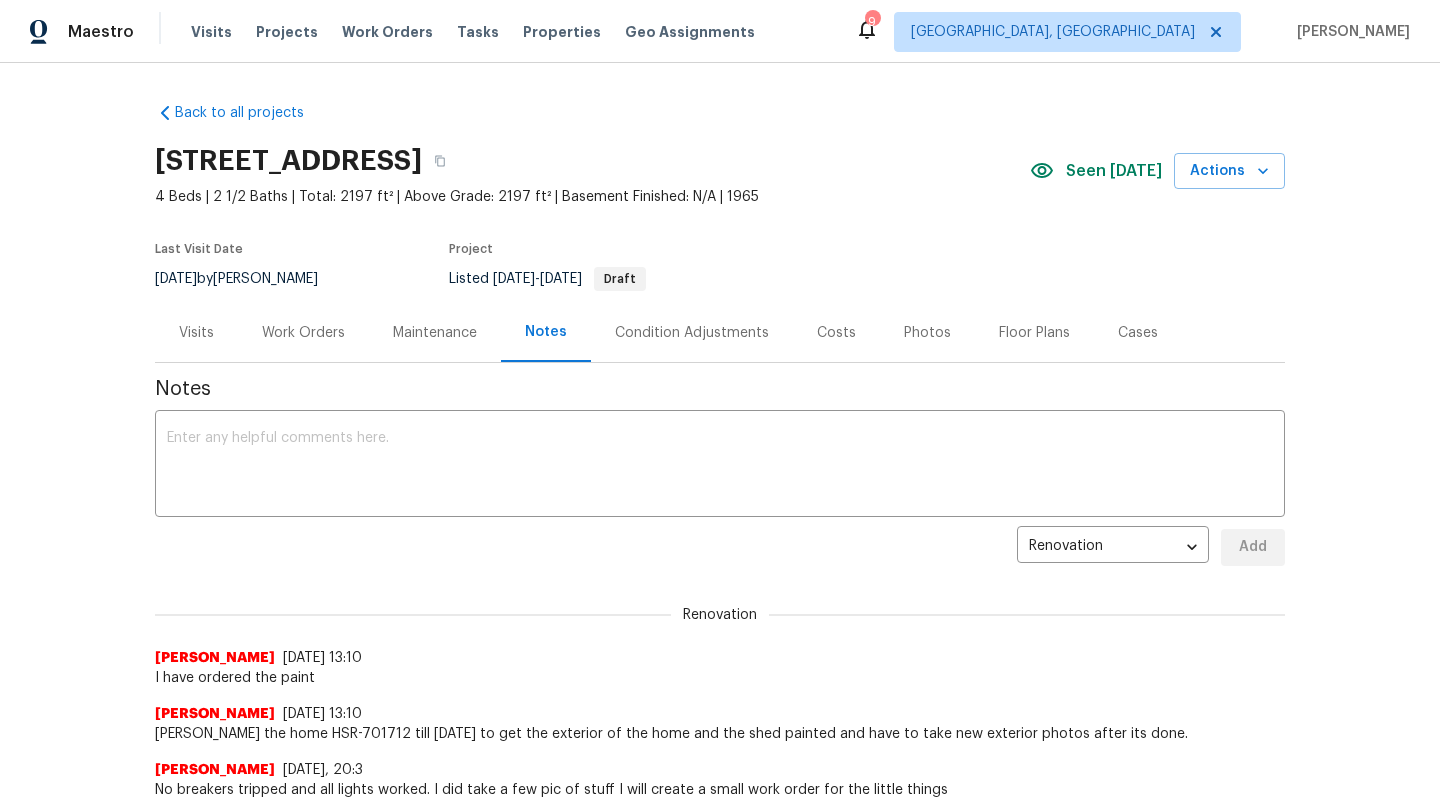 click on "Maintenance" at bounding box center [435, 333] 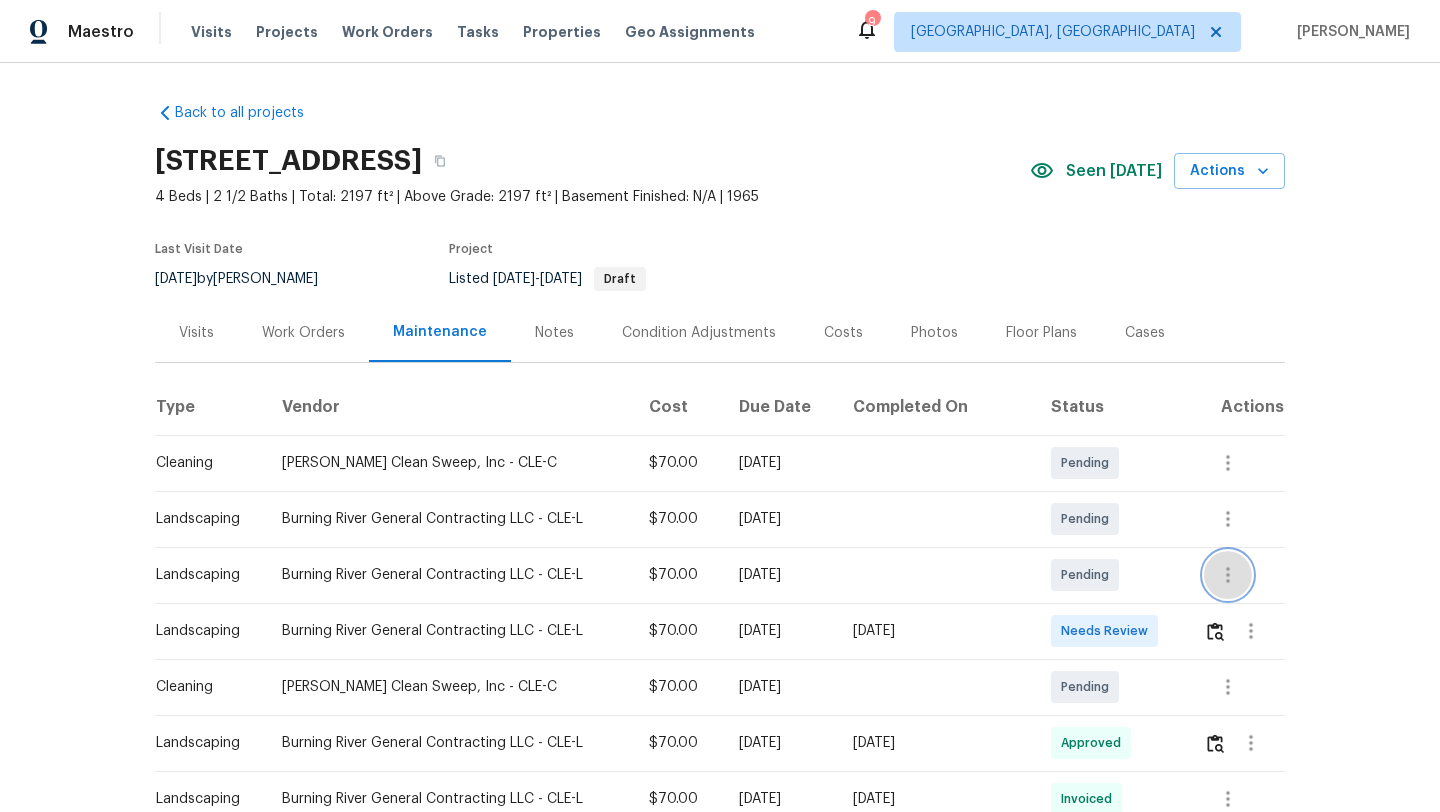 click 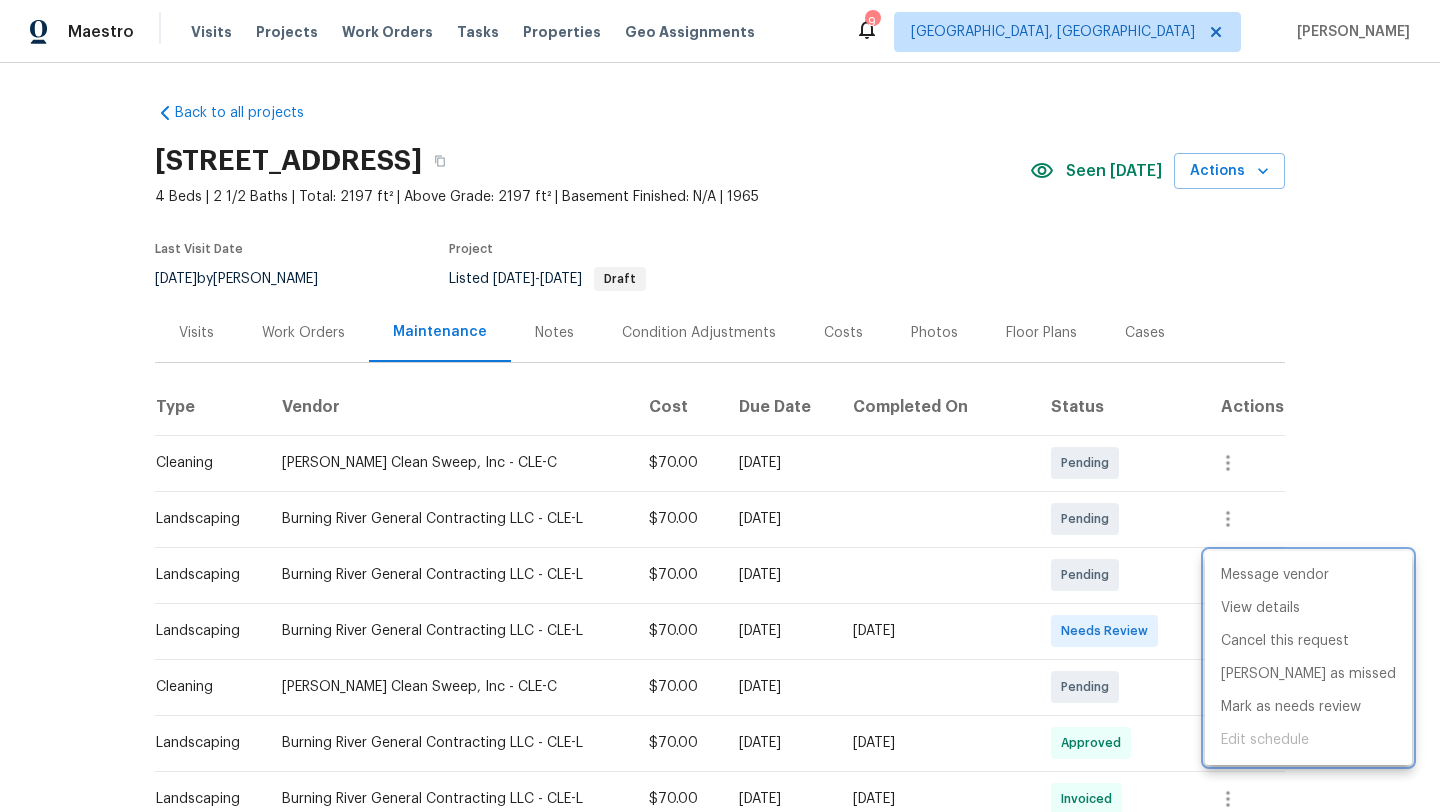 click at bounding box center (720, 406) 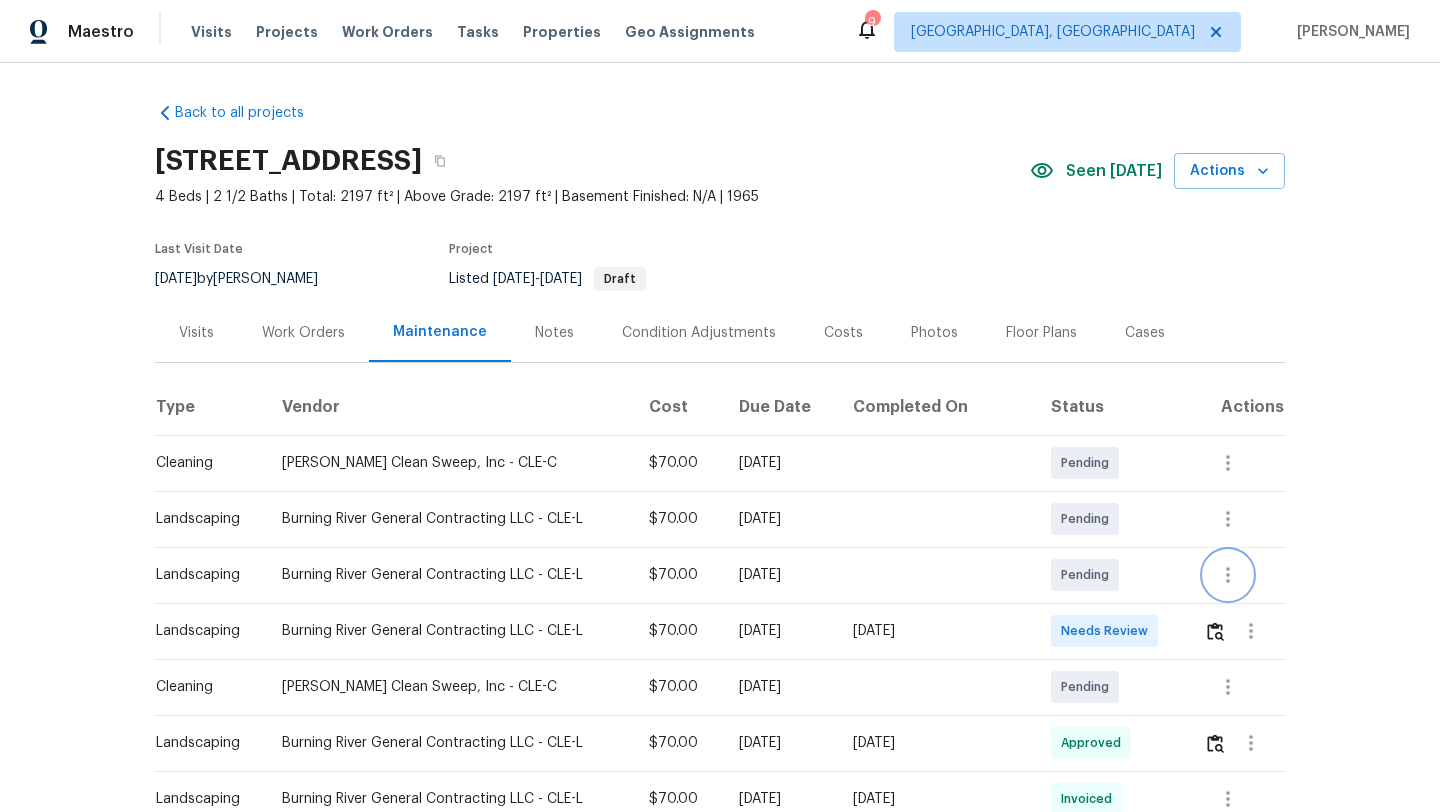 click 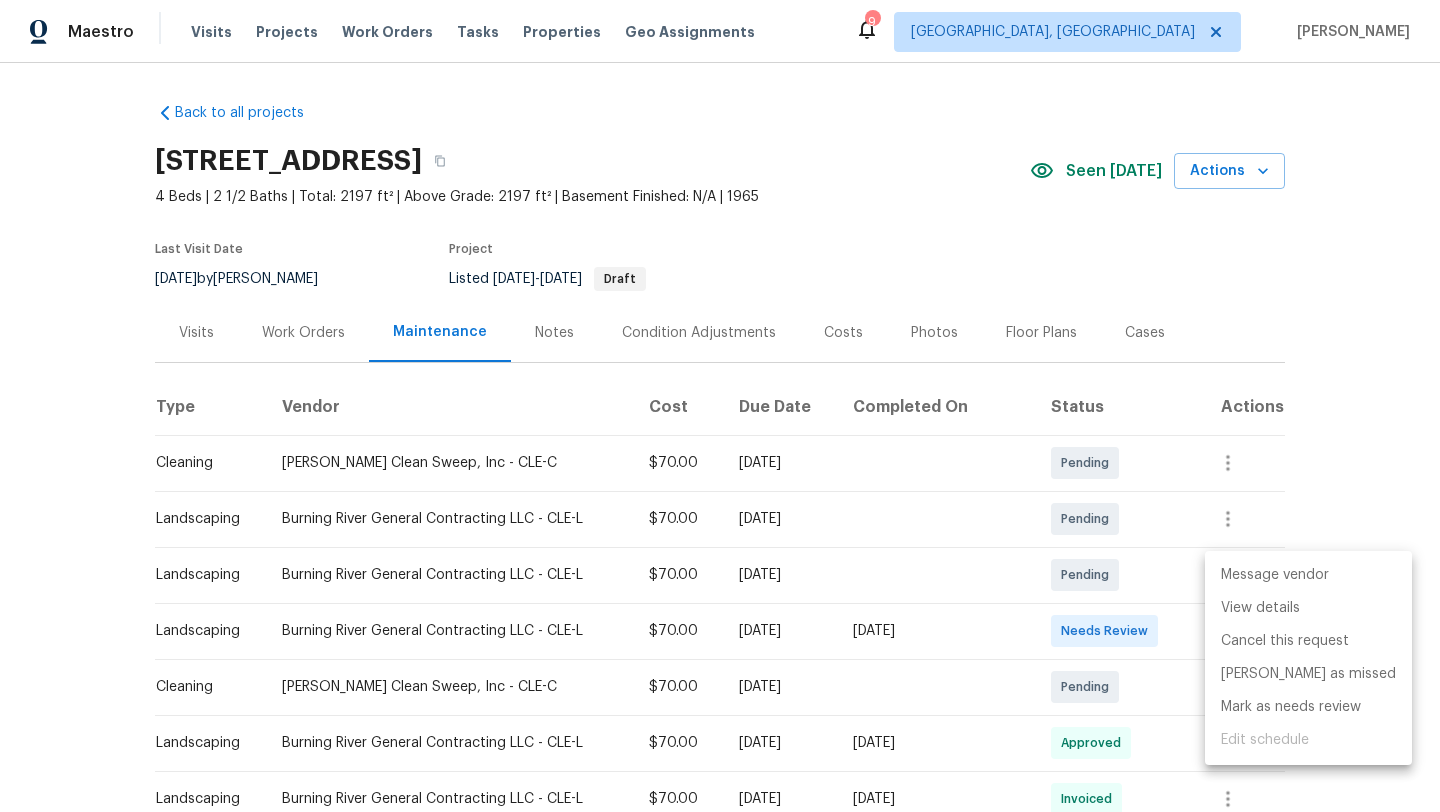 click on "Message vendor" at bounding box center [1308, 575] 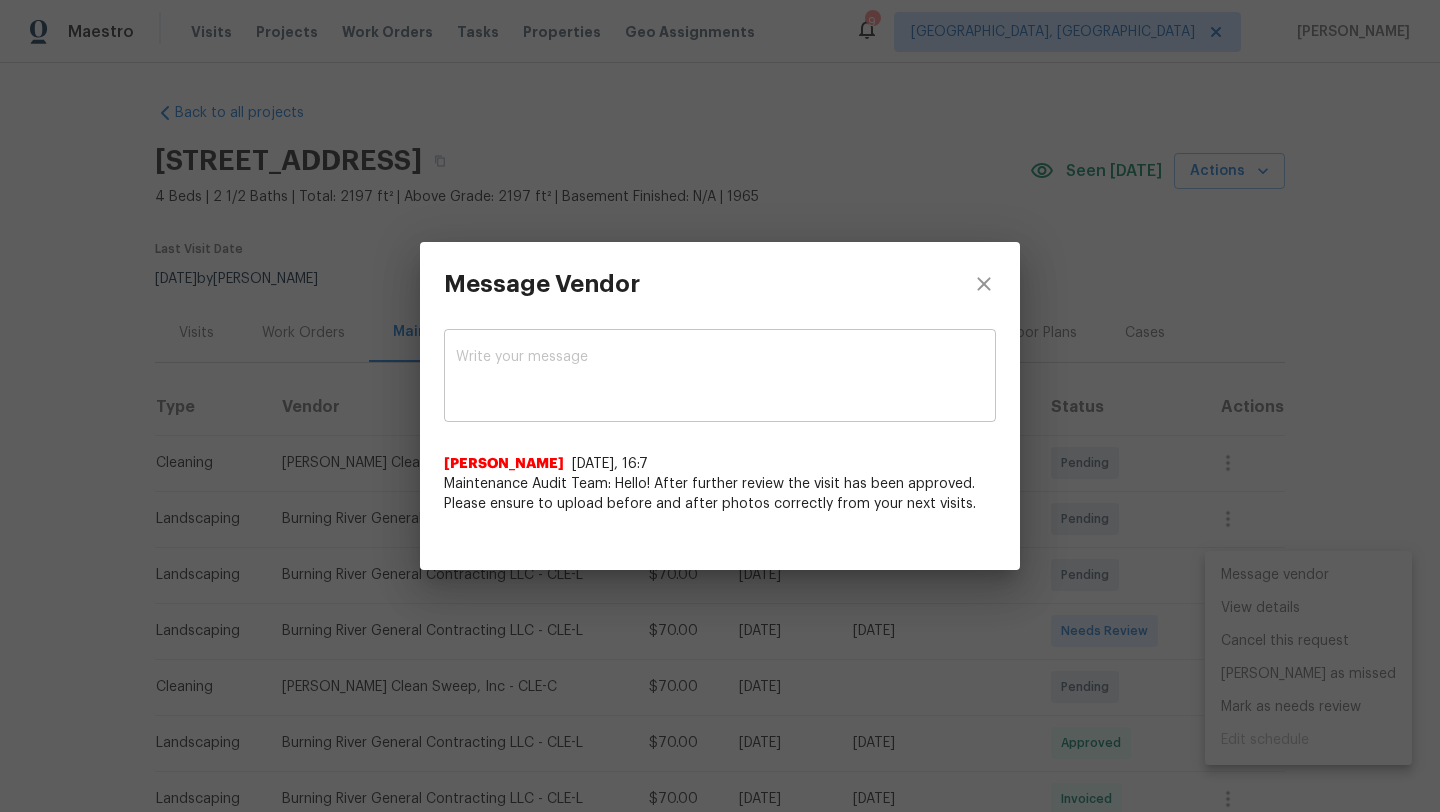 click at bounding box center [720, 378] 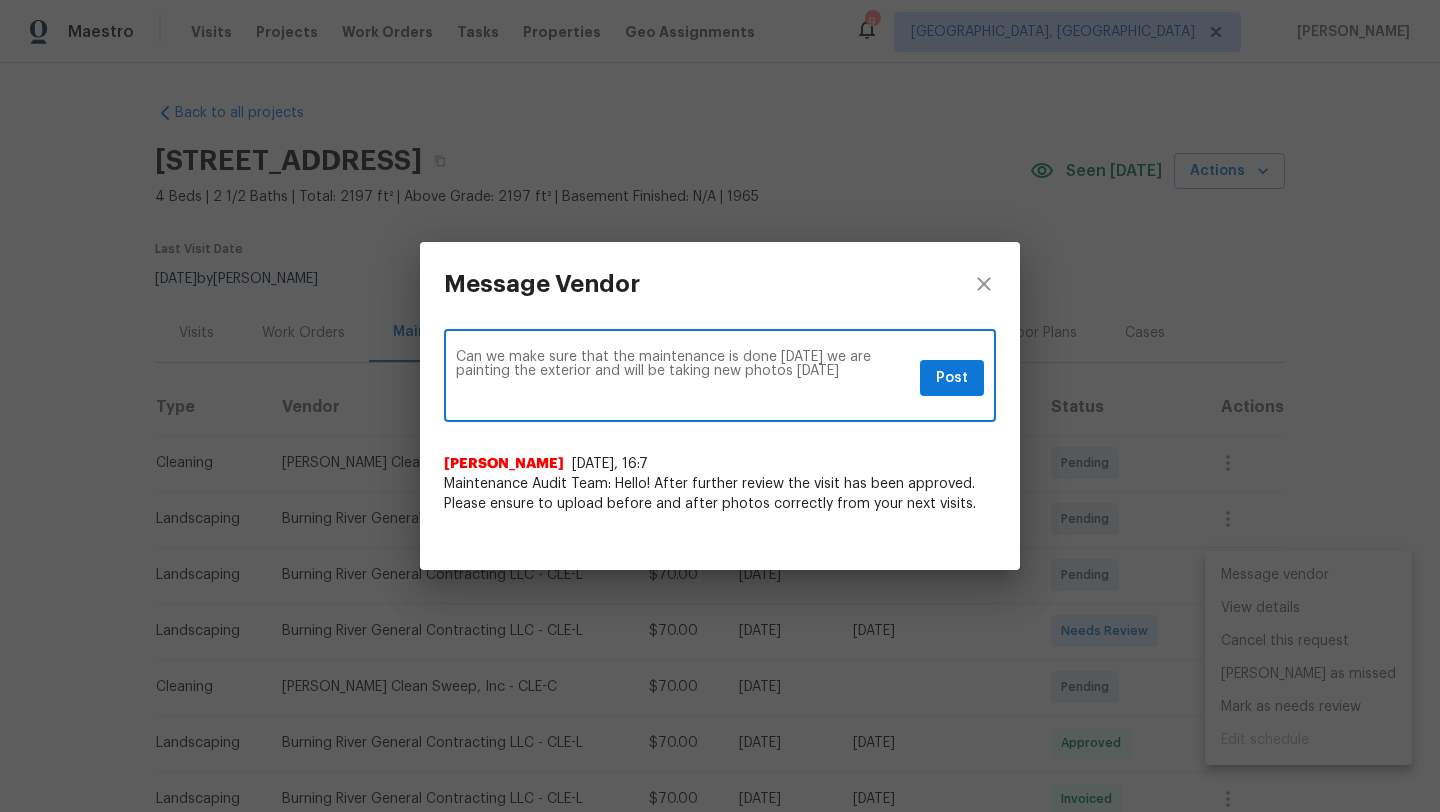type on "Can we make sure that the maintenance is done monday we are painting the exterior and will be taking new photos on Tuesday" 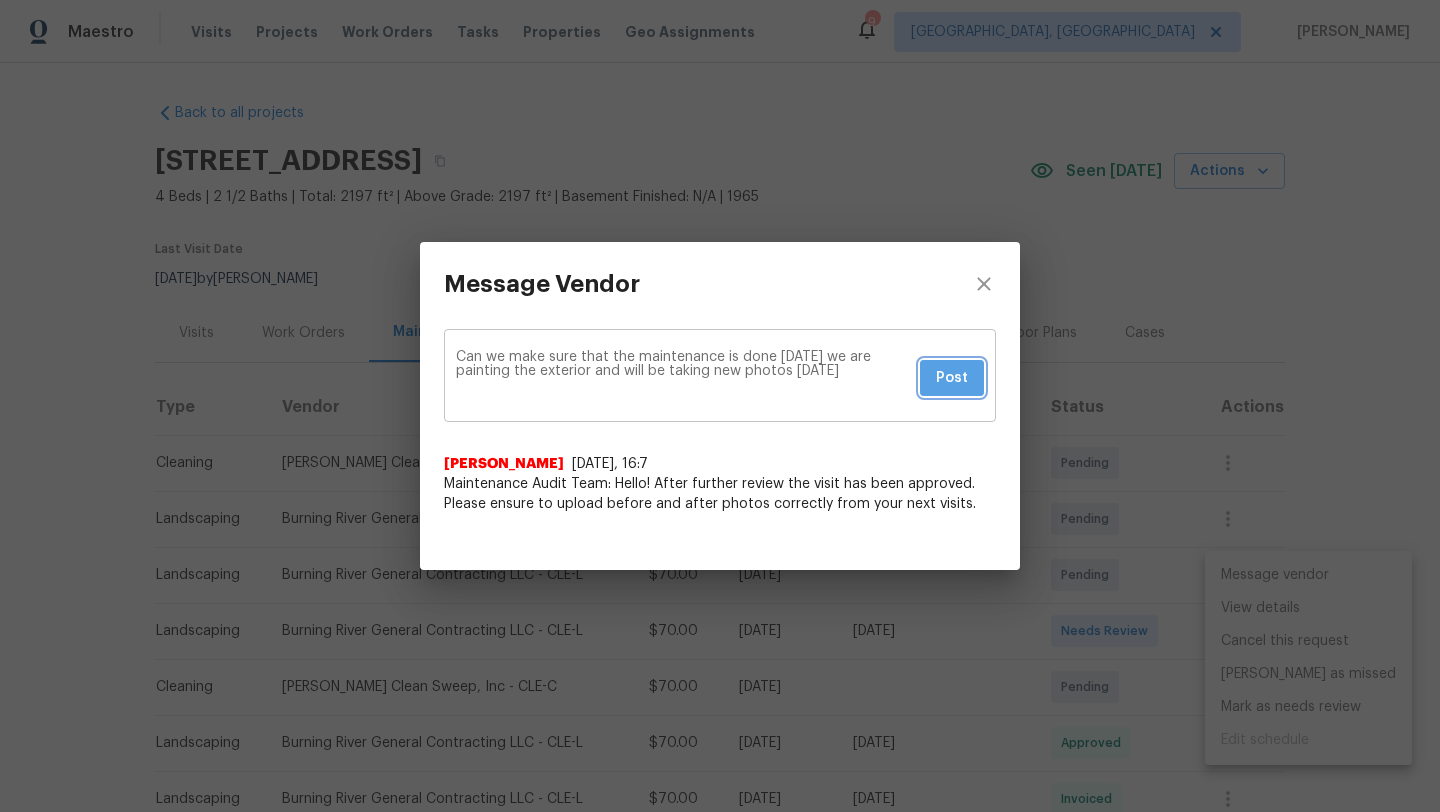 click on "Post" at bounding box center [952, 378] 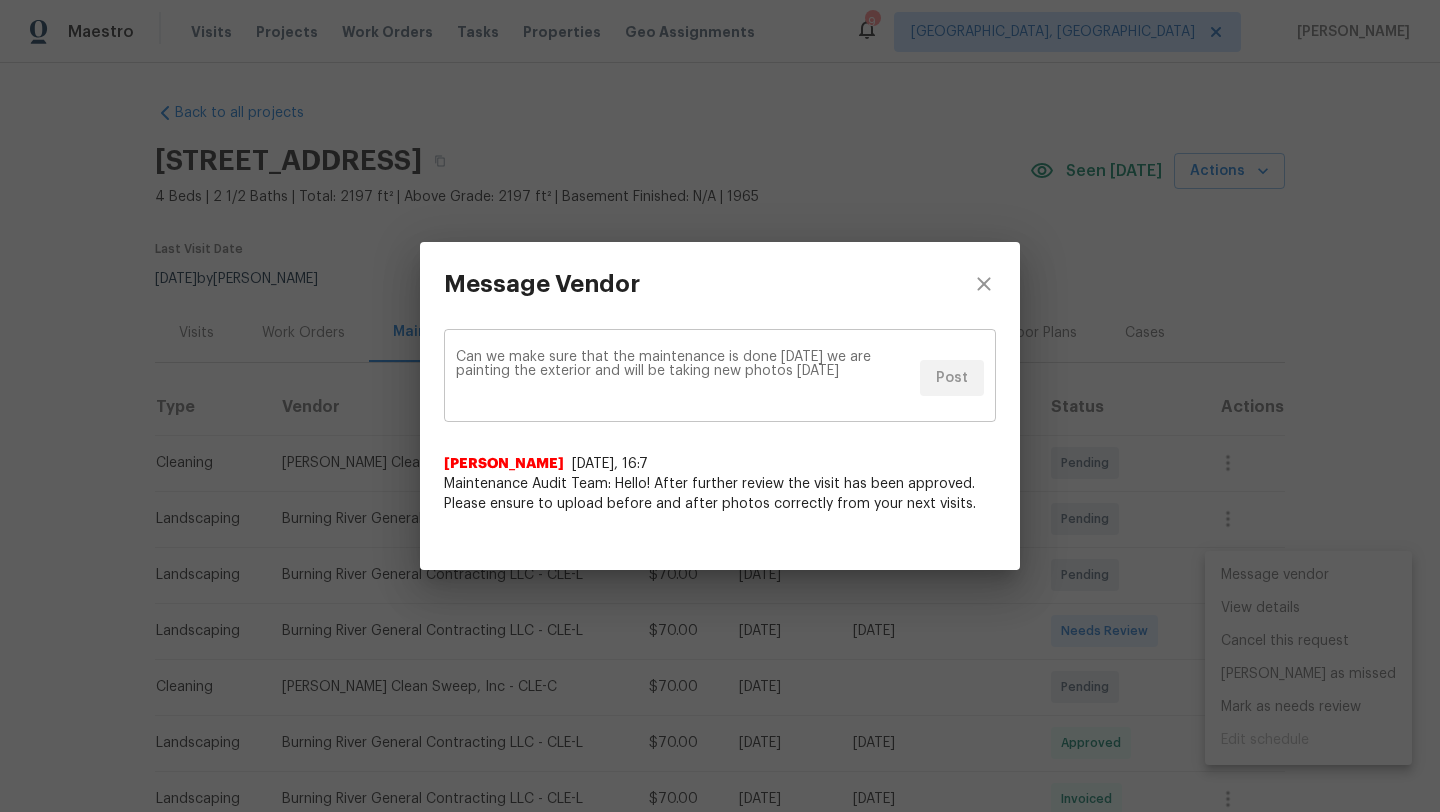 type 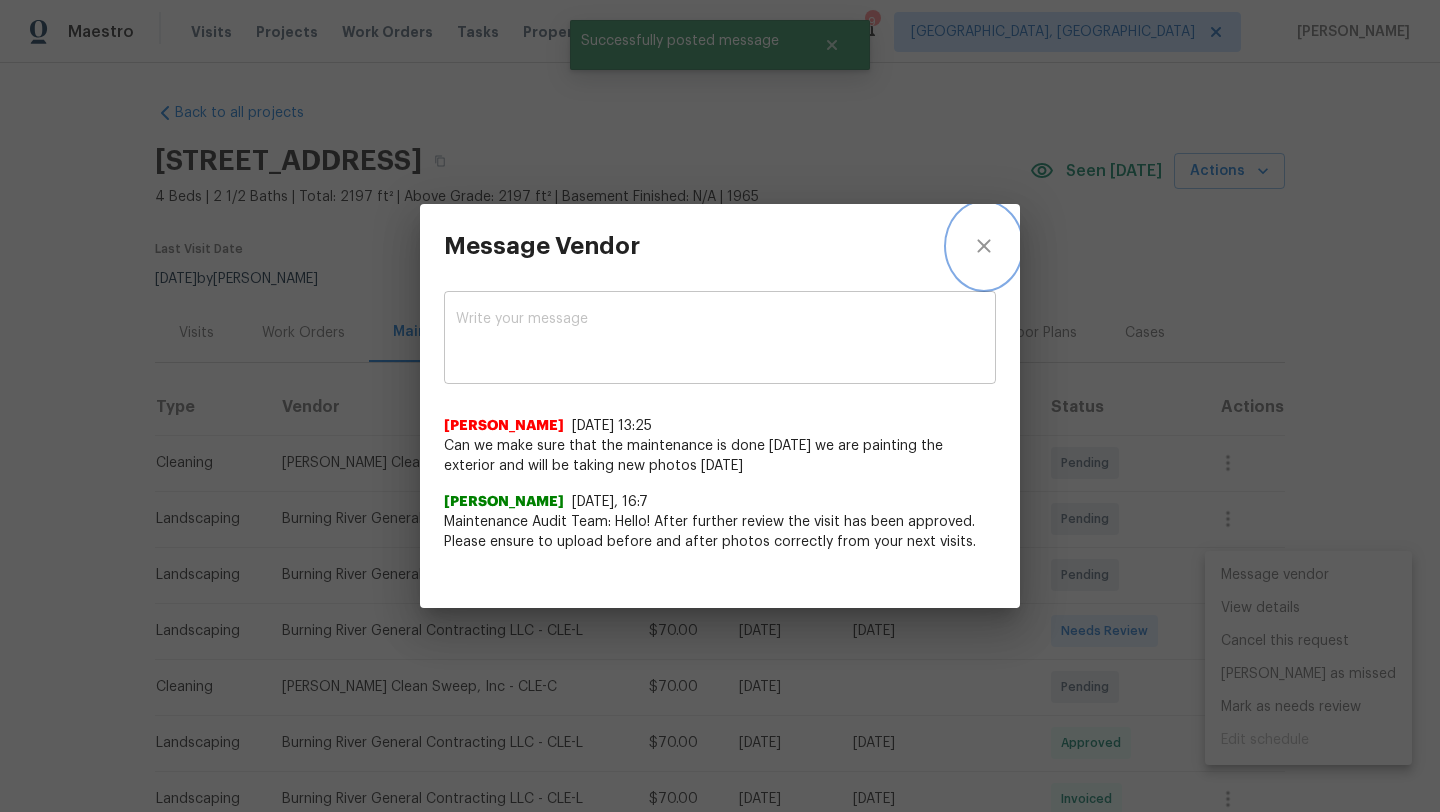 click 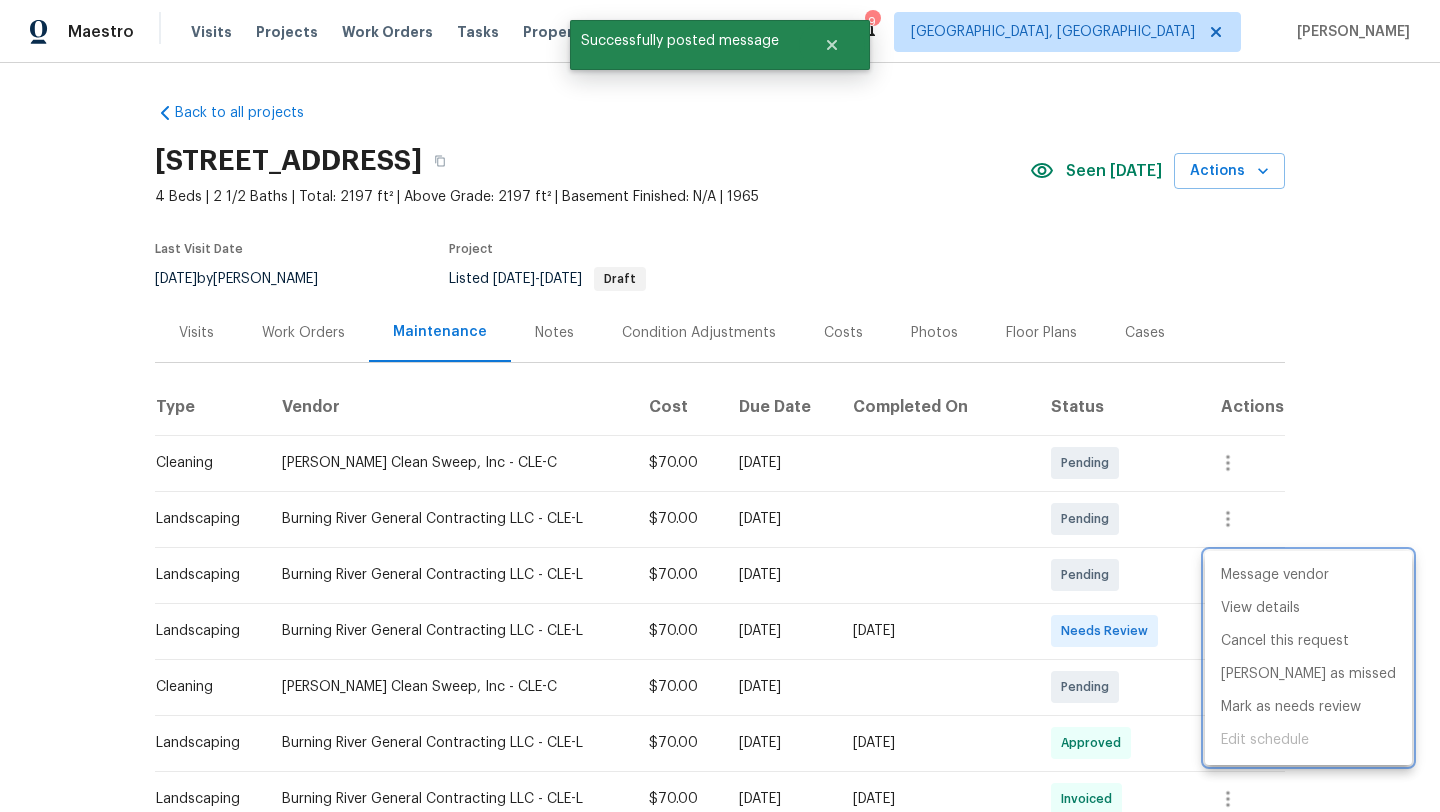 click at bounding box center (720, 406) 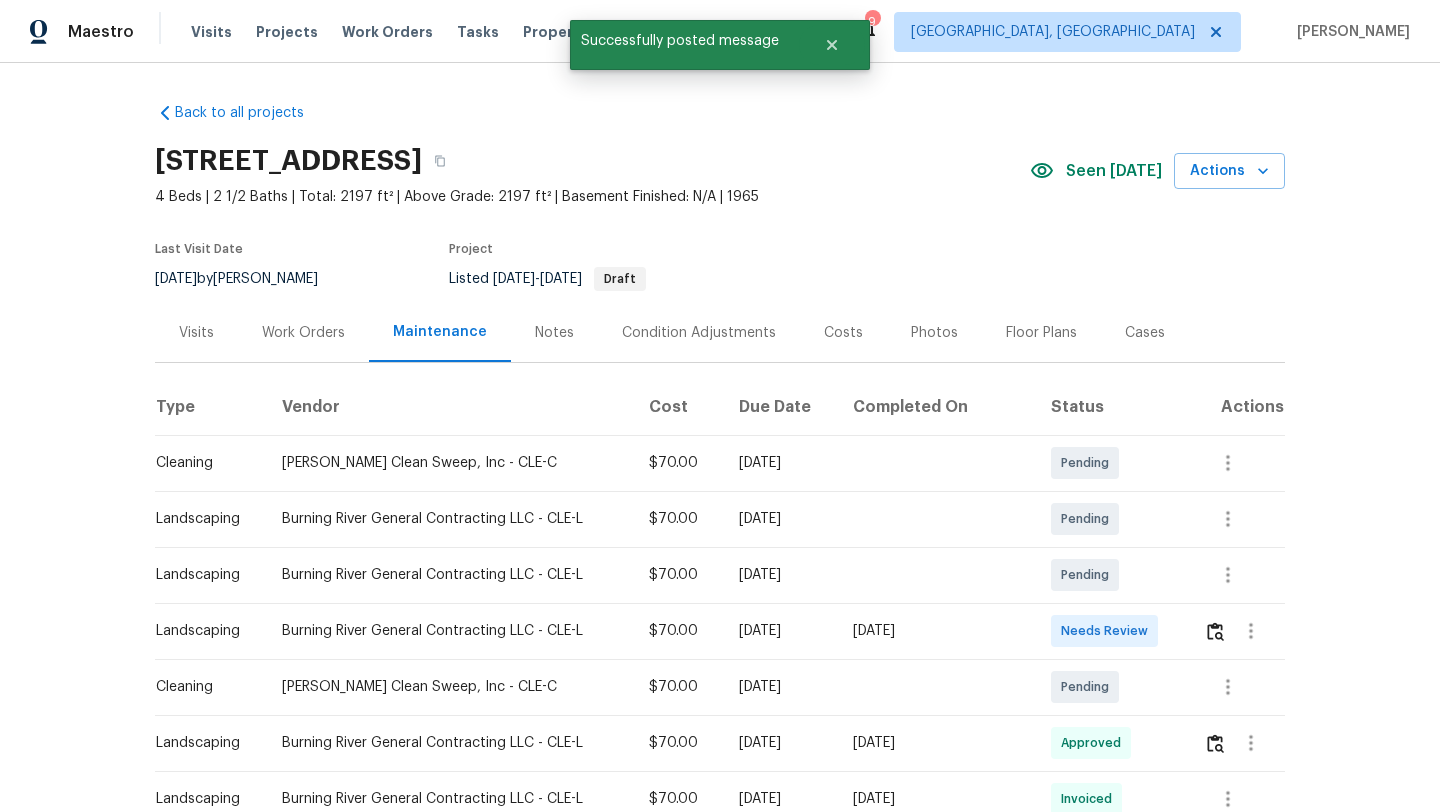 click on "Work Orders" at bounding box center (303, 333) 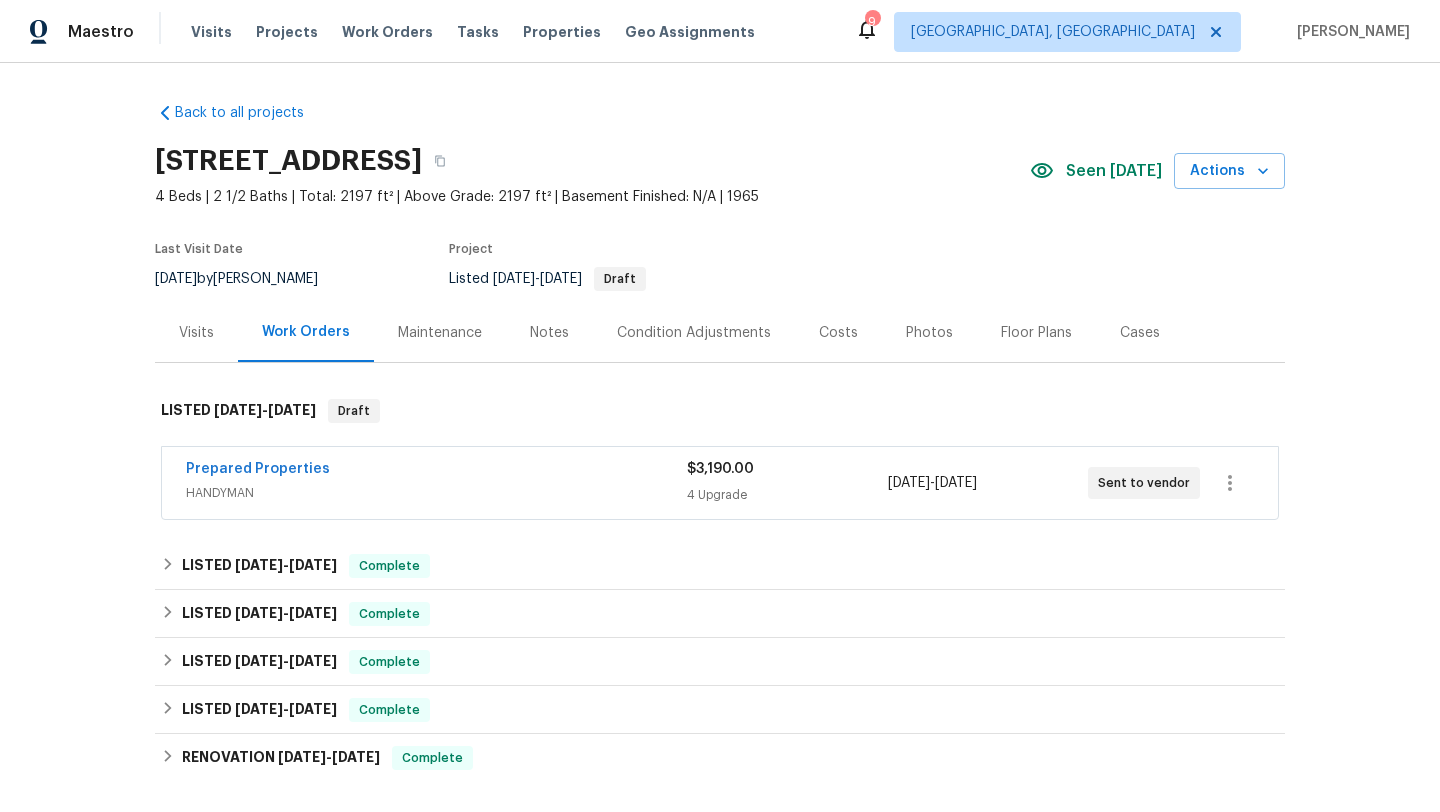 click on "Visits" at bounding box center [196, 333] 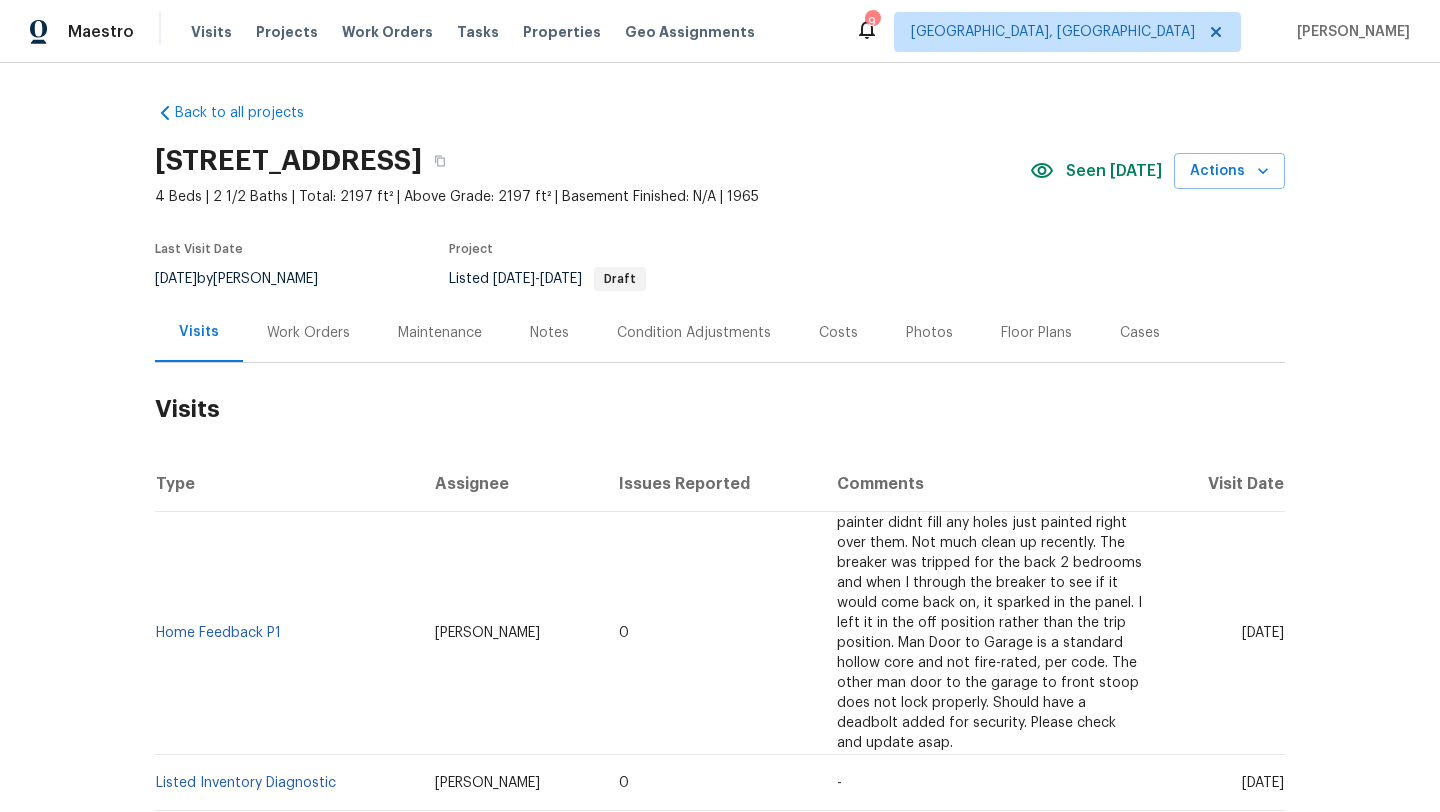 click on "Work Orders" at bounding box center (308, 333) 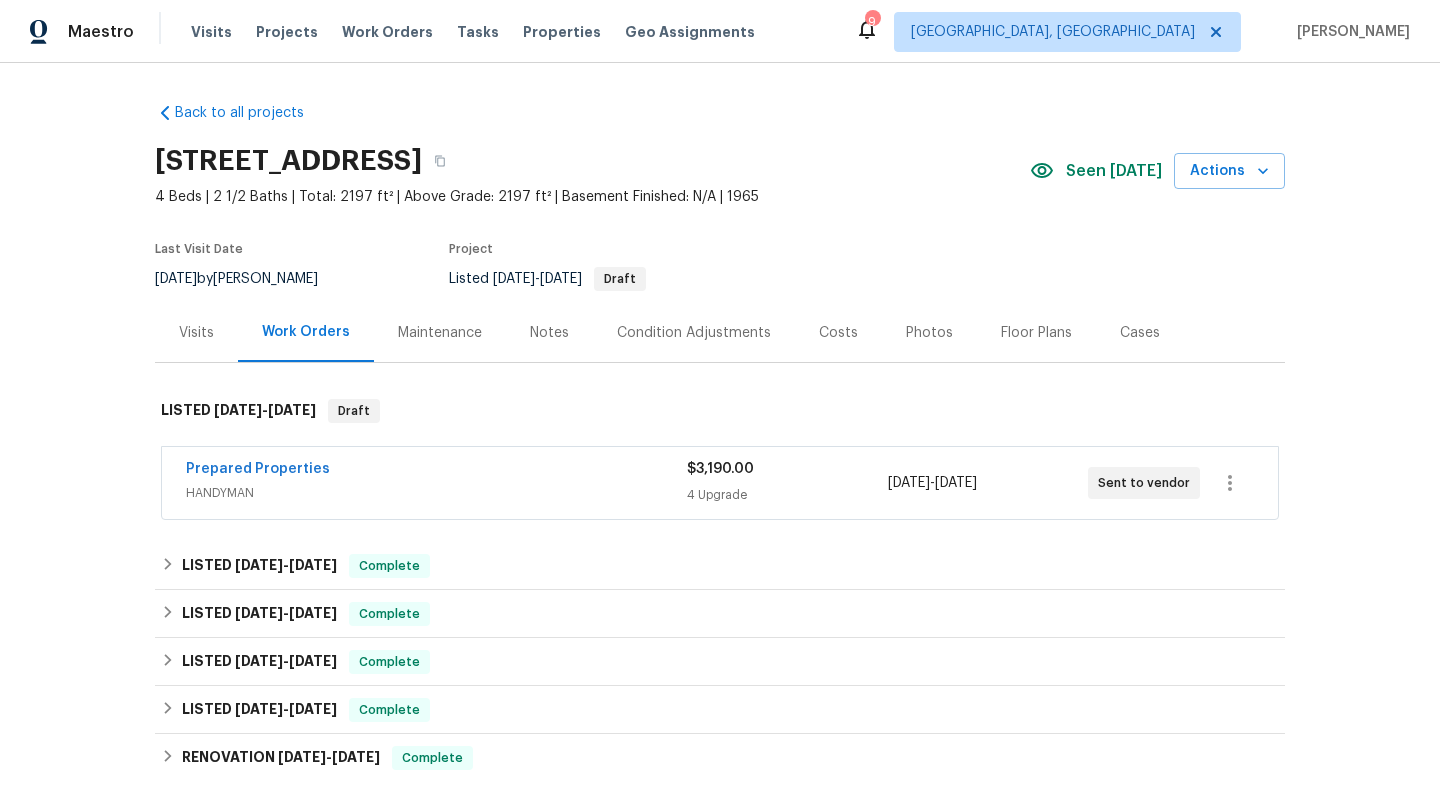 click on "Visits" at bounding box center [196, 333] 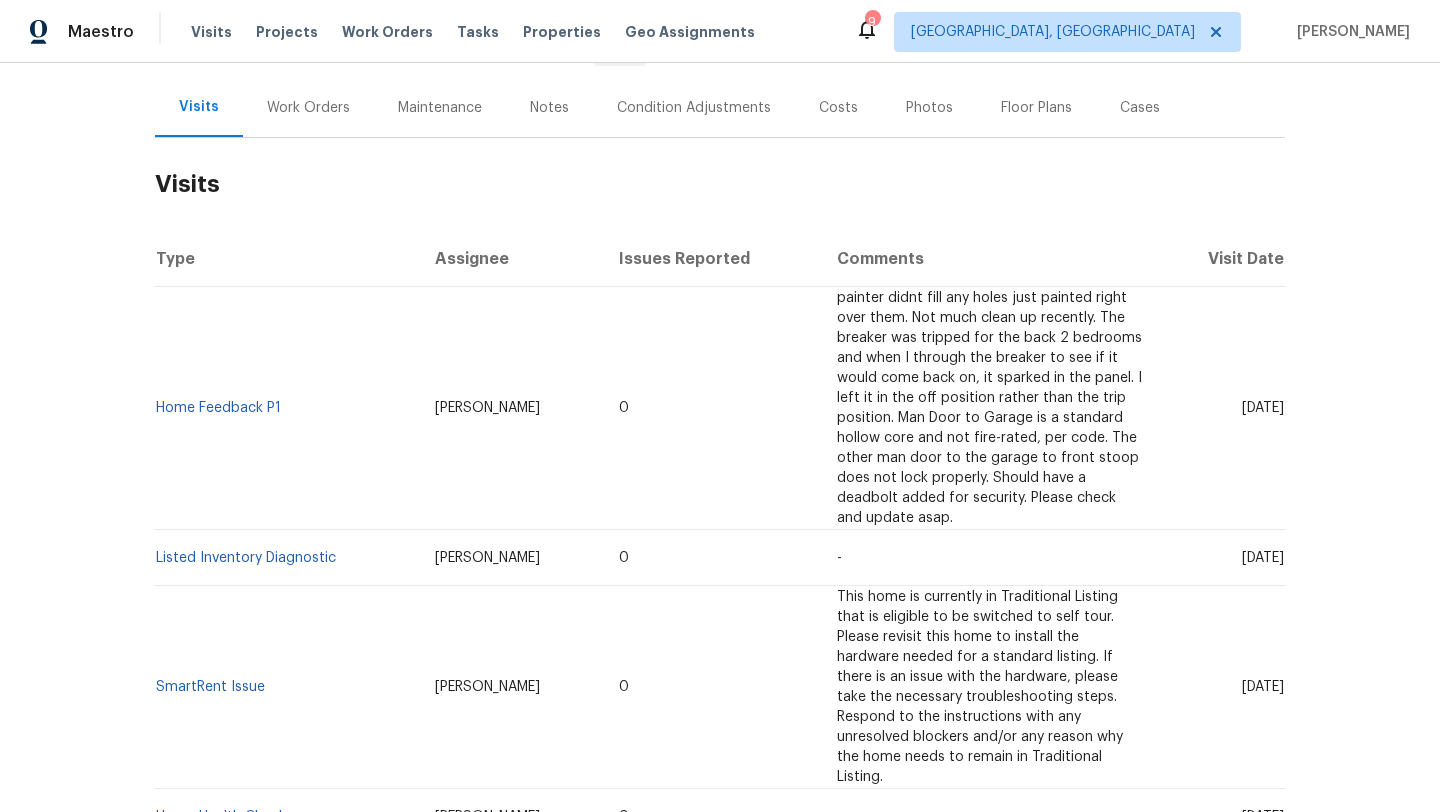 scroll, scrollTop: 251, scrollLeft: 0, axis: vertical 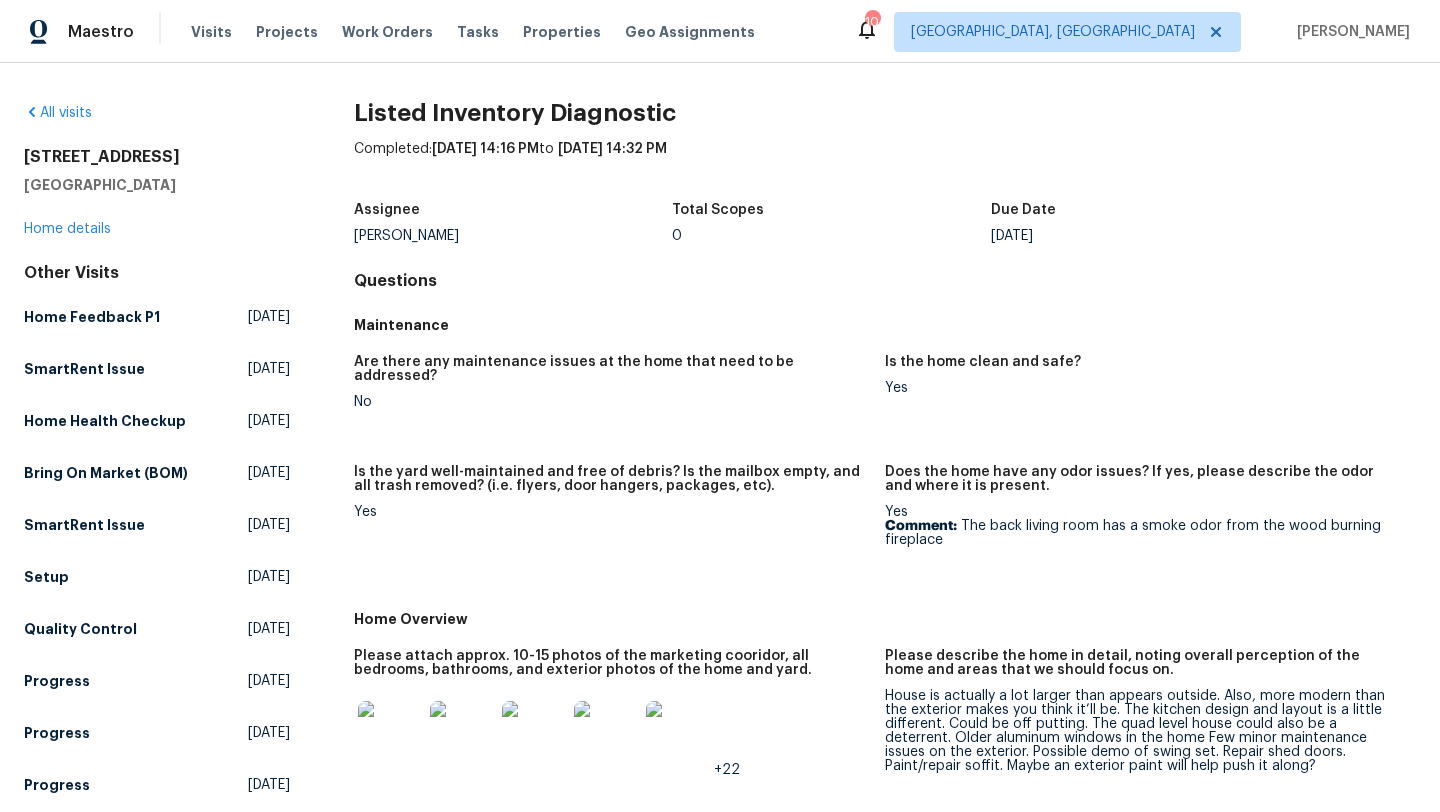 click at bounding box center [390, 733] 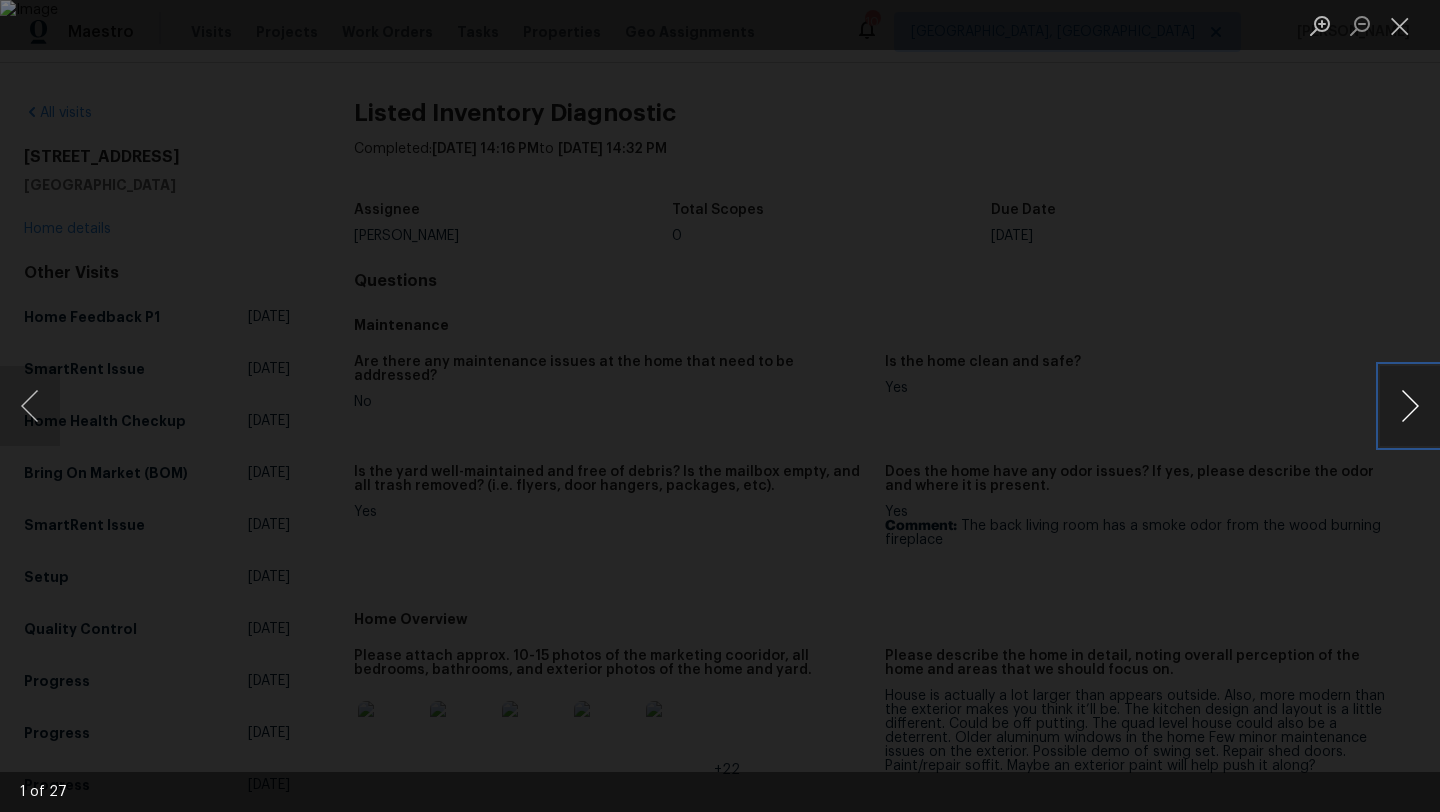 click at bounding box center (1410, 406) 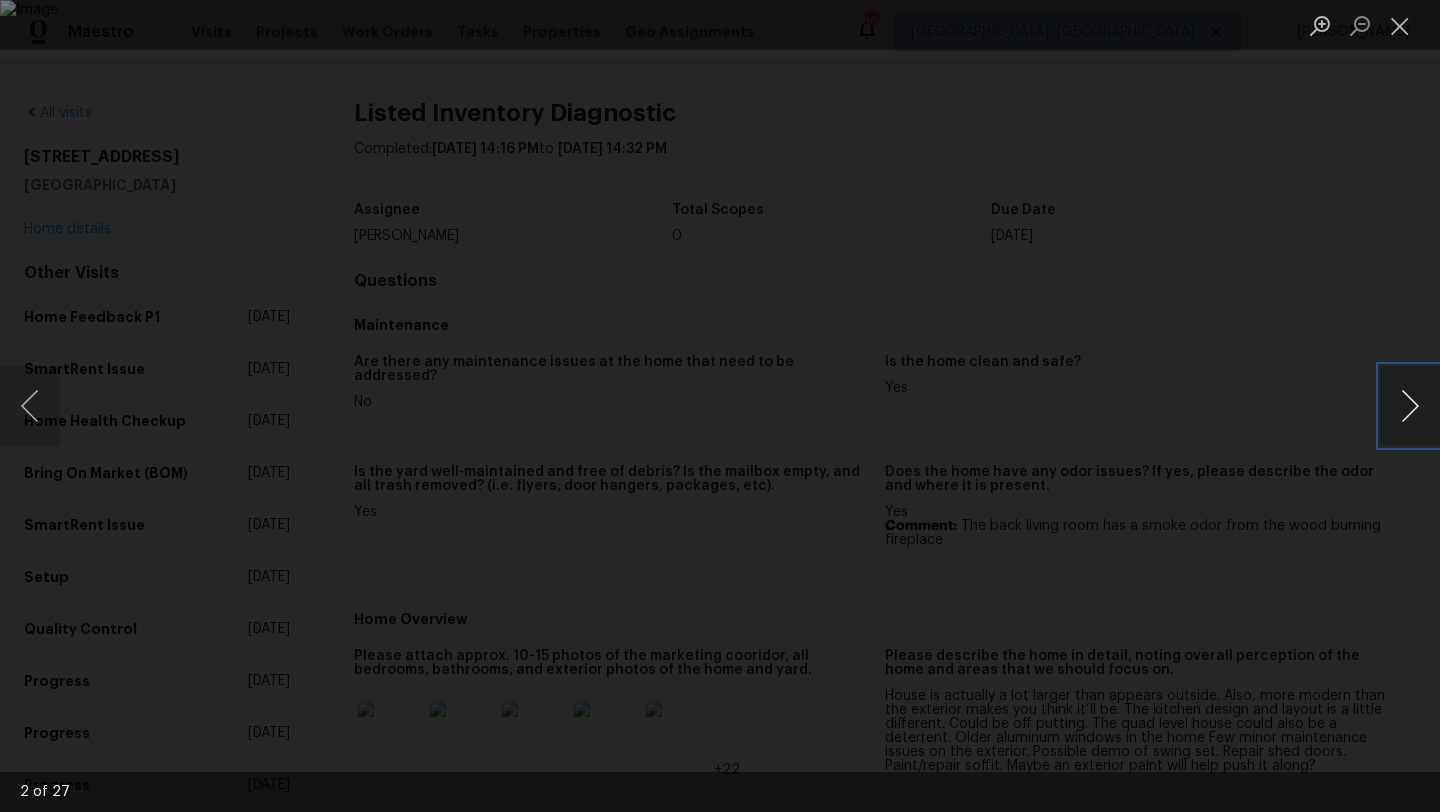 click at bounding box center [1410, 406] 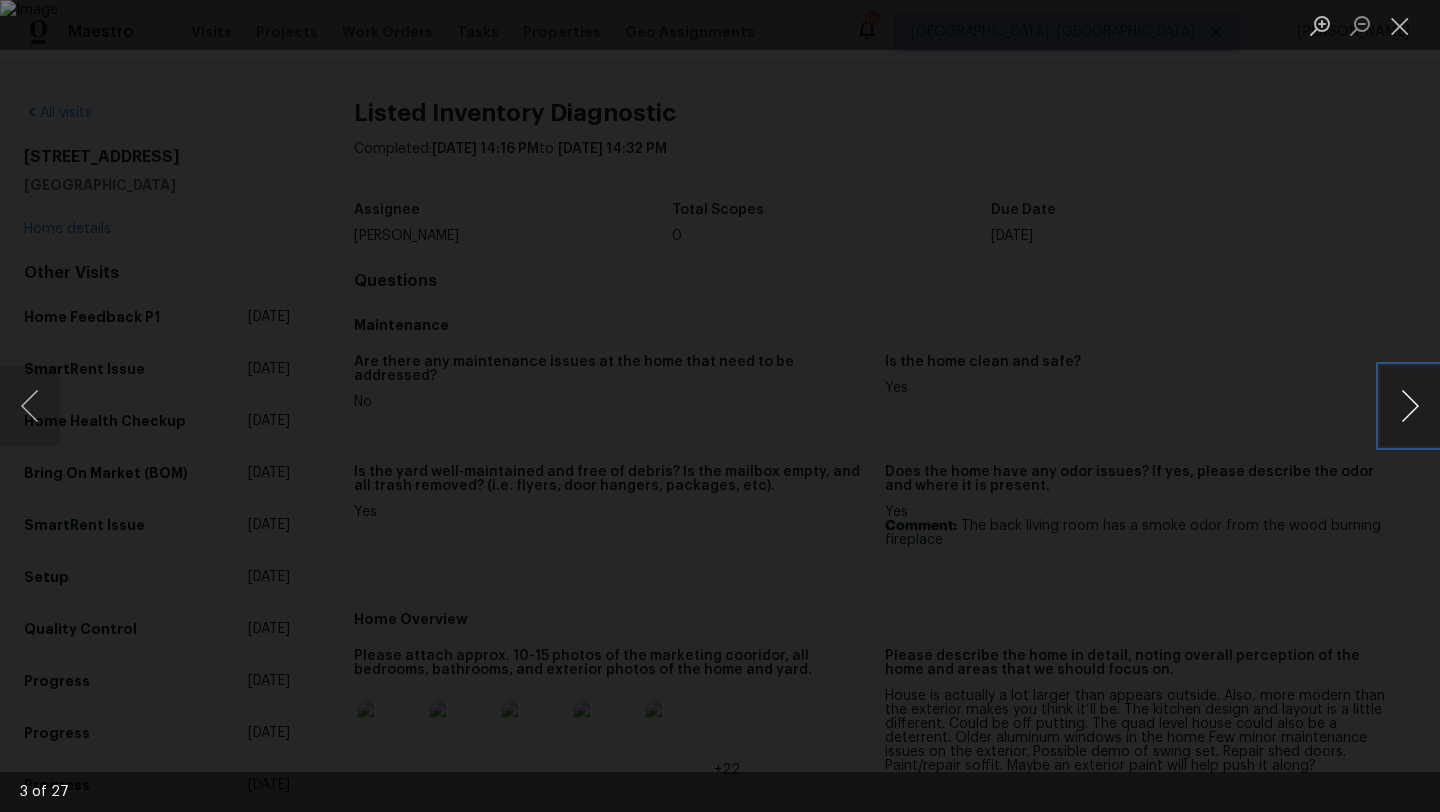click at bounding box center [1410, 406] 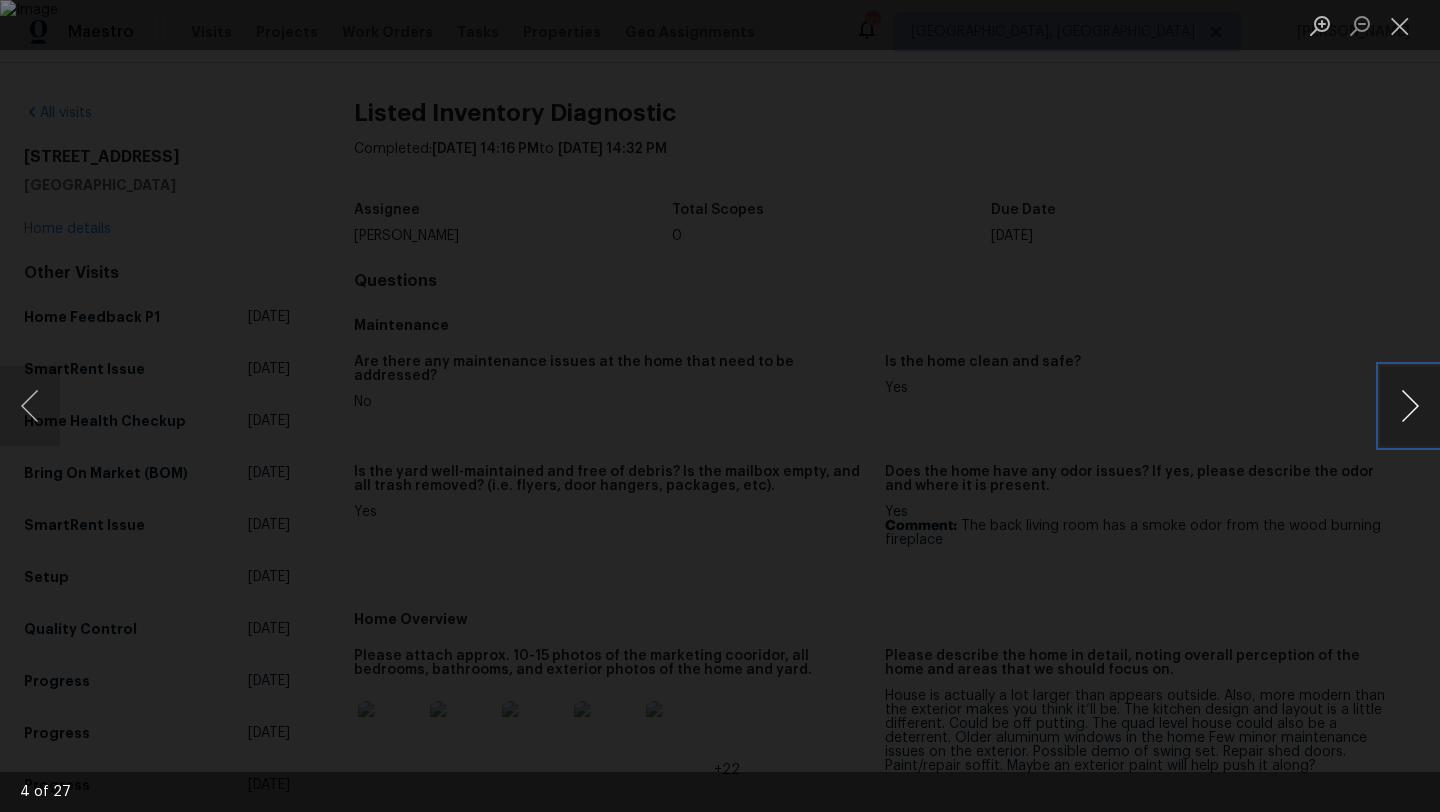 click at bounding box center (1410, 406) 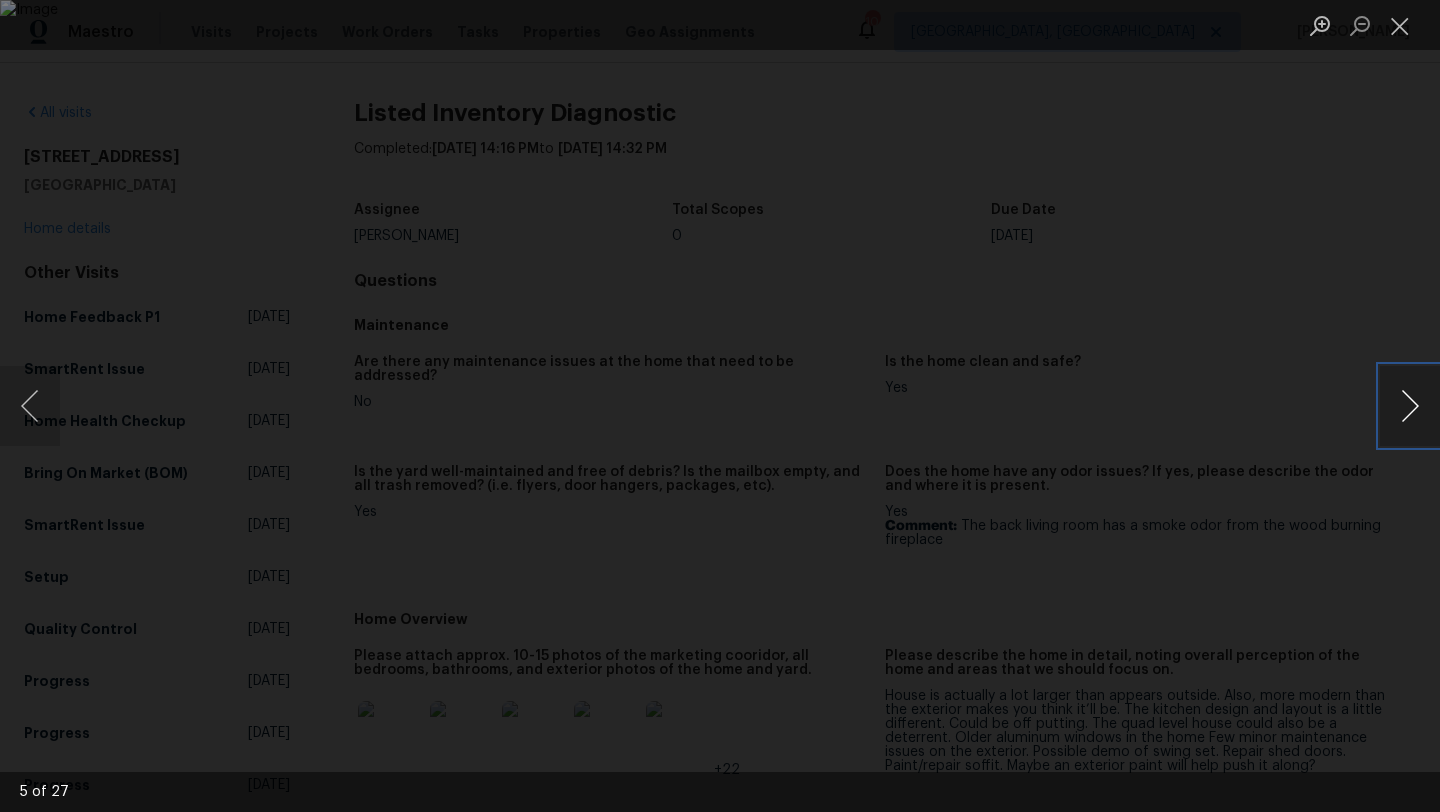 click at bounding box center (1410, 406) 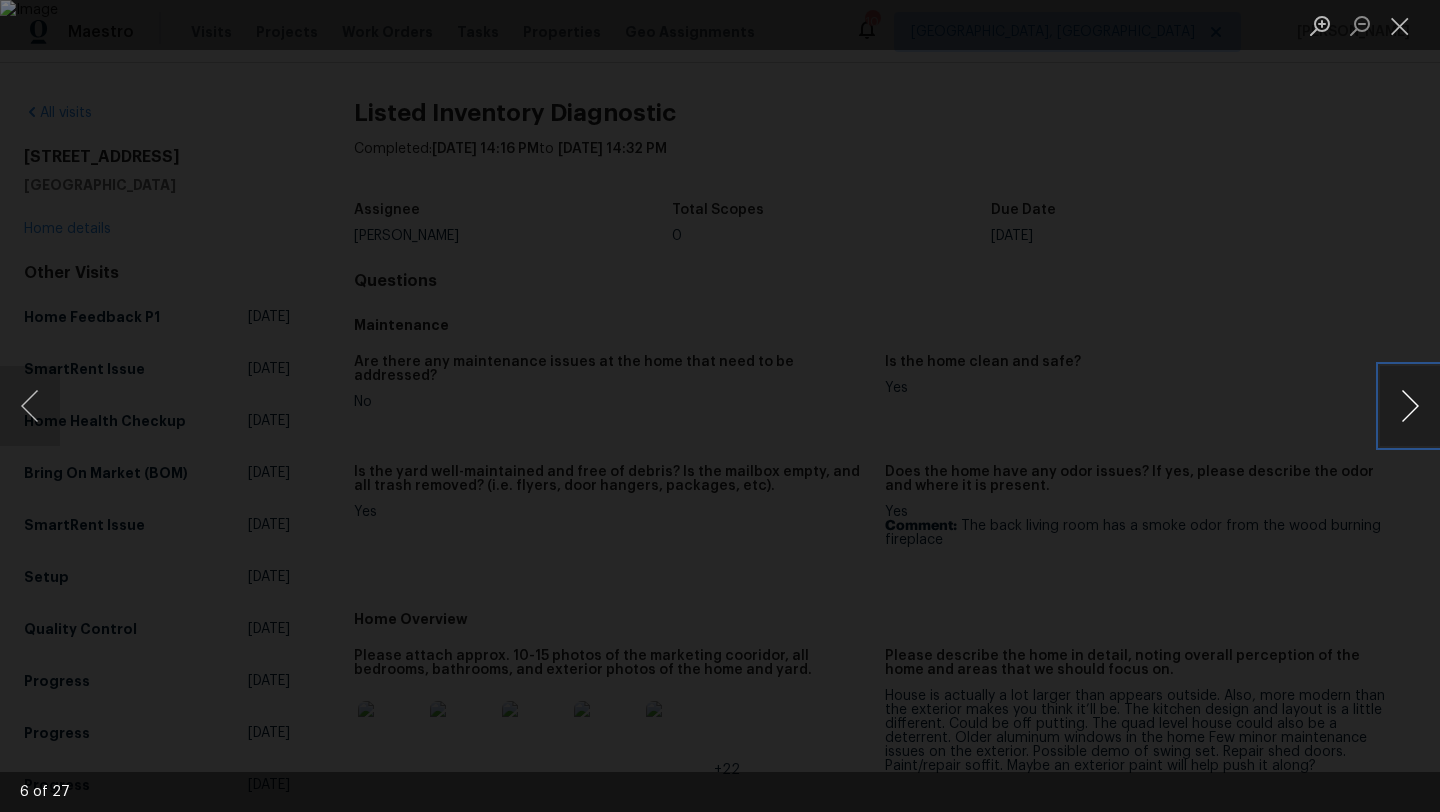 click at bounding box center [1410, 406] 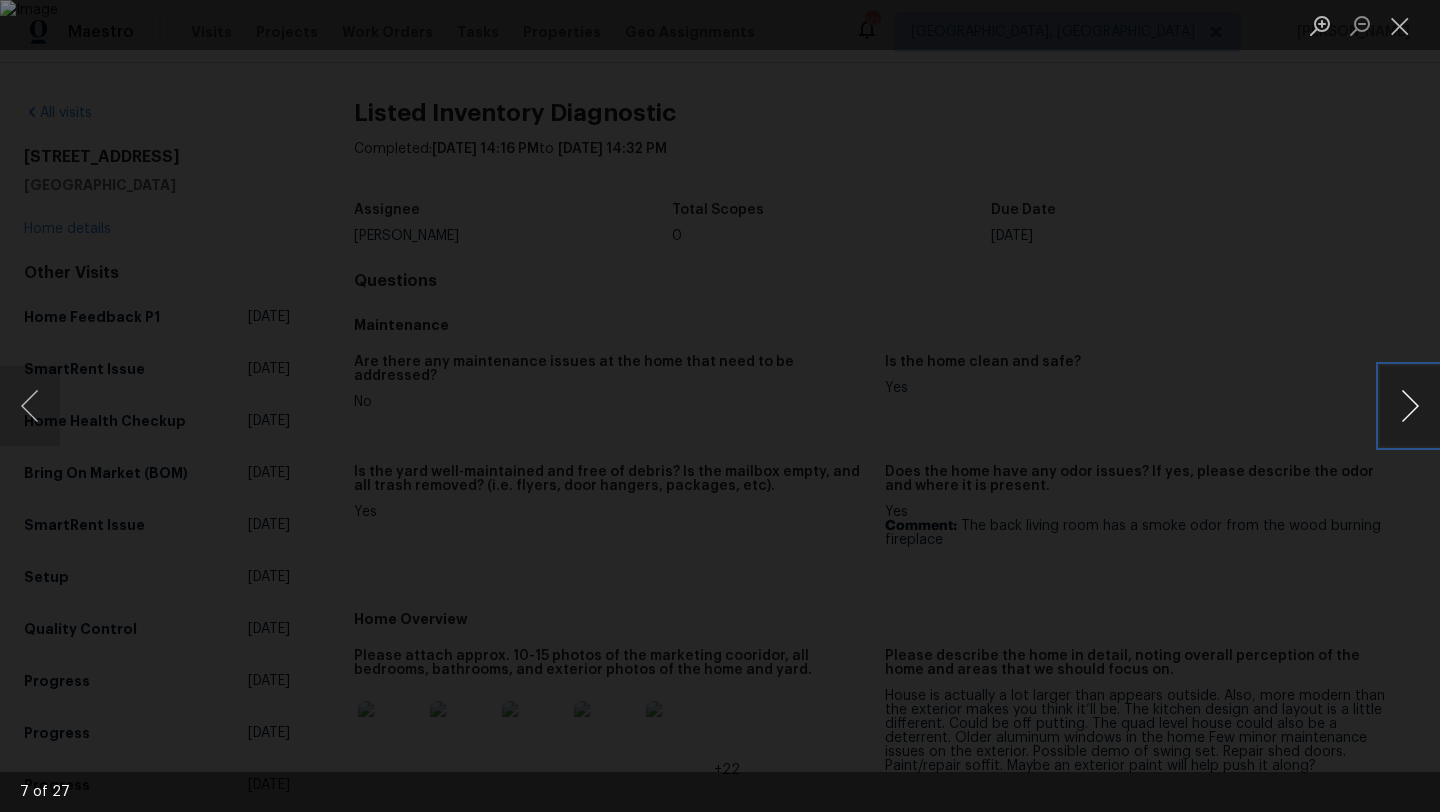 click at bounding box center (1410, 406) 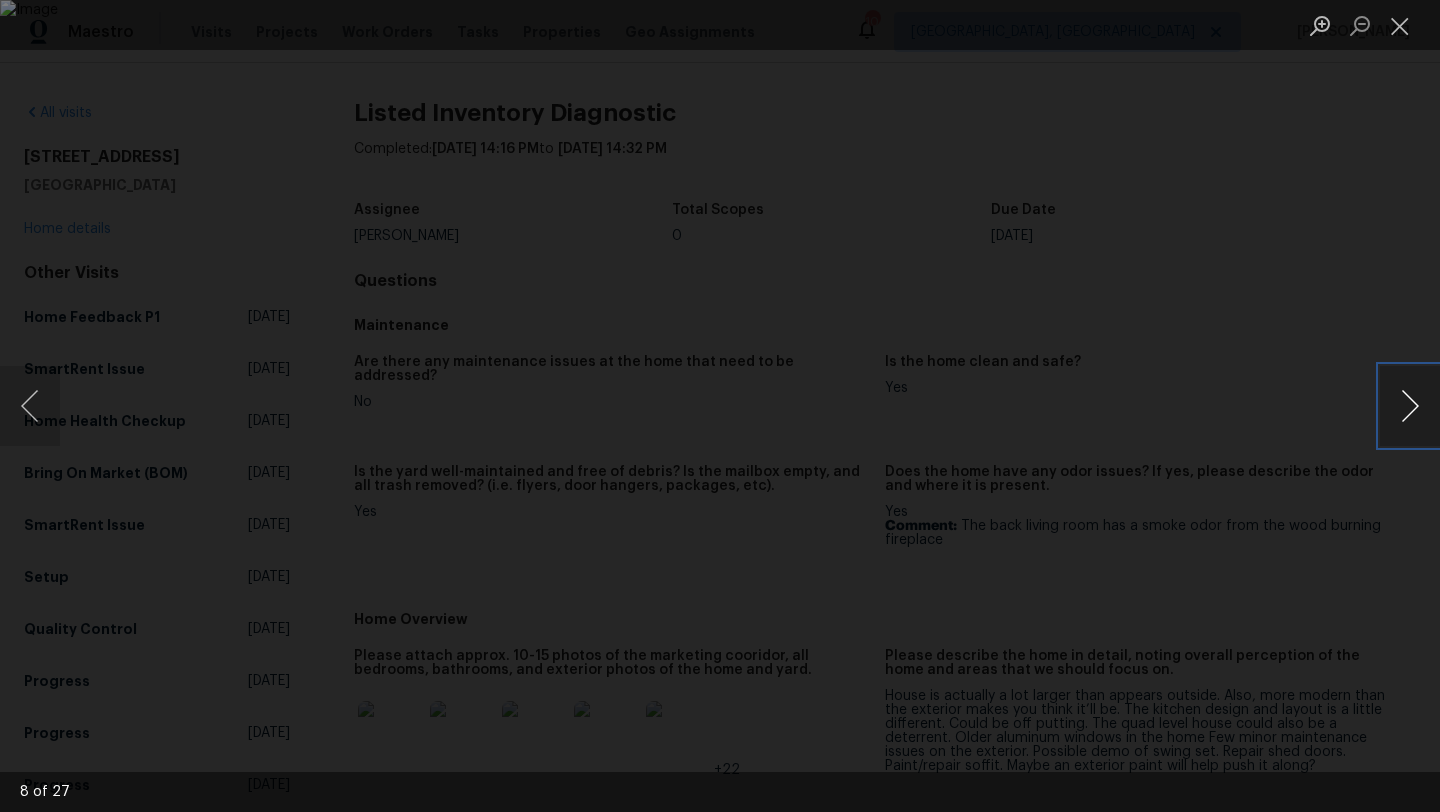 click at bounding box center [1410, 406] 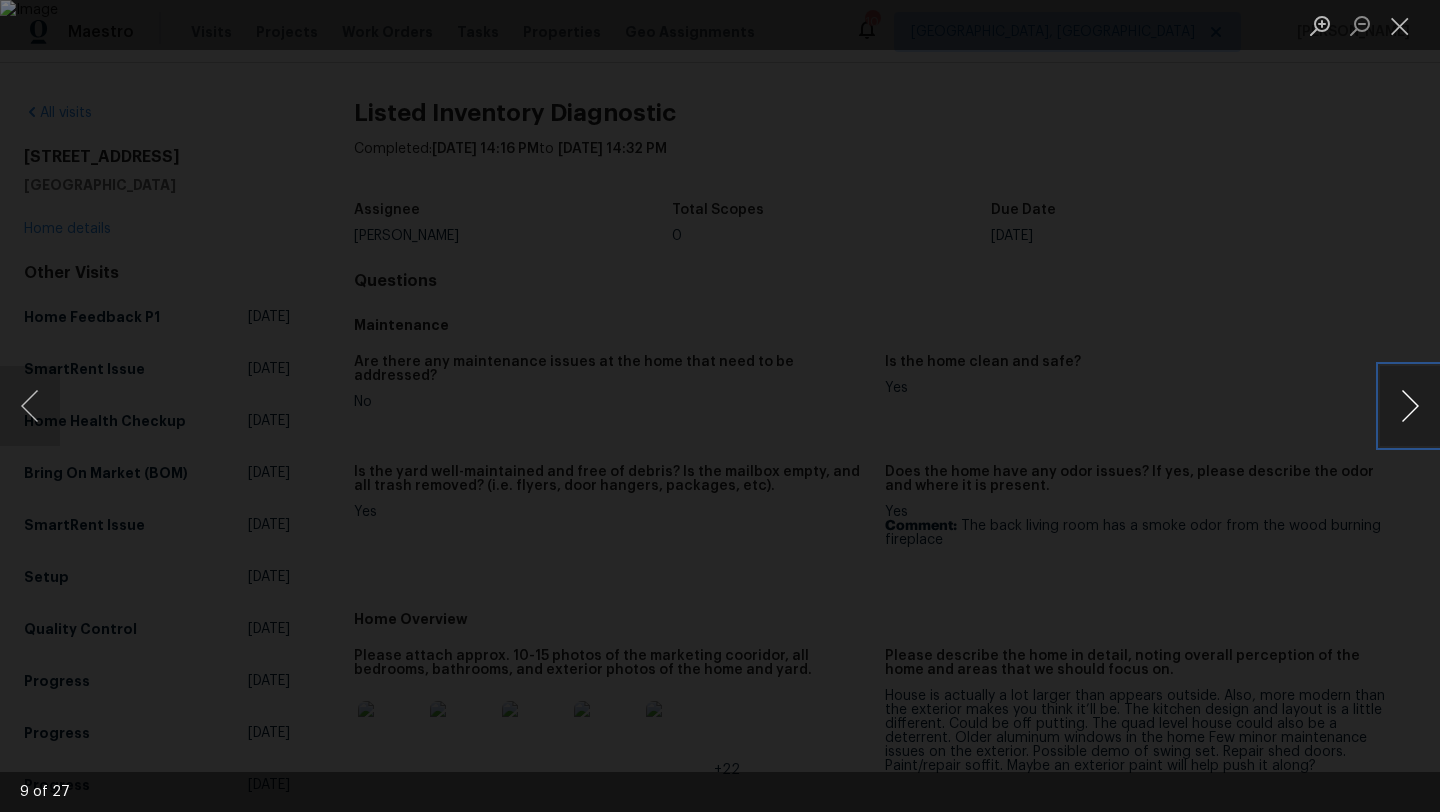 click at bounding box center (1410, 406) 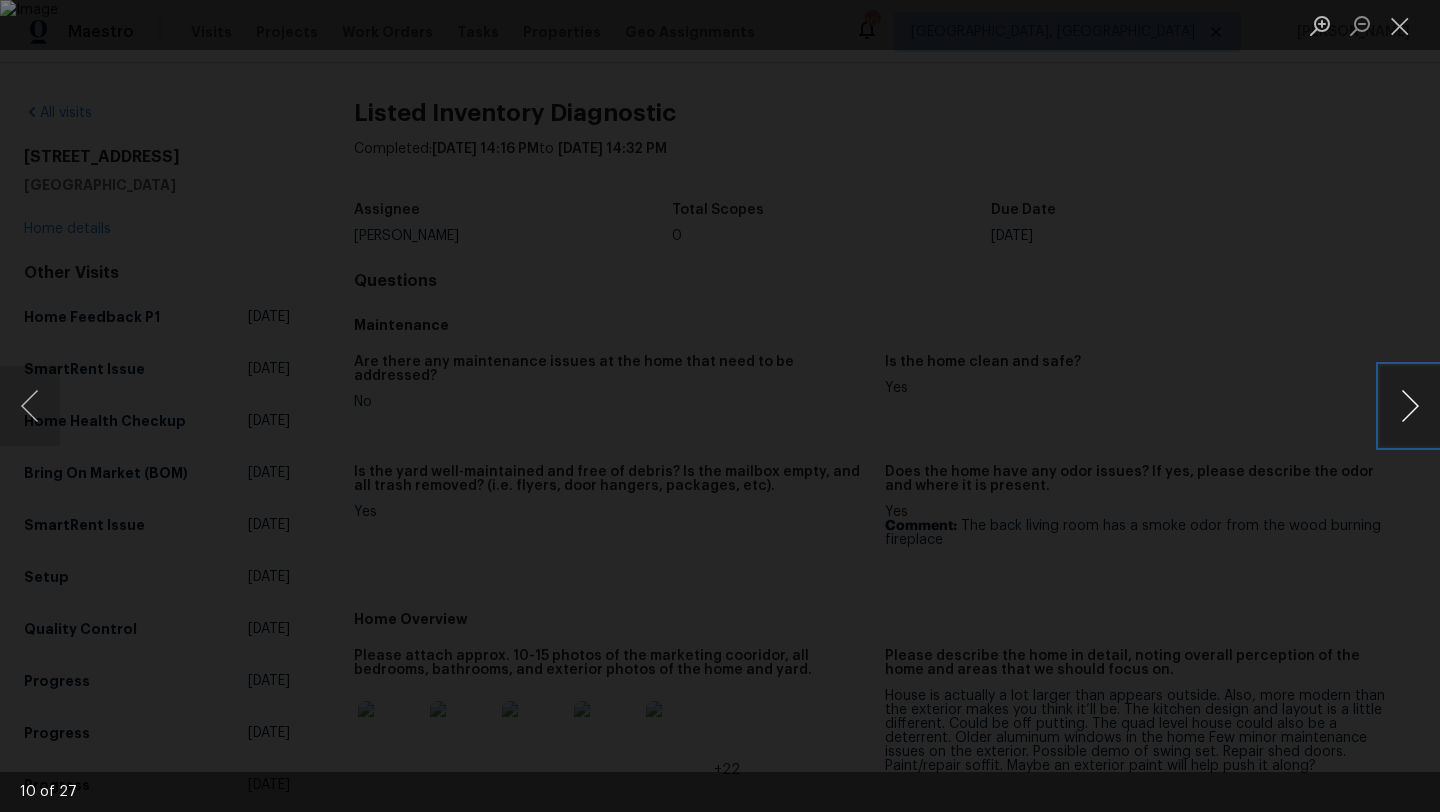 click at bounding box center (1410, 406) 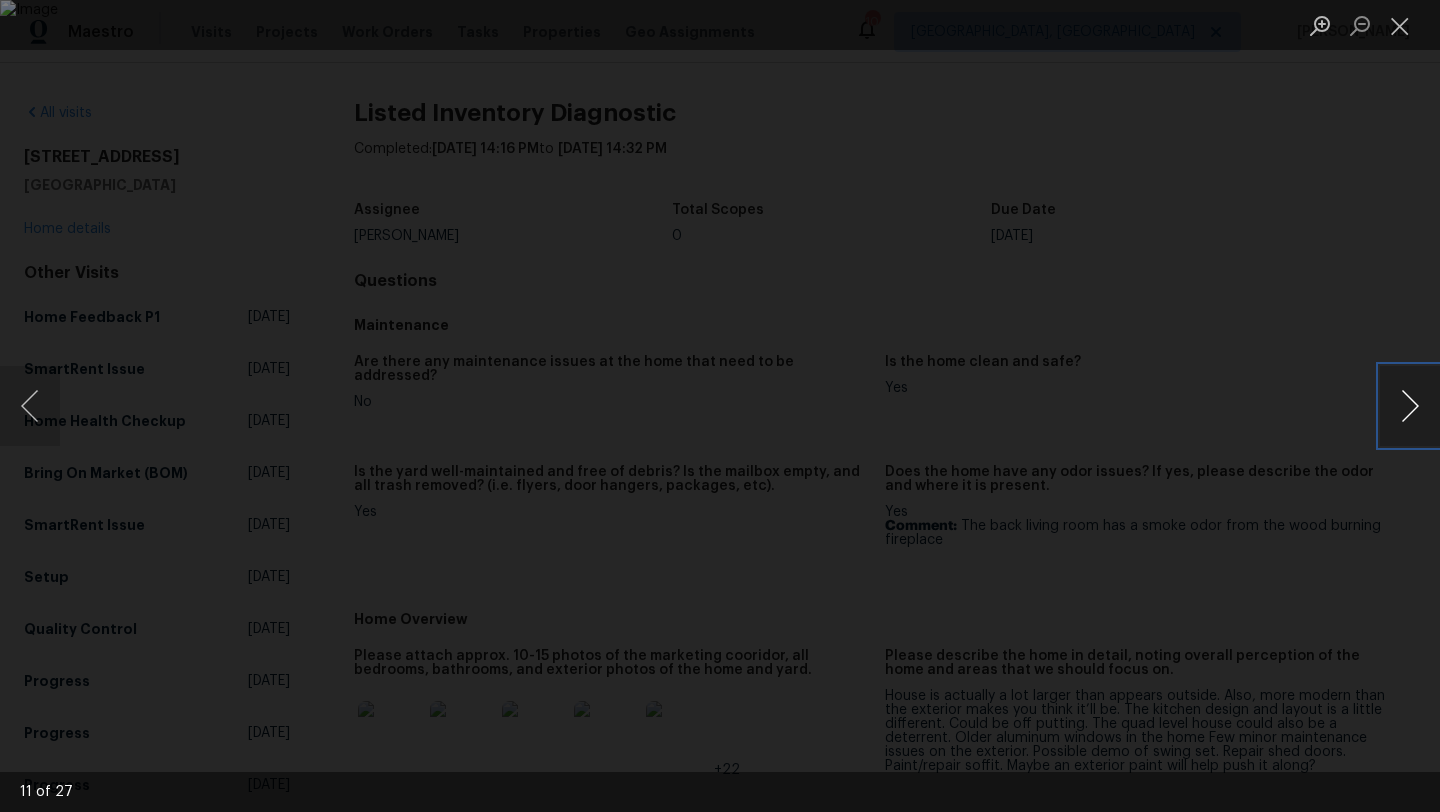 click at bounding box center (1410, 406) 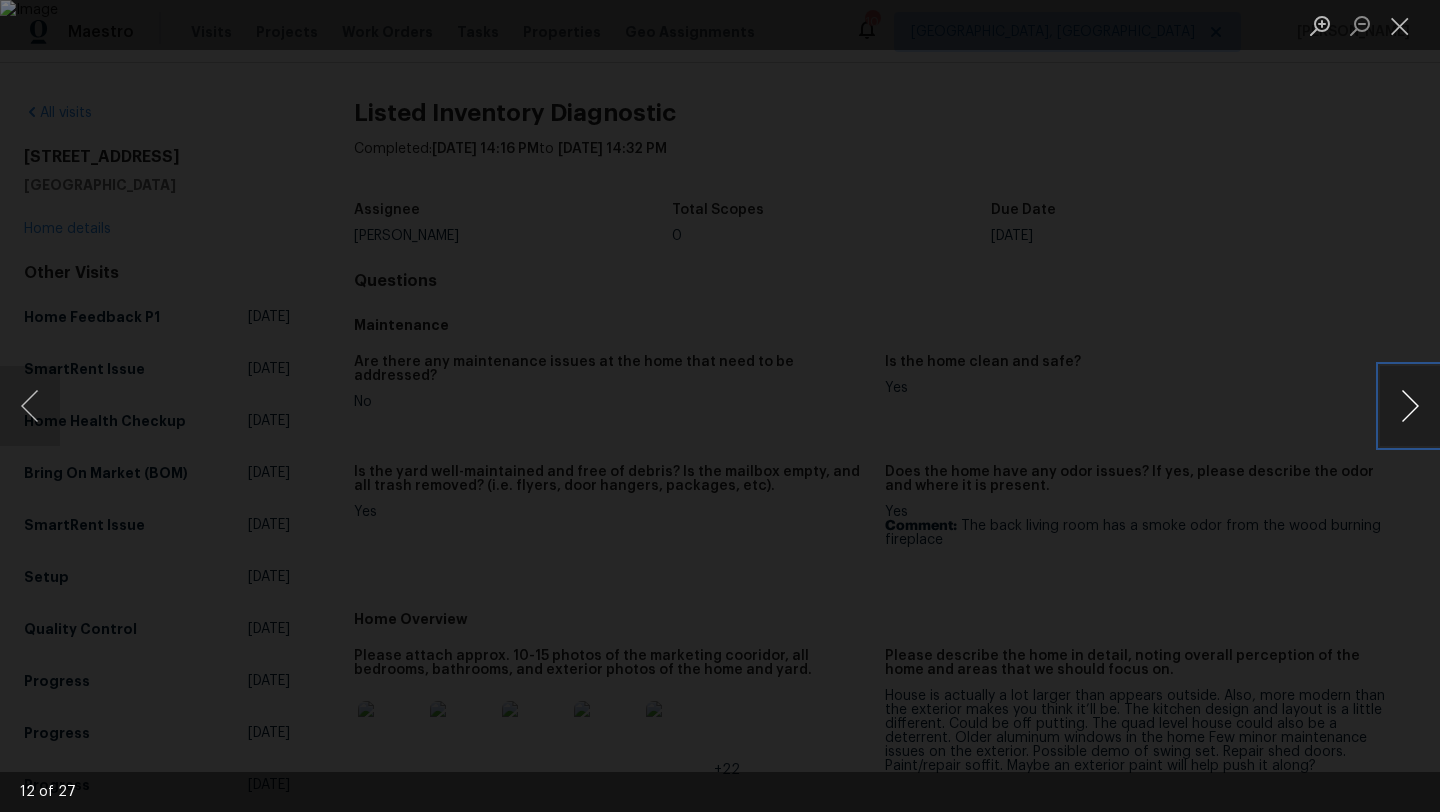 click at bounding box center [1410, 406] 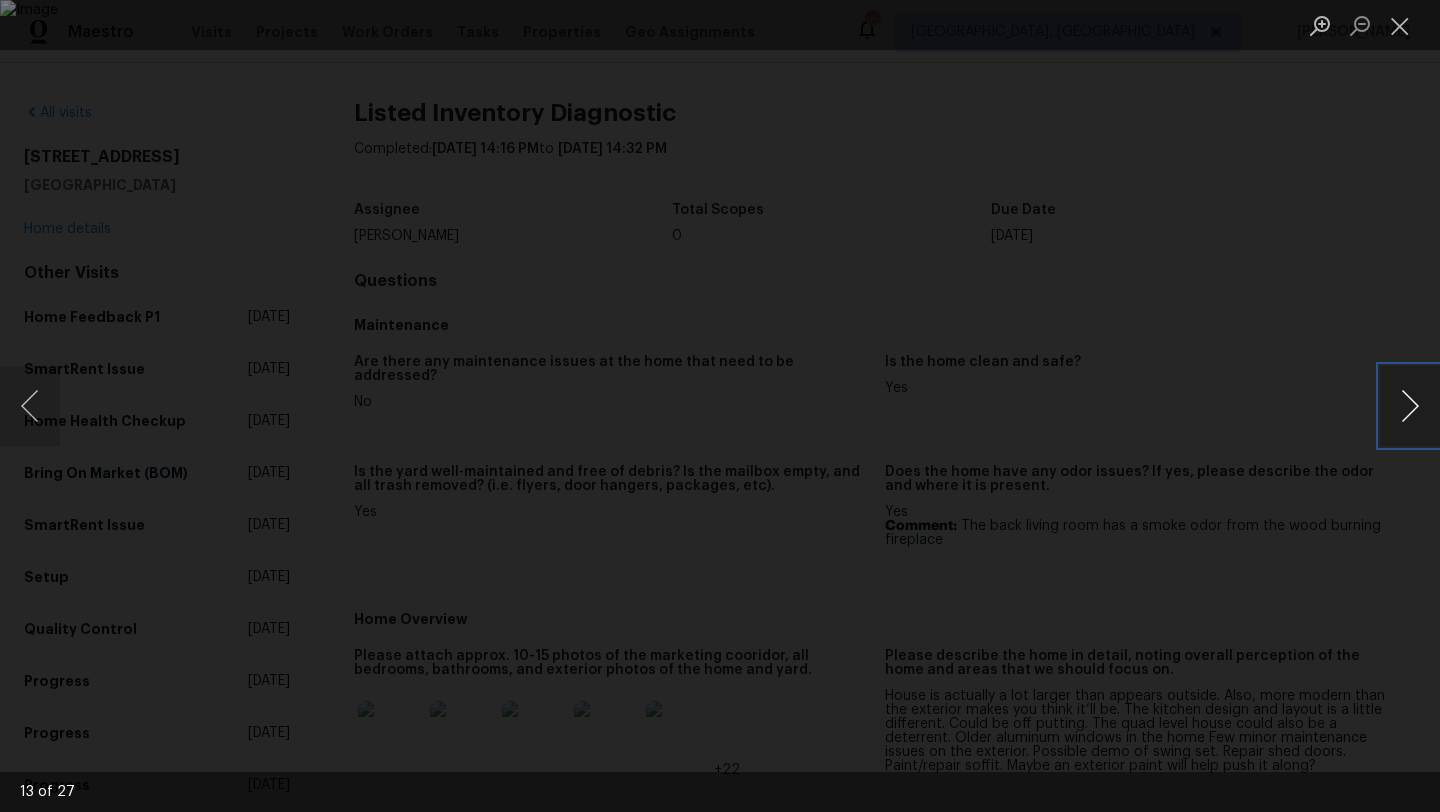 click at bounding box center (1410, 406) 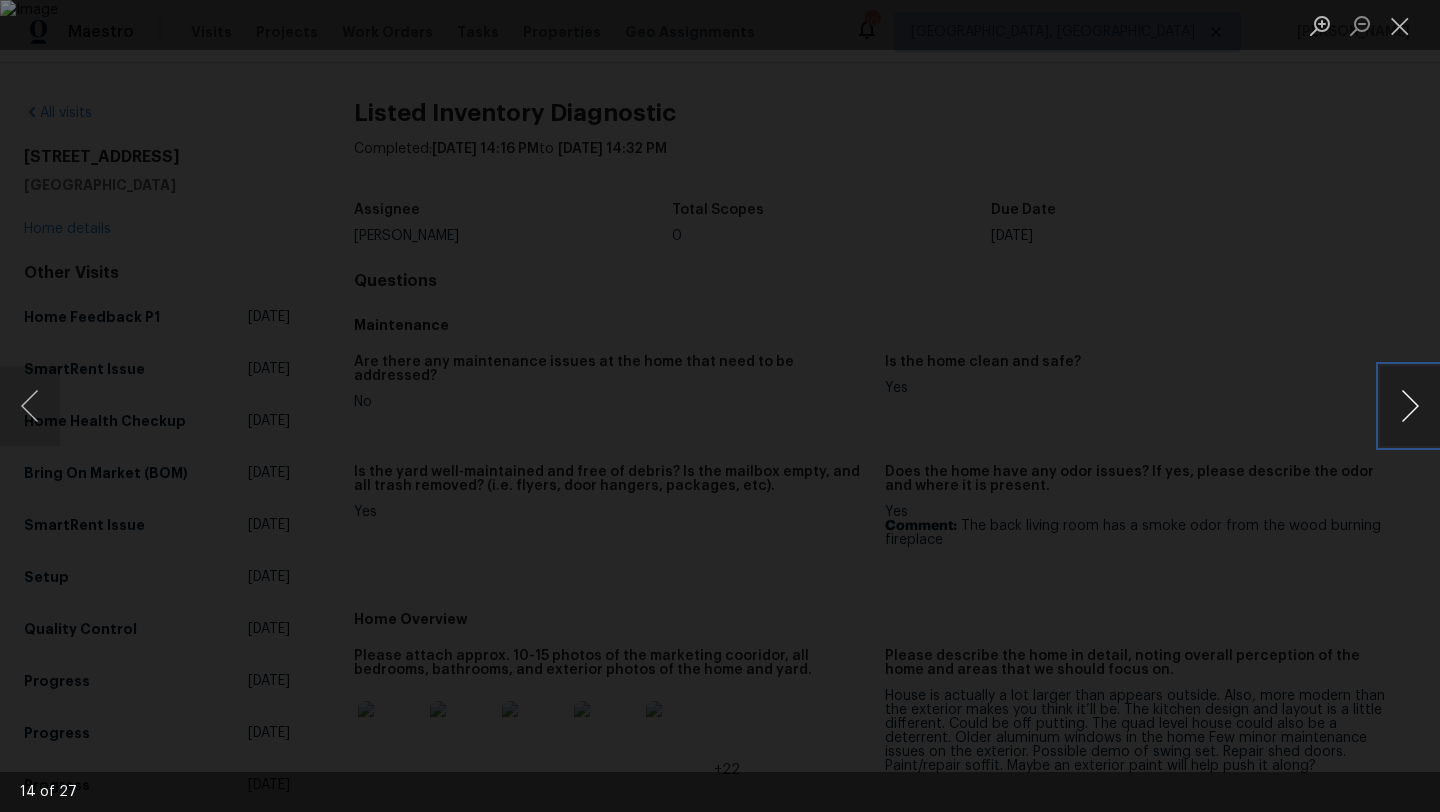 click at bounding box center (1410, 406) 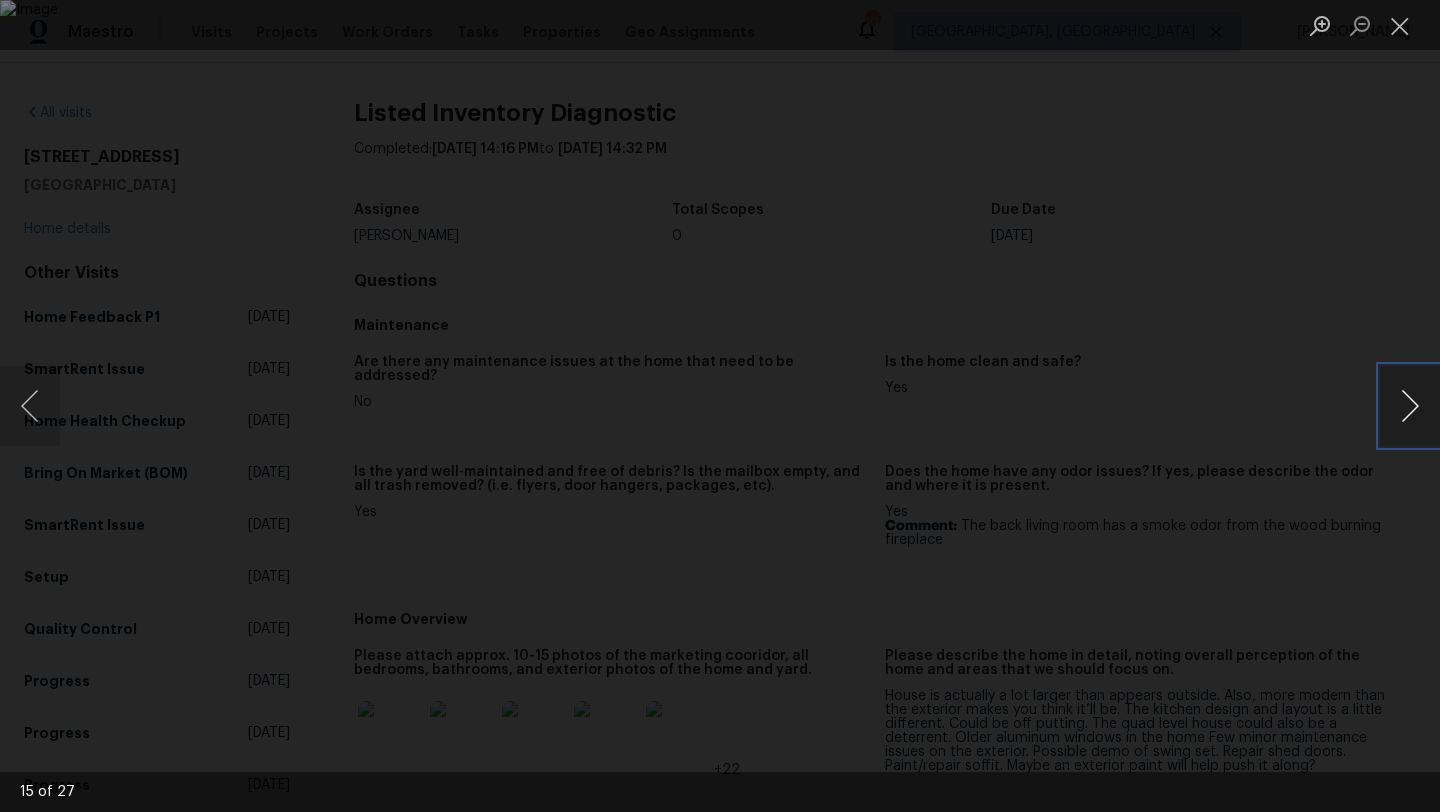 click at bounding box center (1410, 406) 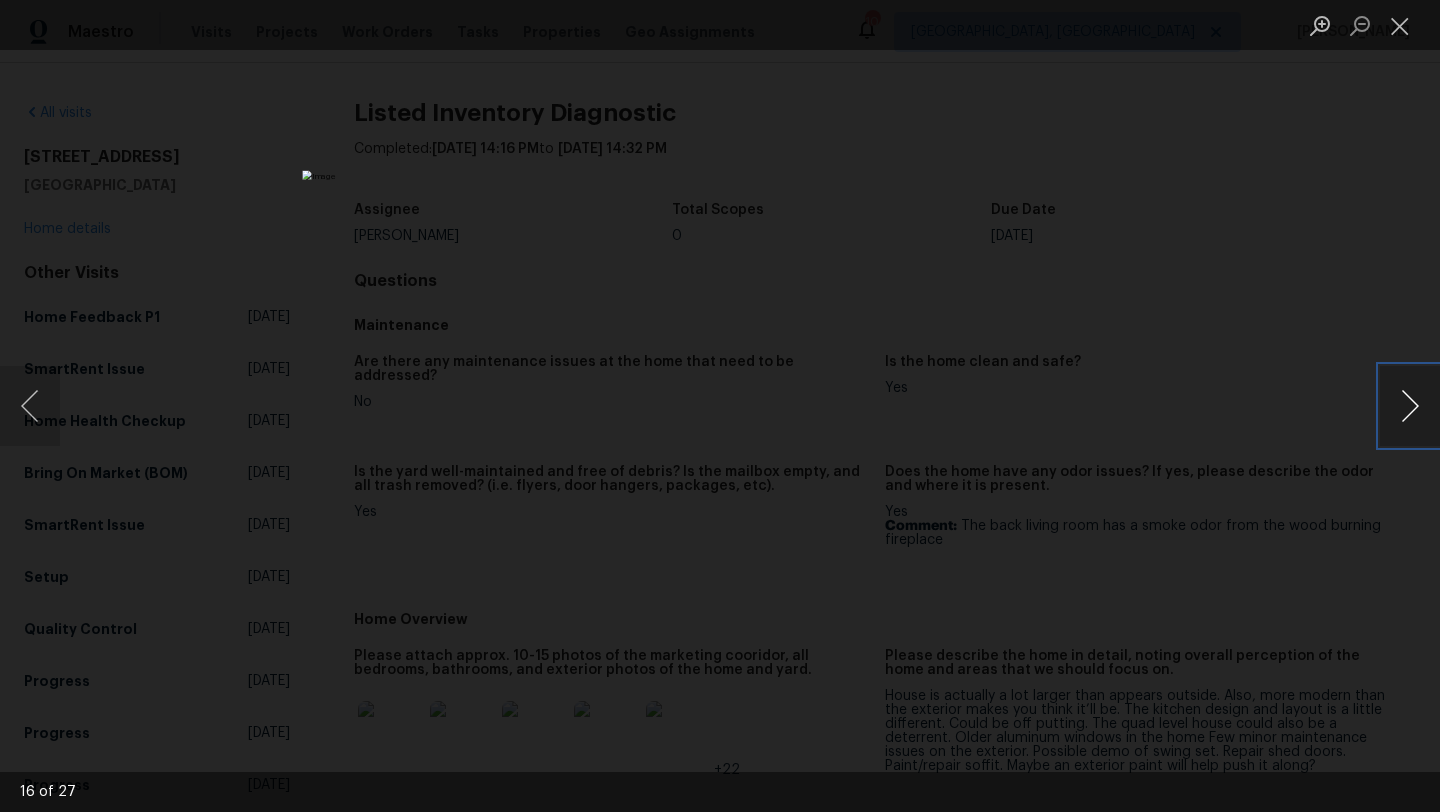click at bounding box center [1410, 406] 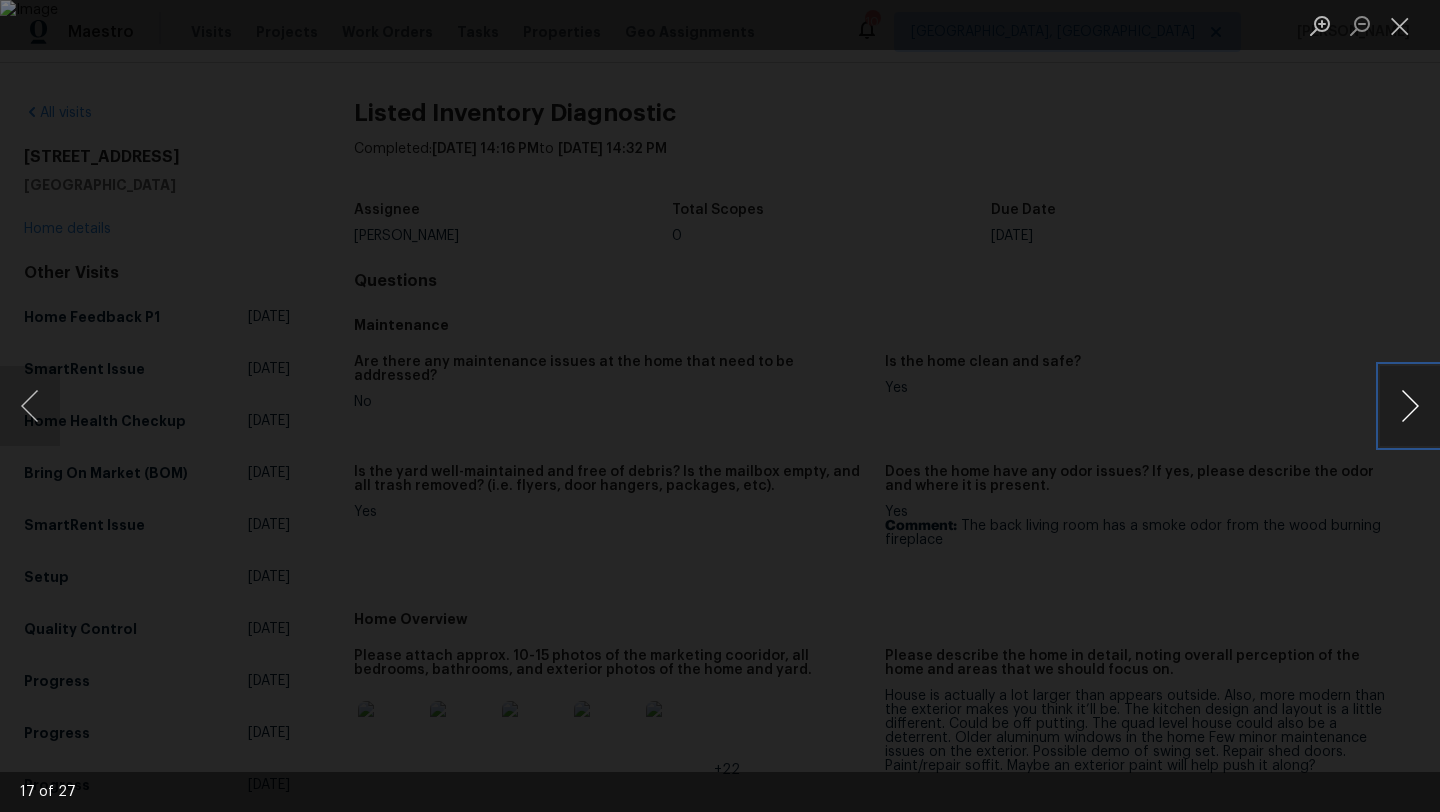 click at bounding box center [1410, 406] 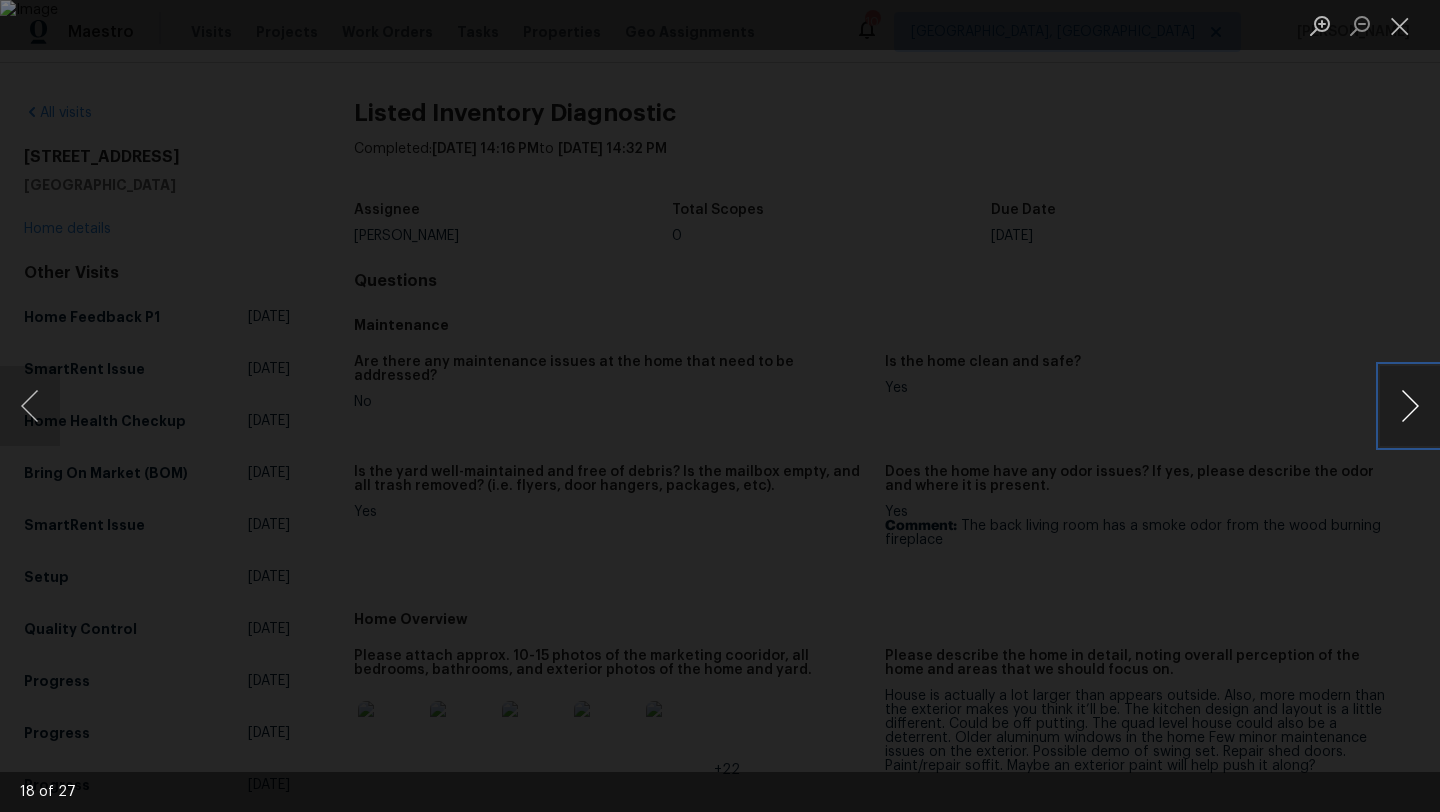 click at bounding box center [1410, 406] 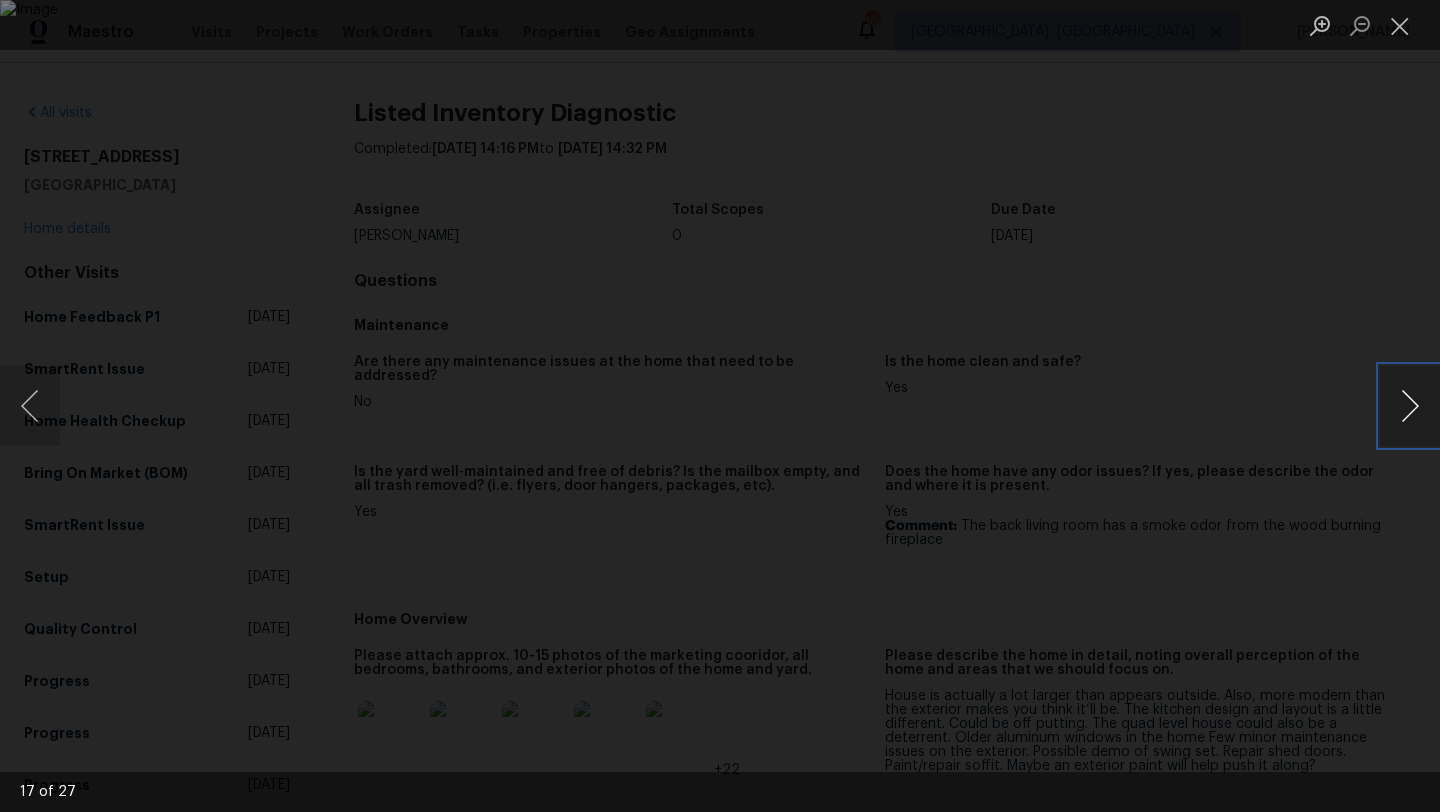 click at bounding box center [1410, 406] 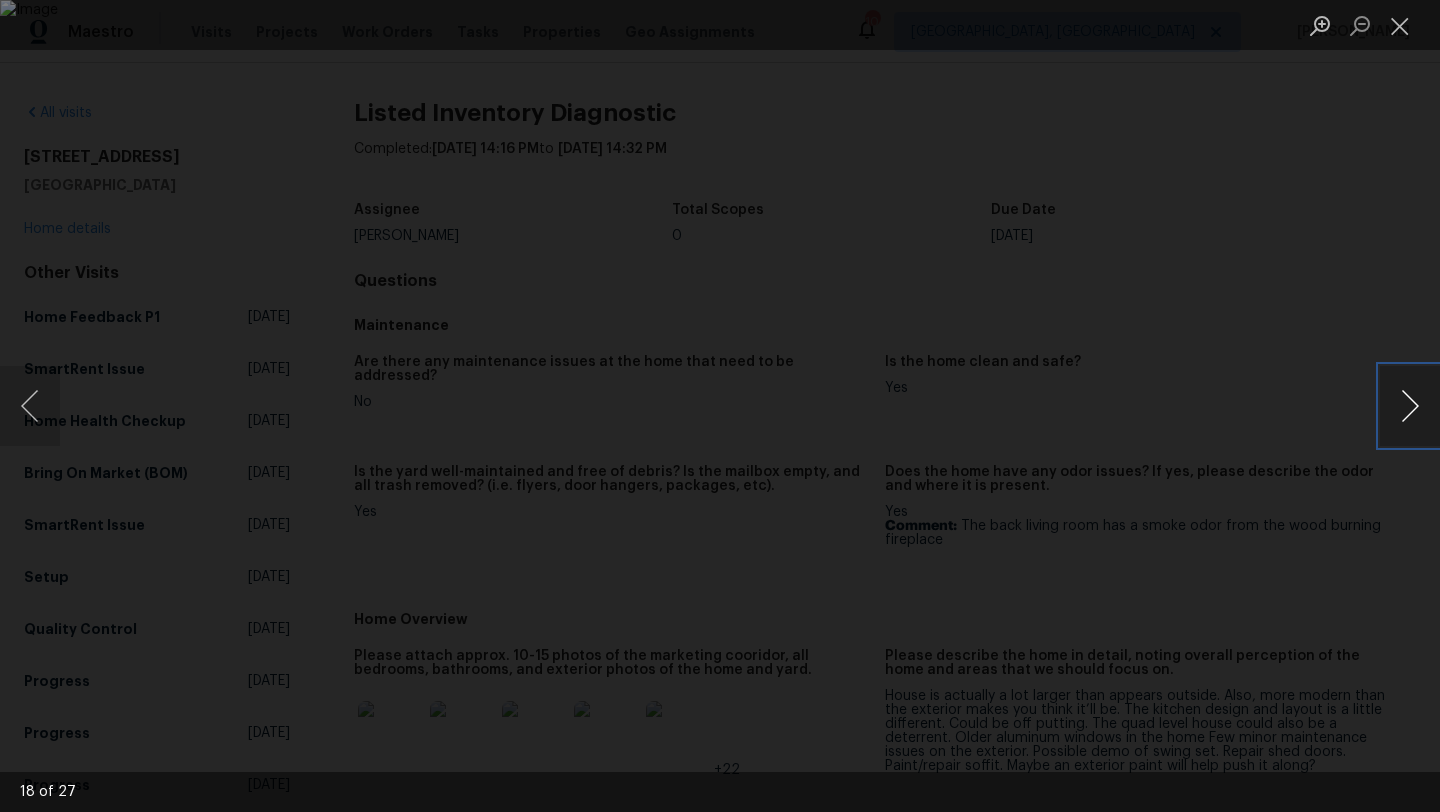 click at bounding box center [1410, 406] 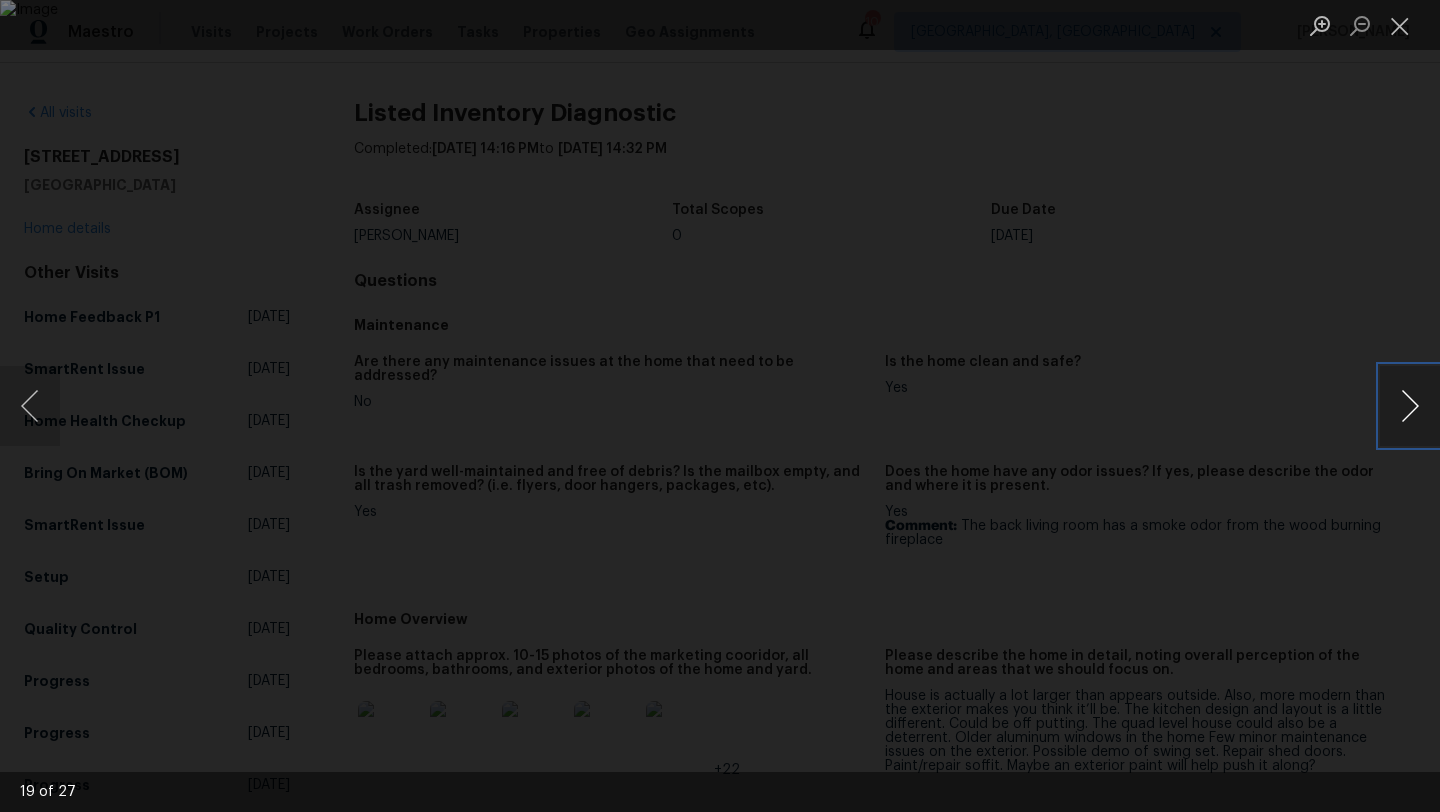 click at bounding box center (1410, 406) 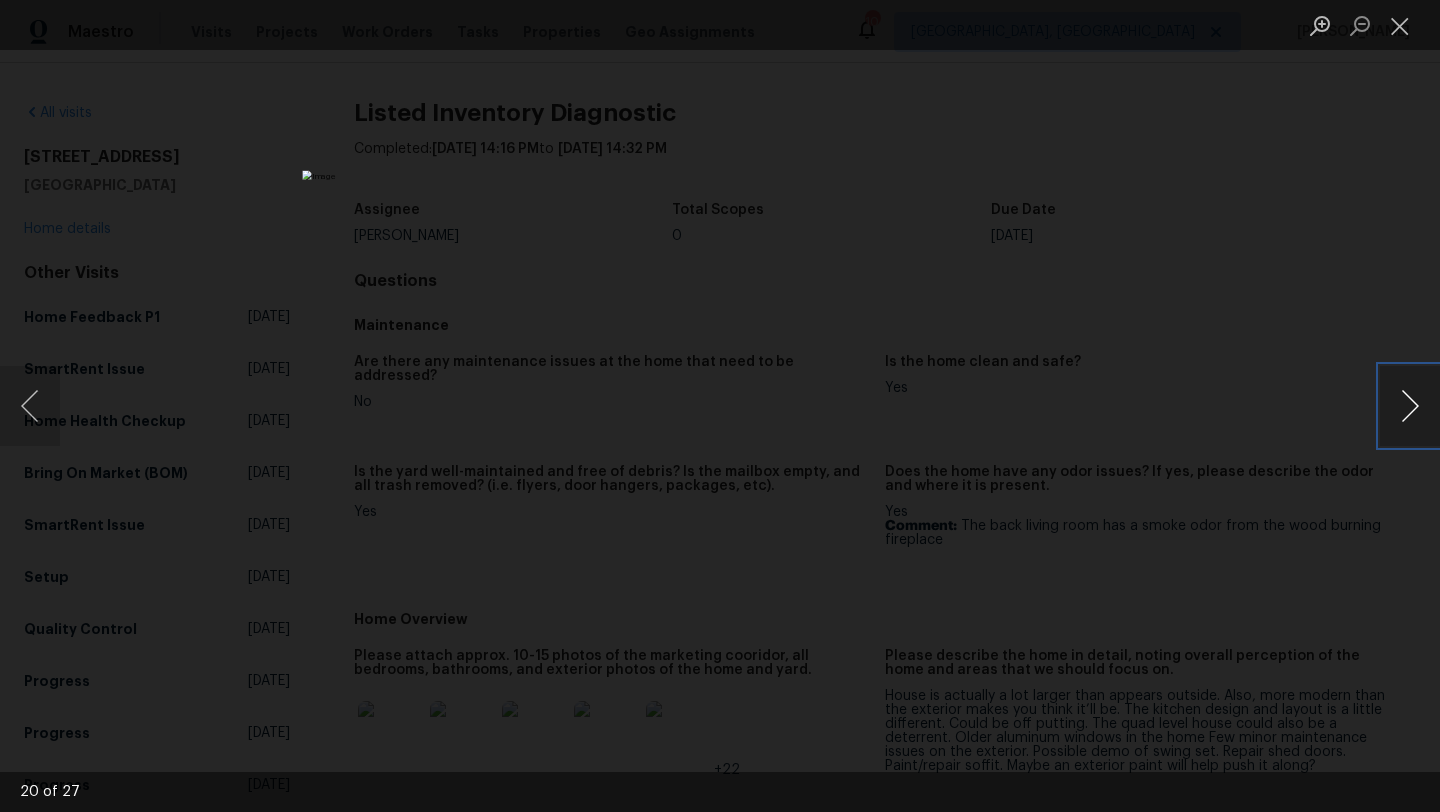 click at bounding box center [1410, 406] 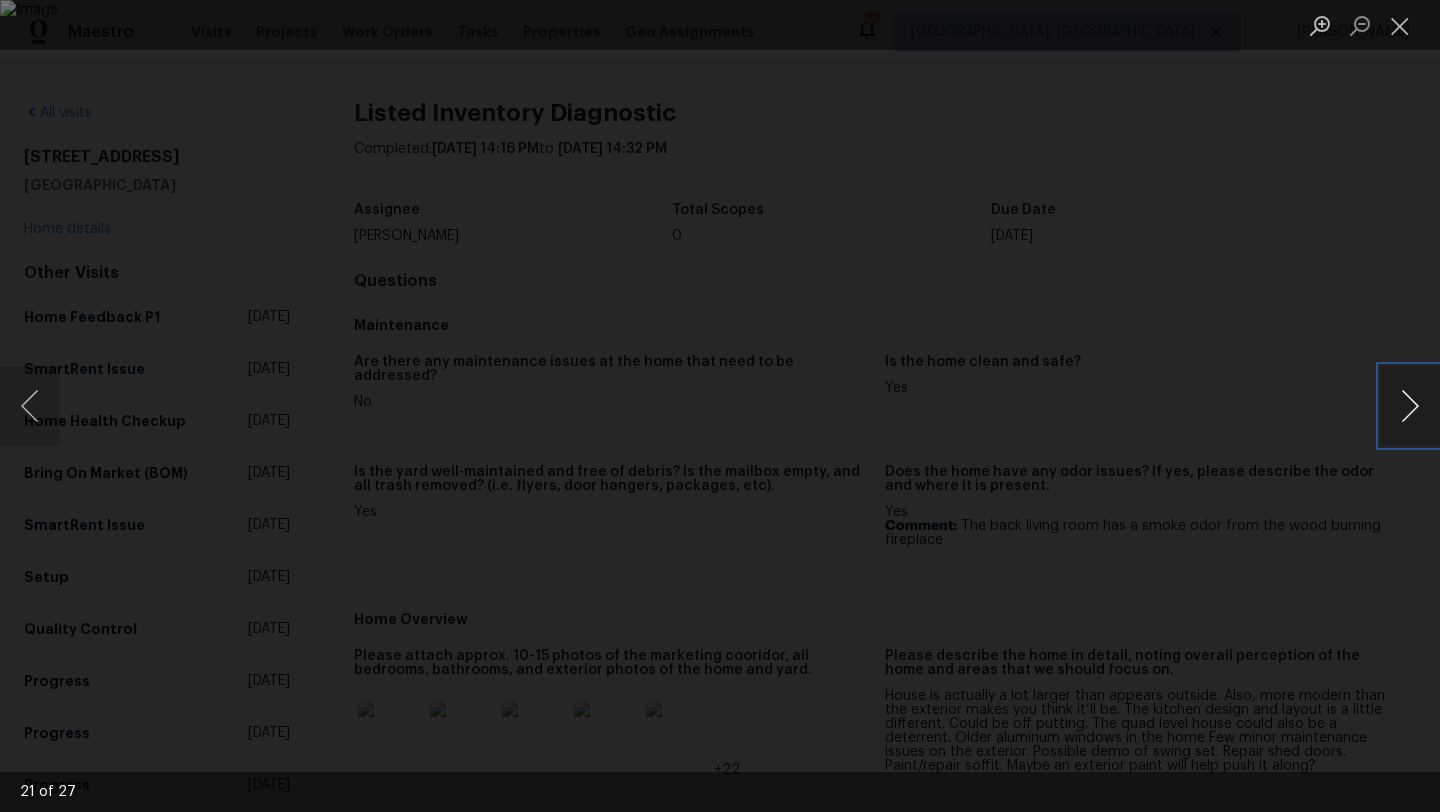click at bounding box center [1410, 406] 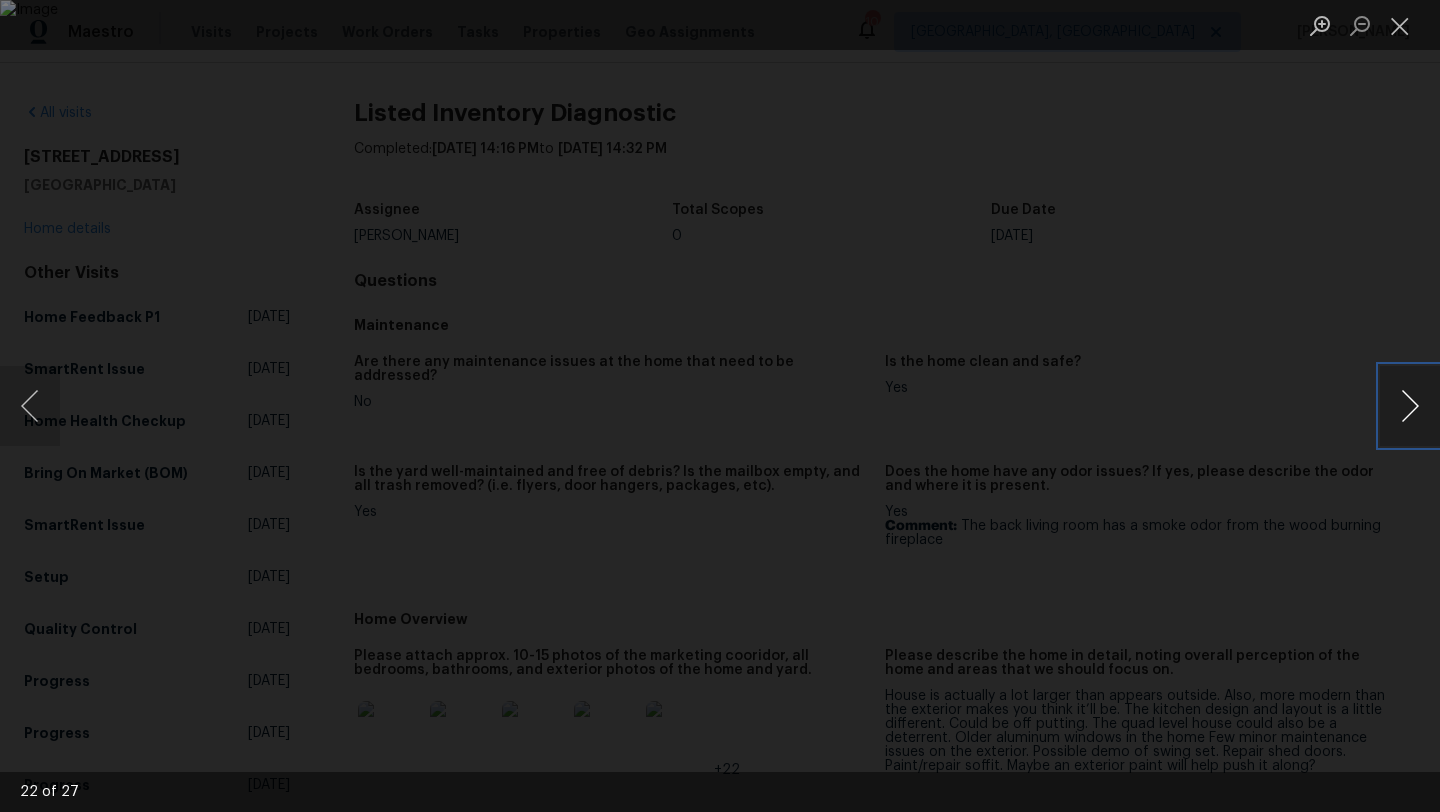 click at bounding box center [1410, 406] 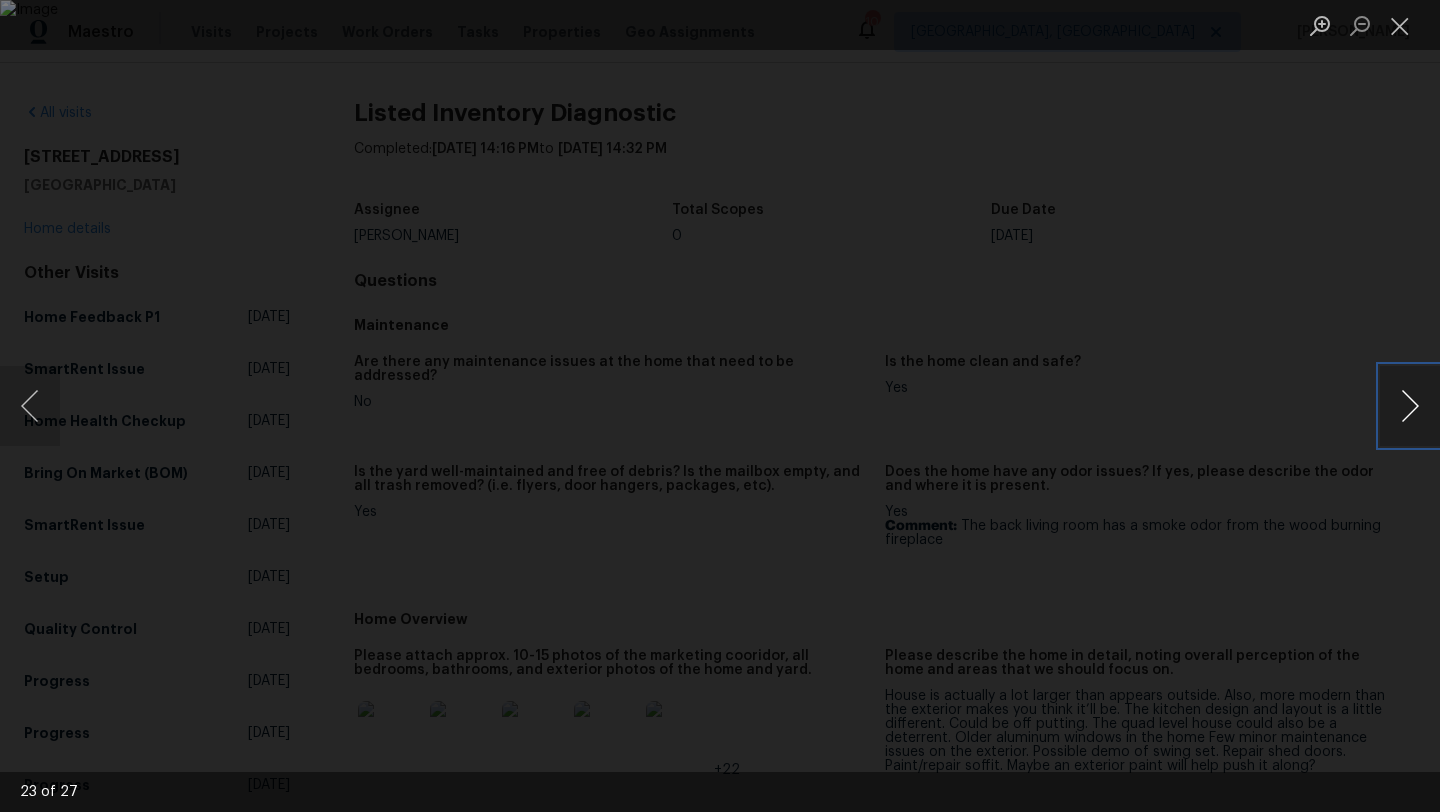 click at bounding box center (1410, 406) 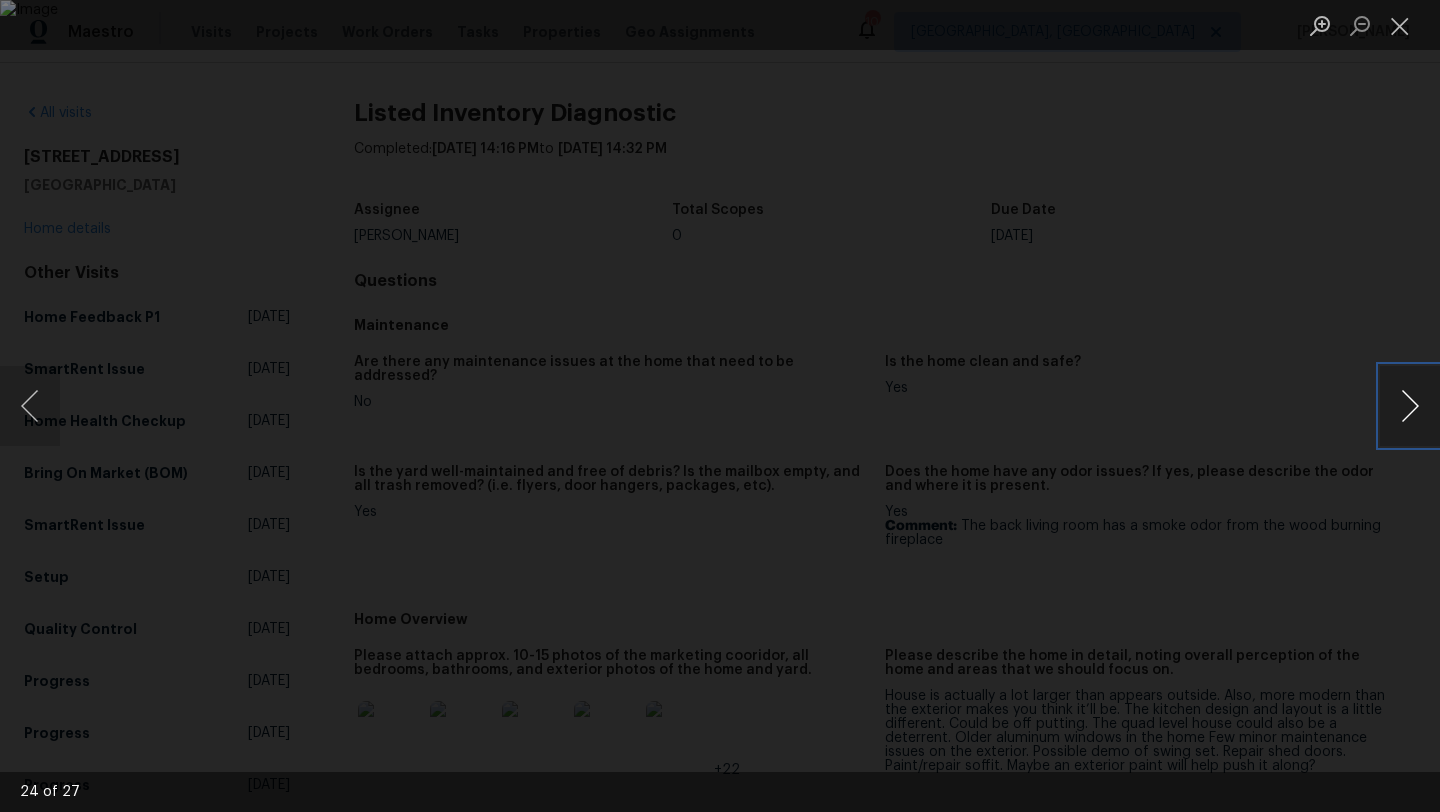 click at bounding box center [1410, 406] 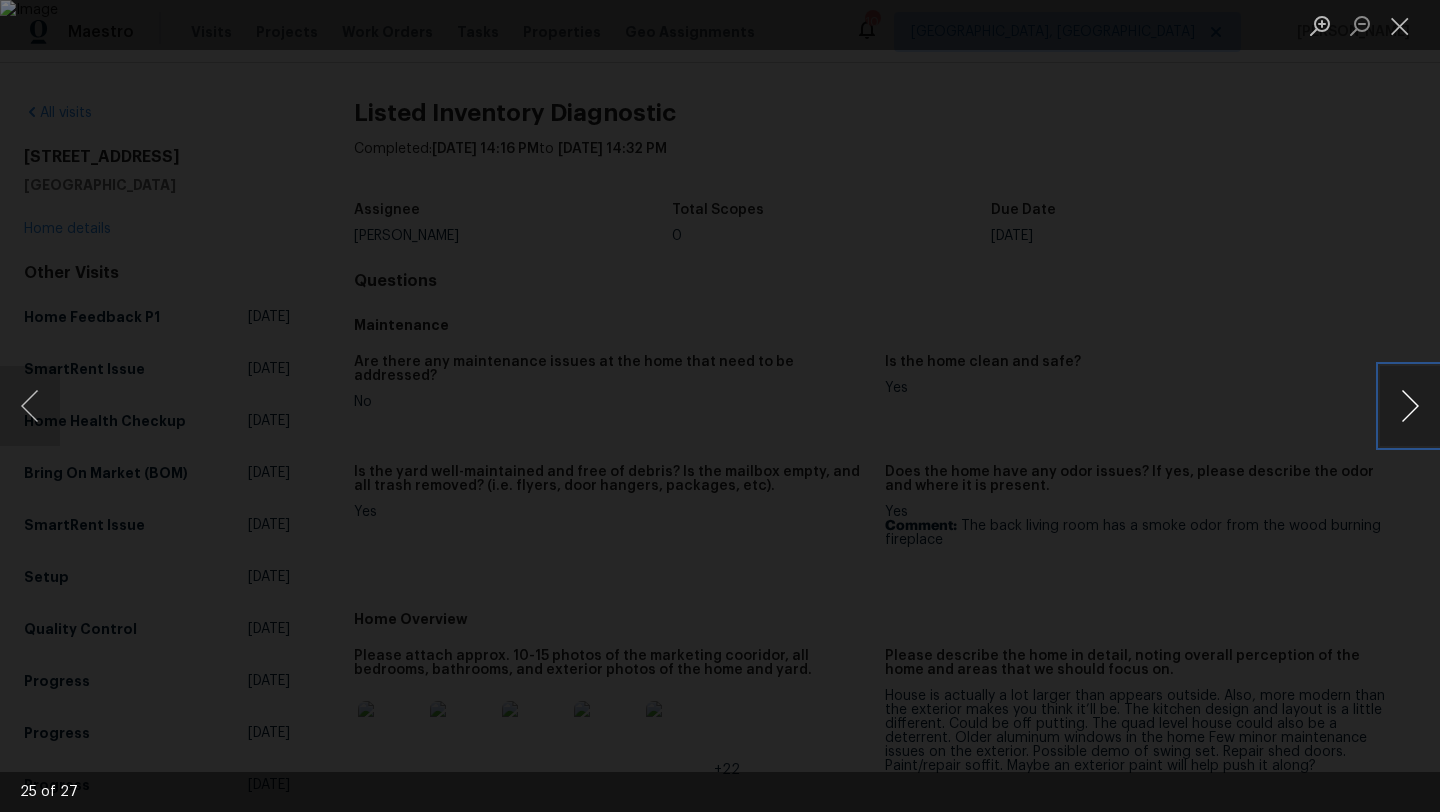 click at bounding box center (1410, 406) 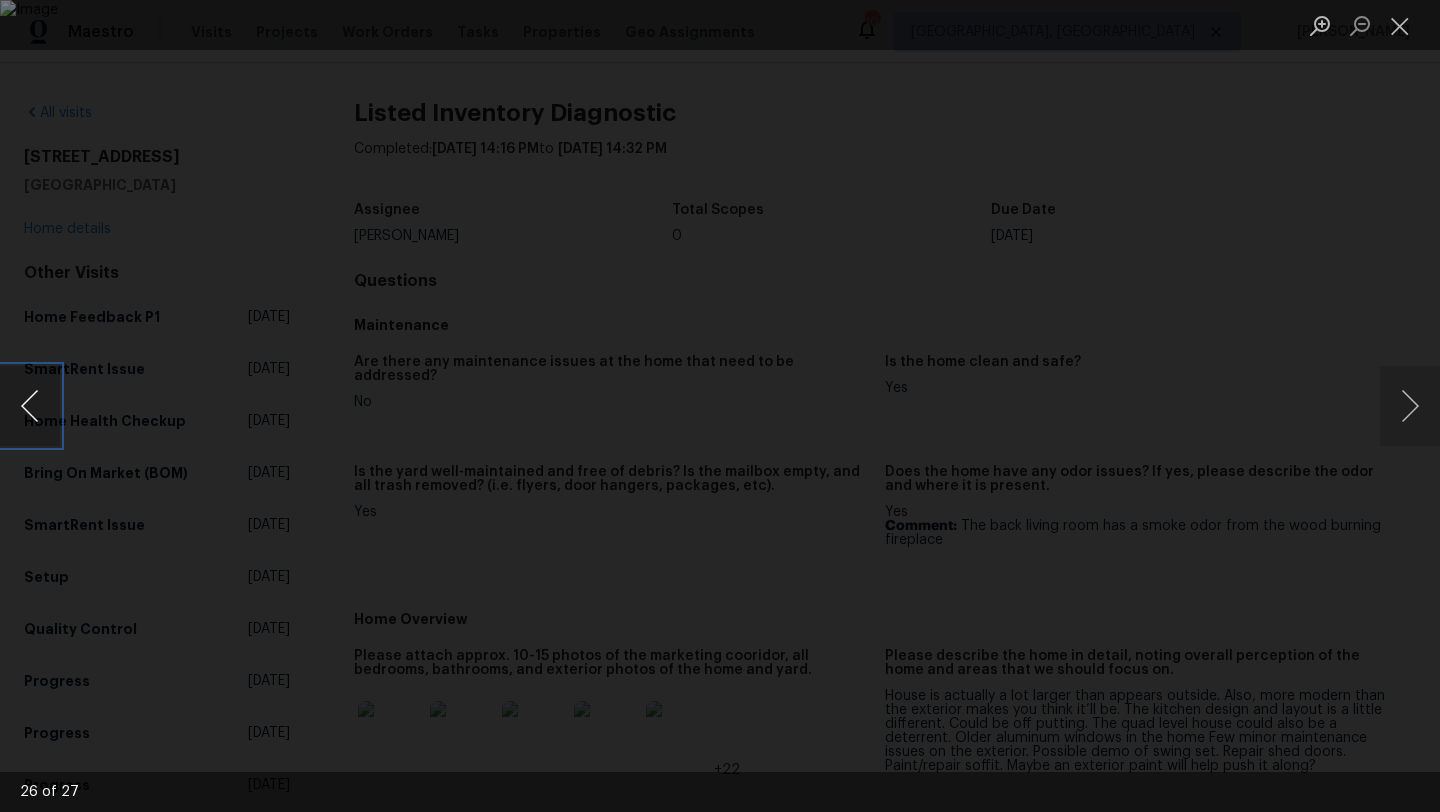 click at bounding box center [30, 406] 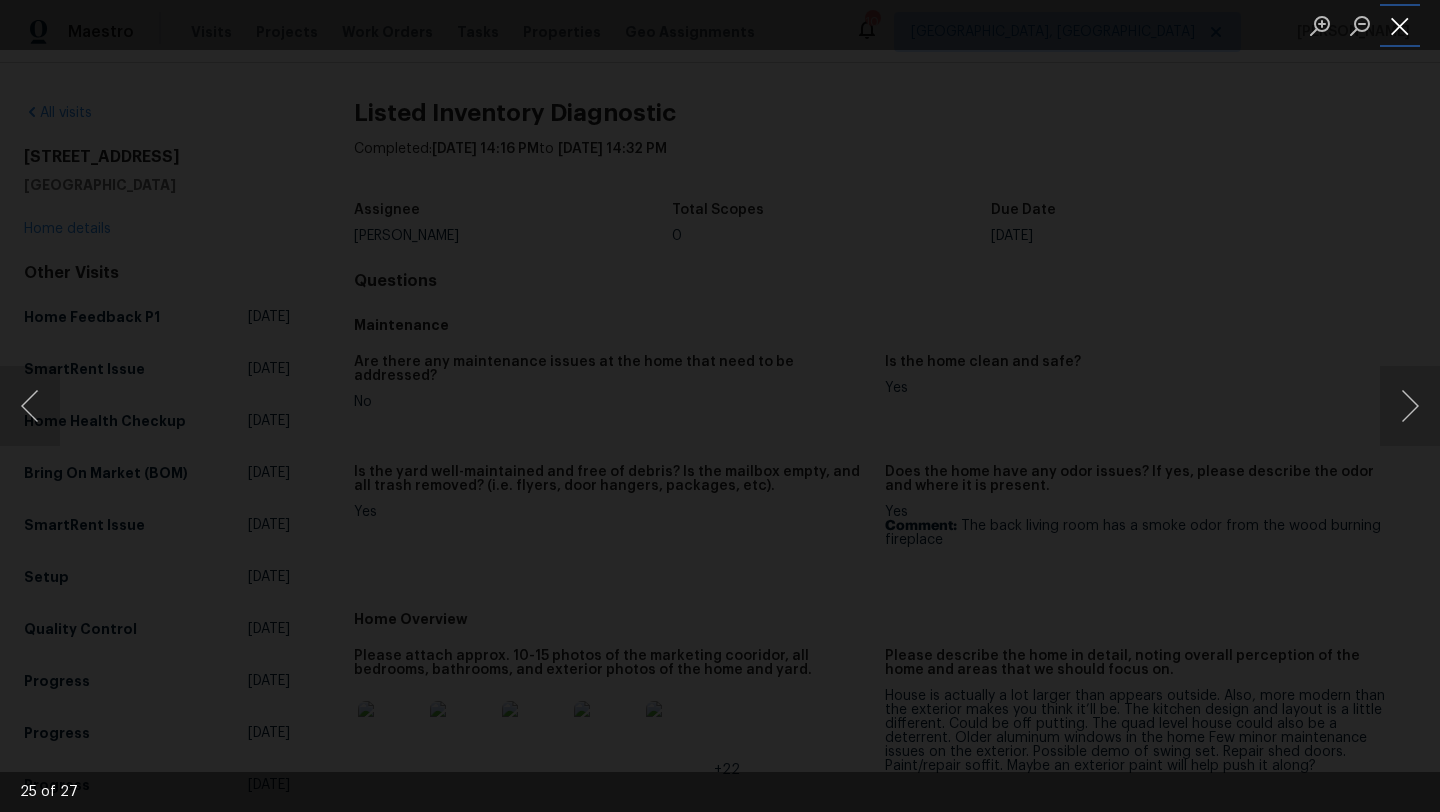 click at bounding box center (1400, 25) 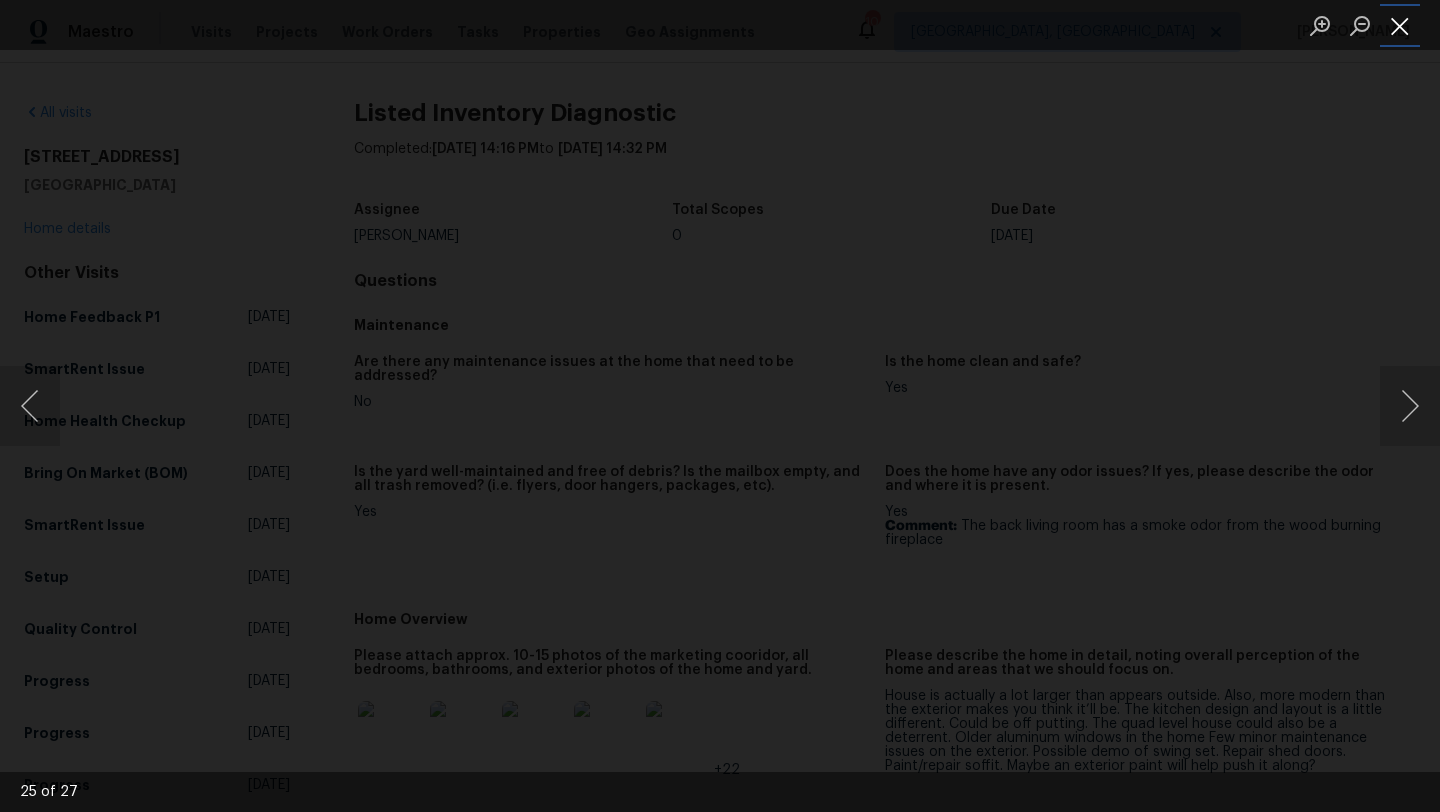click at bounding box center (1400, 25) 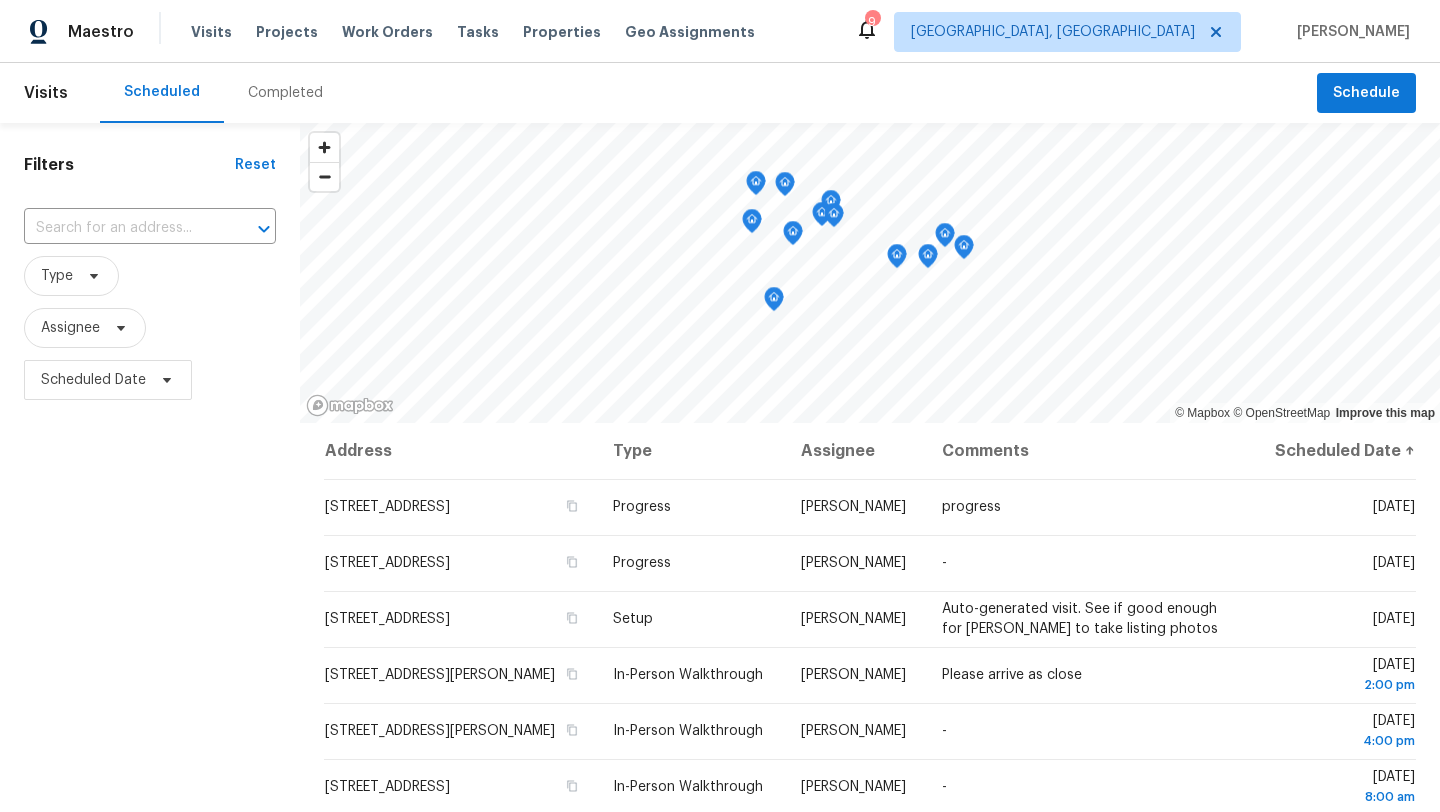 scroll, scrollTop: 0, scrollLeft: 0, axis: both 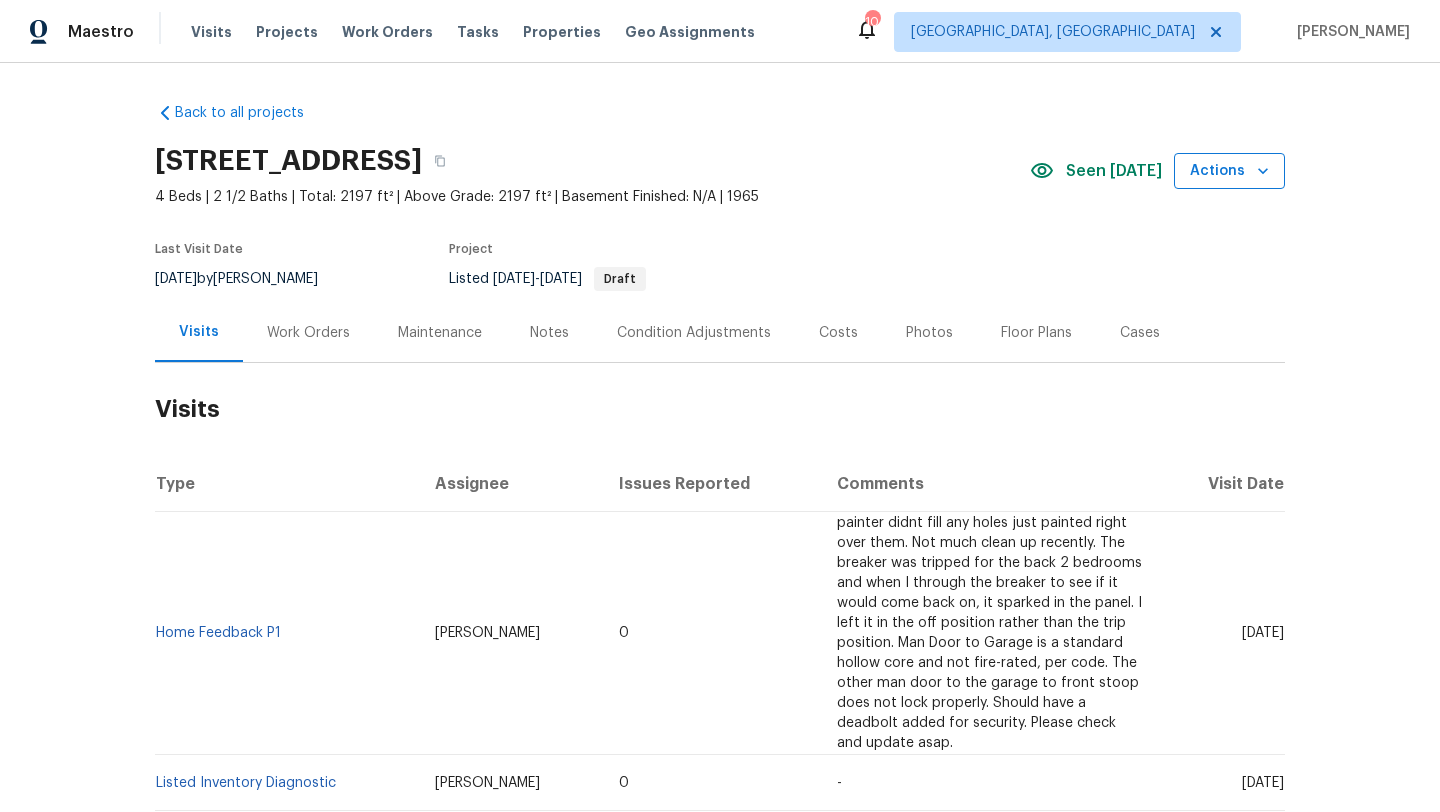 click on "Actions" at bounding box center (1229, 171) 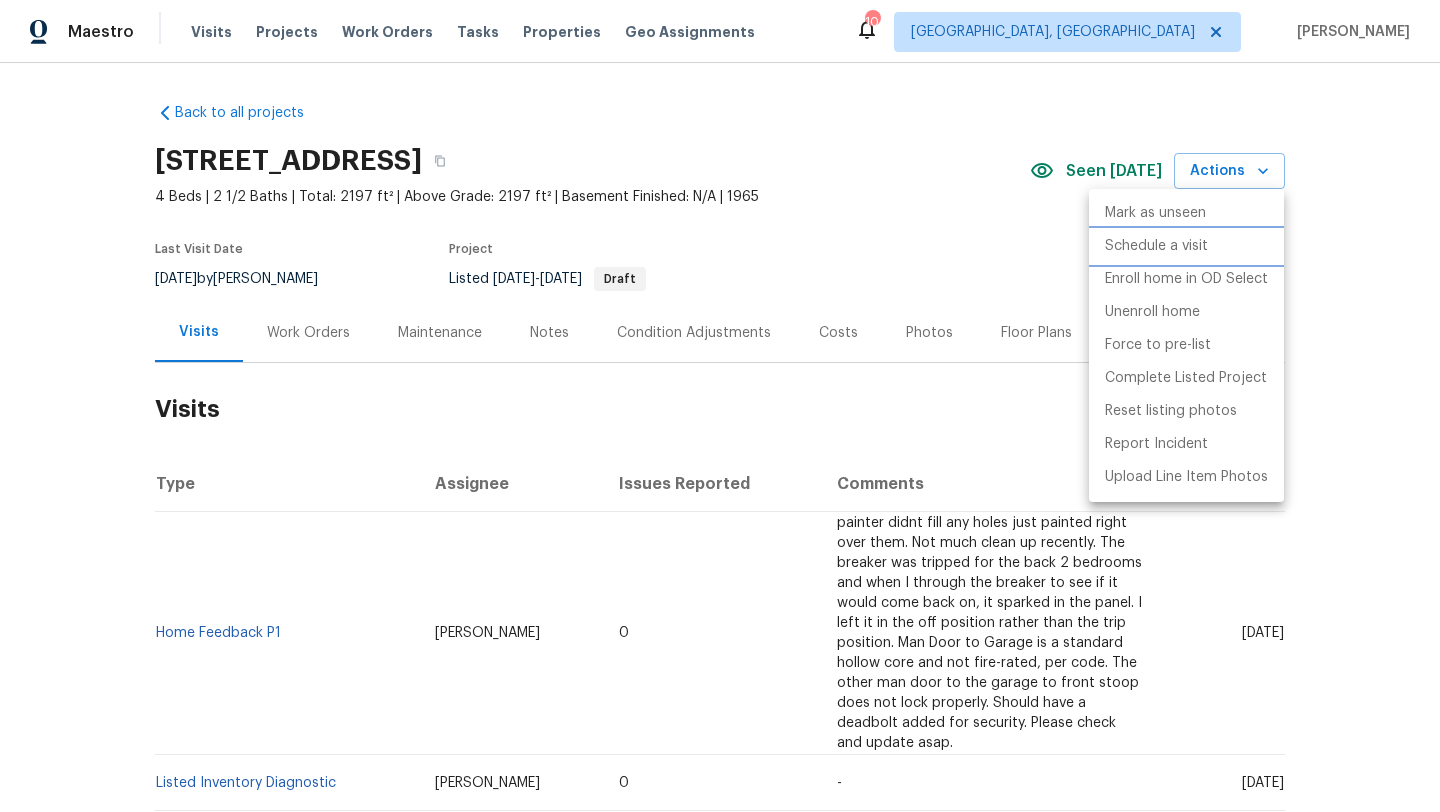 click on "Schedule a visit" at bounding box center (1156, 246) 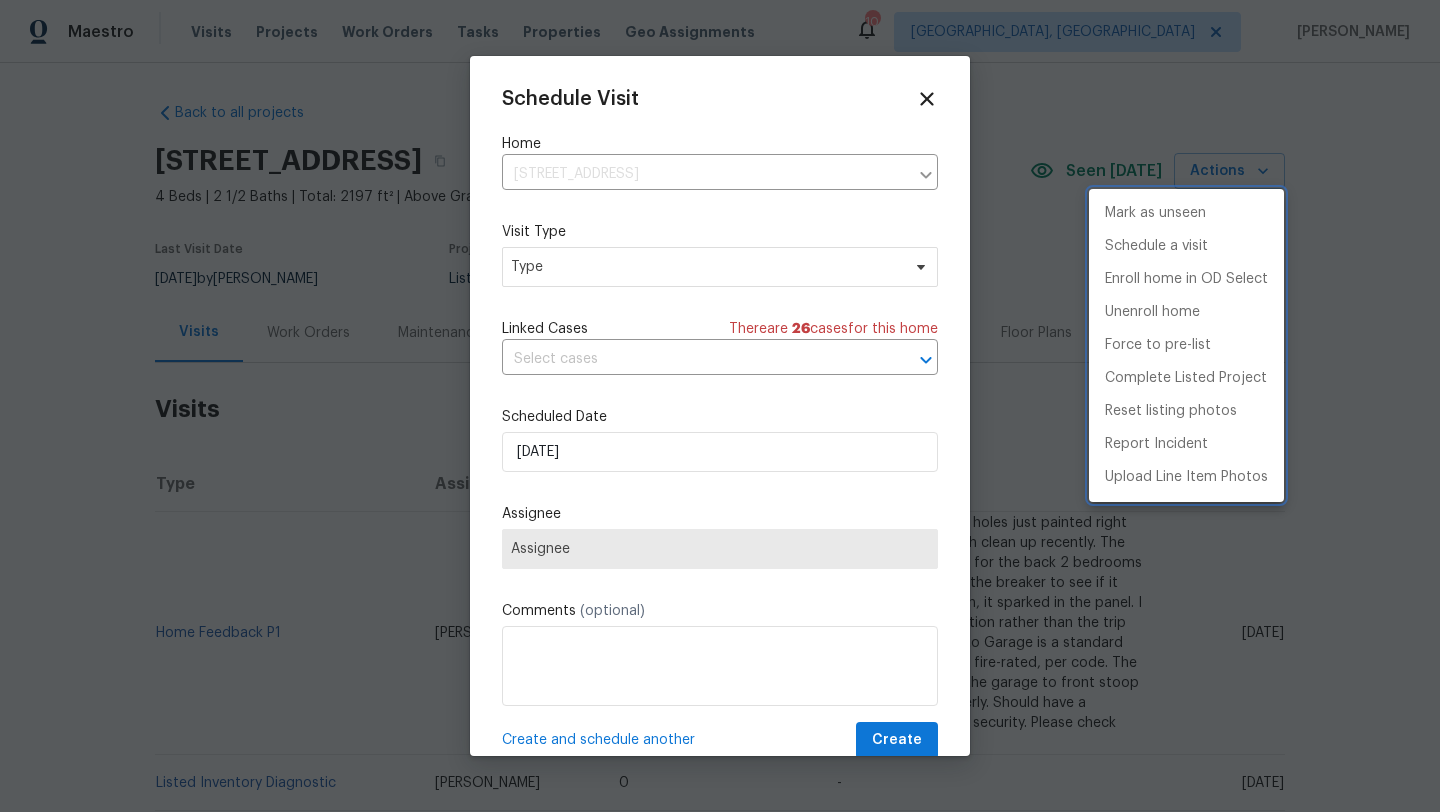 click at bounding box center (720, 406) 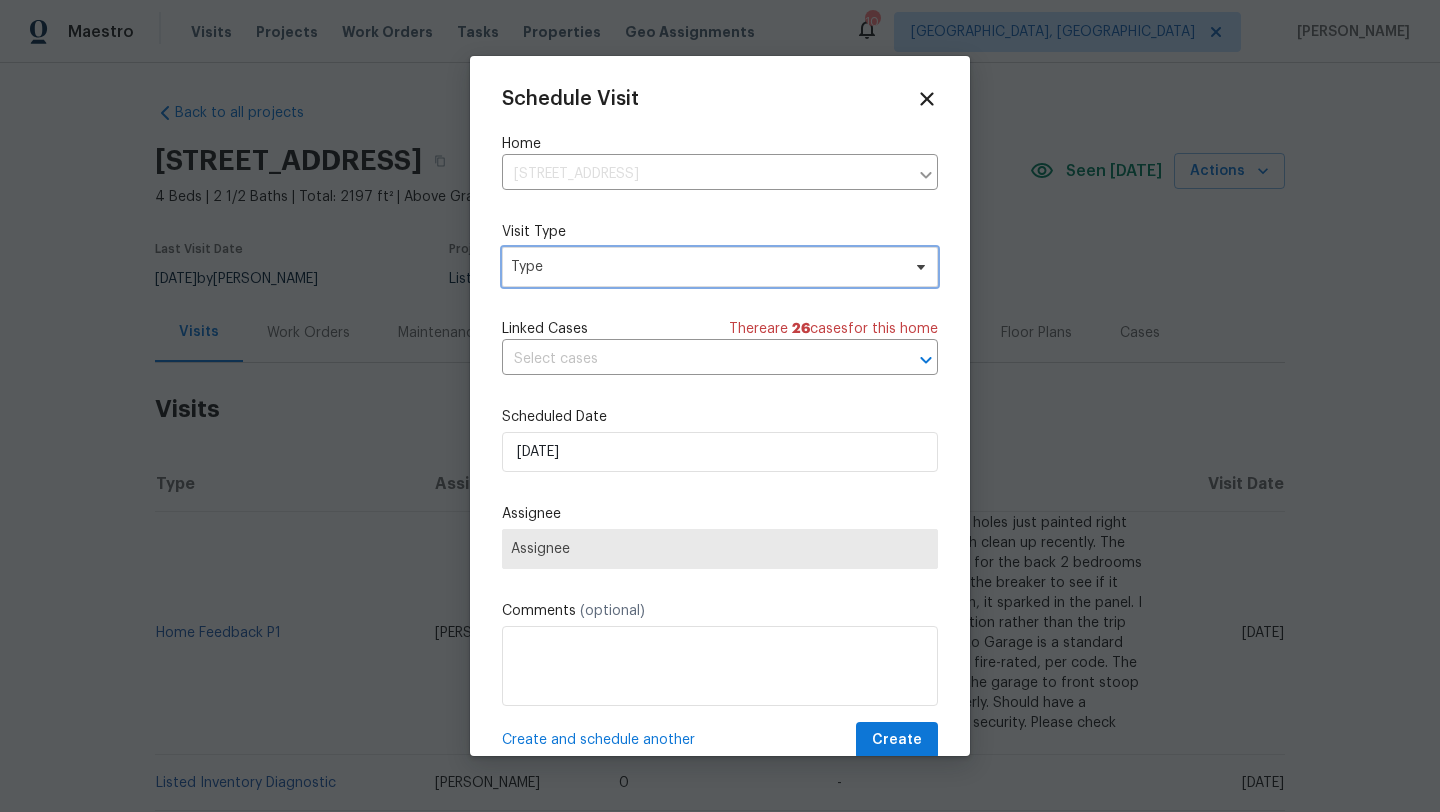 click on "Type" at bounding box center (705, 267) 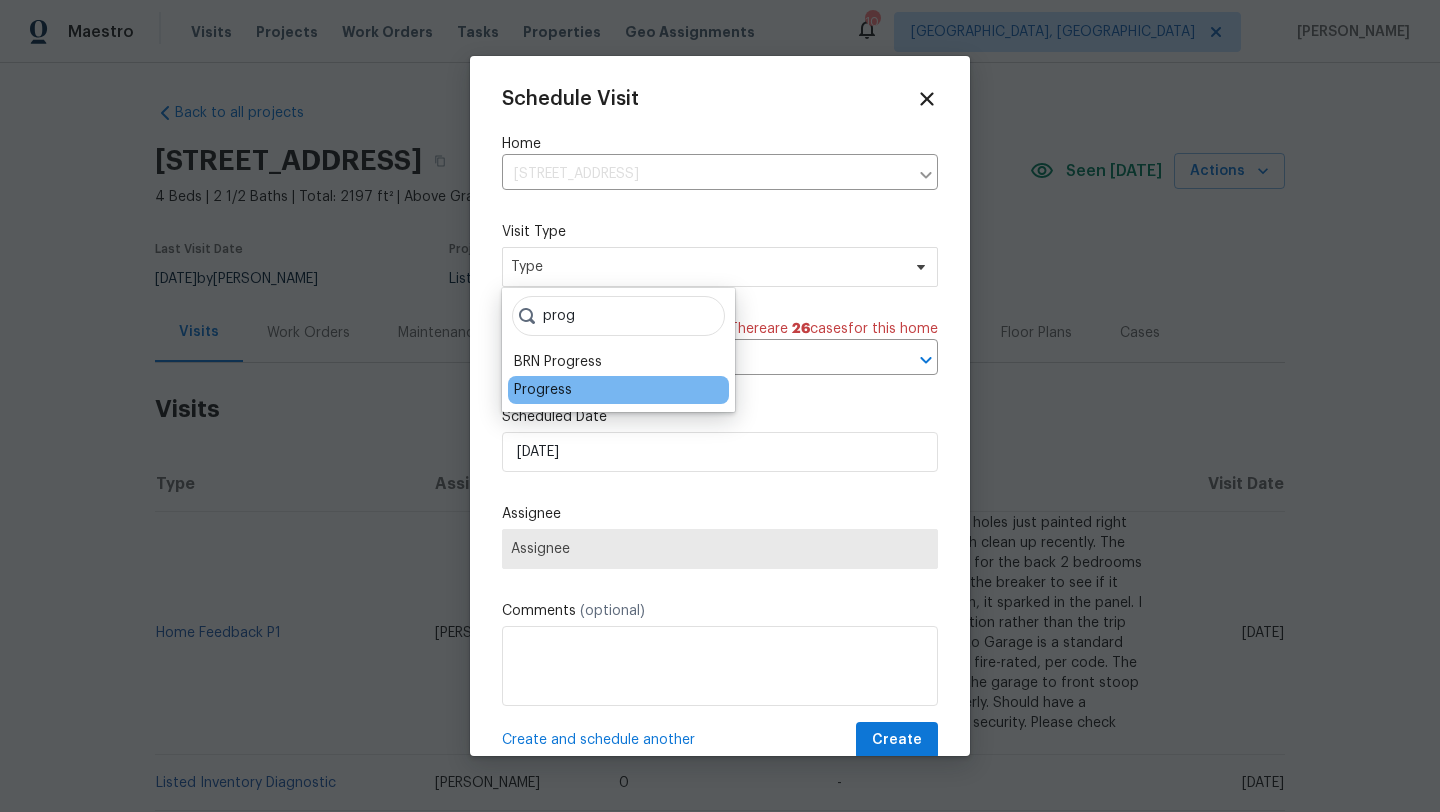 type on "prog" 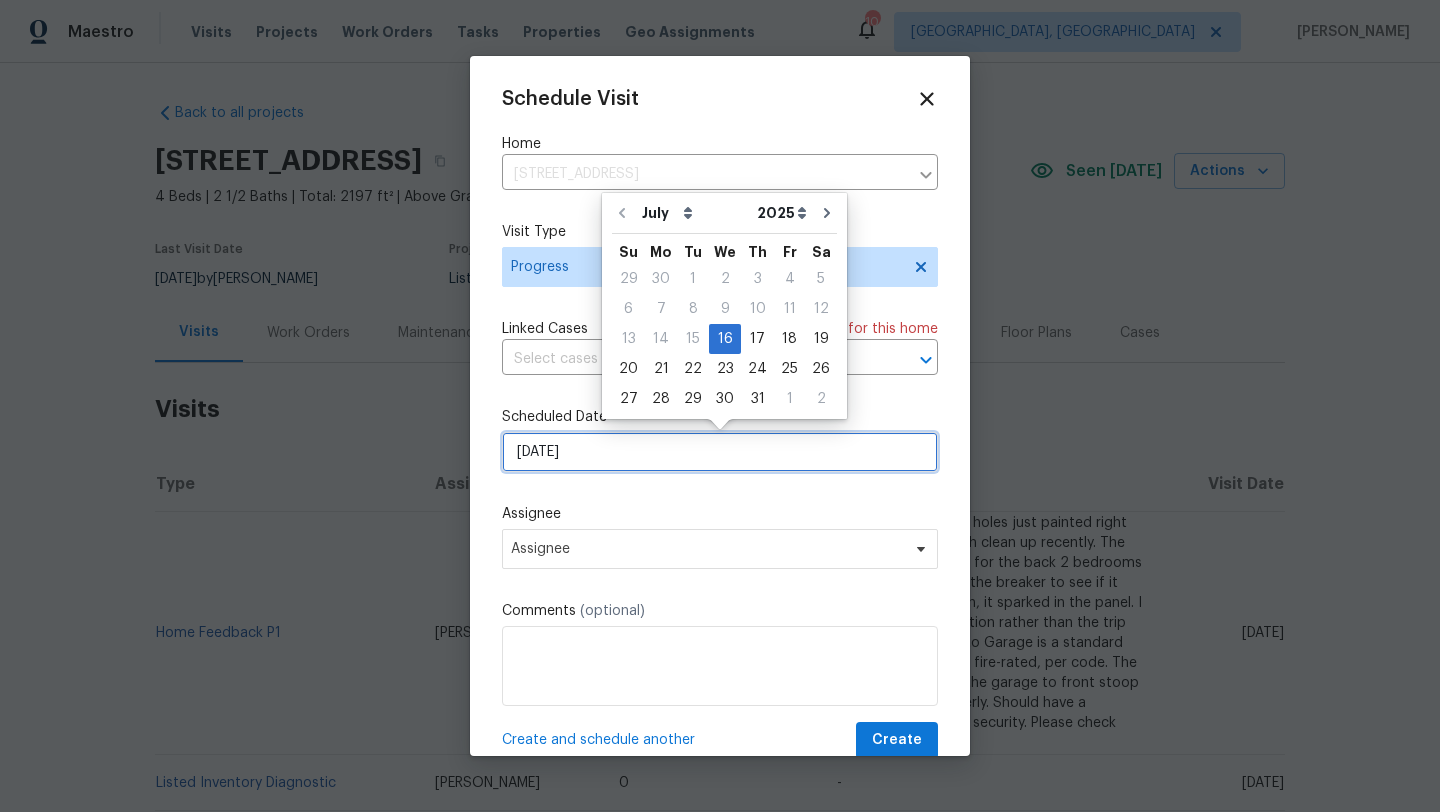 click on "7/16/2025" at bounding box center [720, 452] 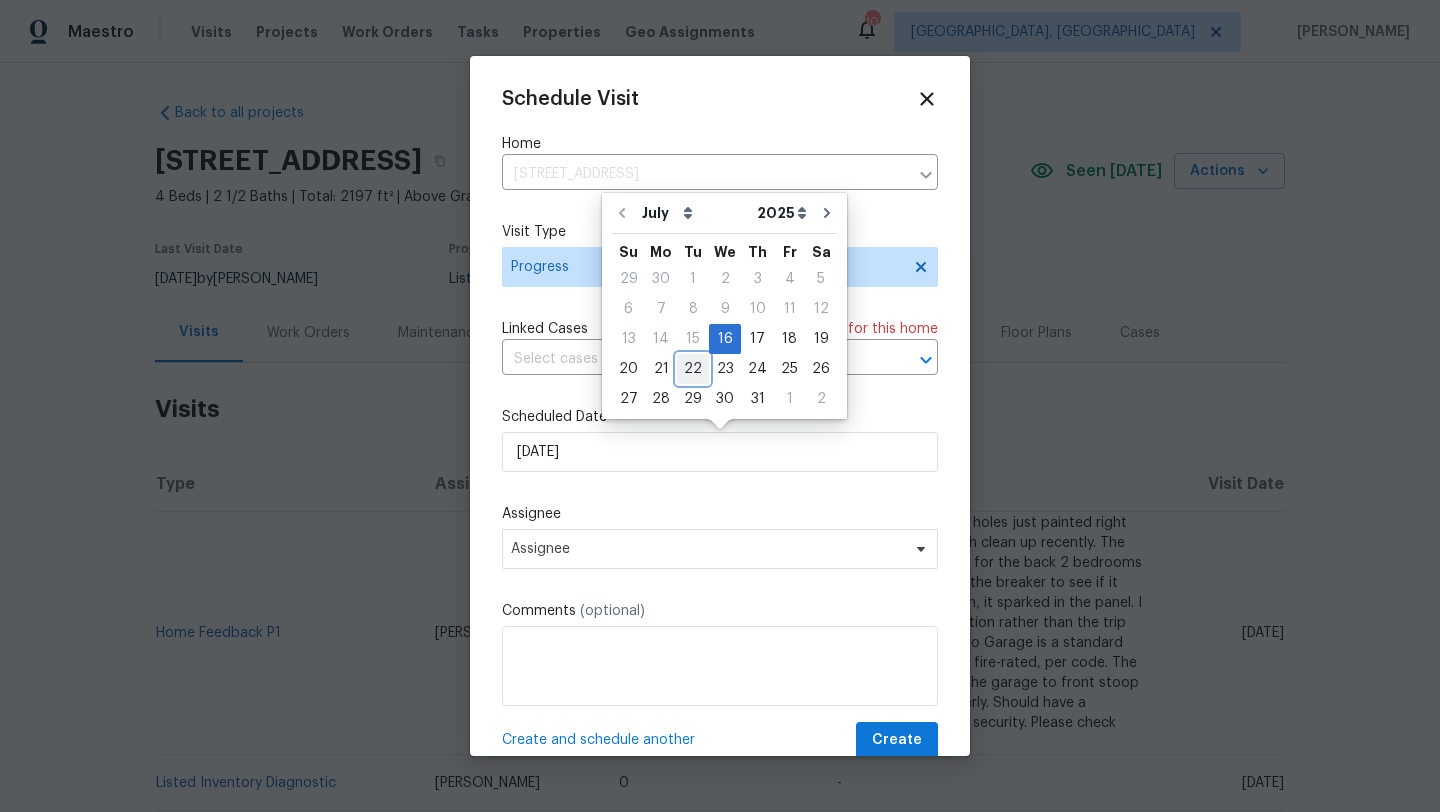 click on "22" at bounding box center (693, 369) 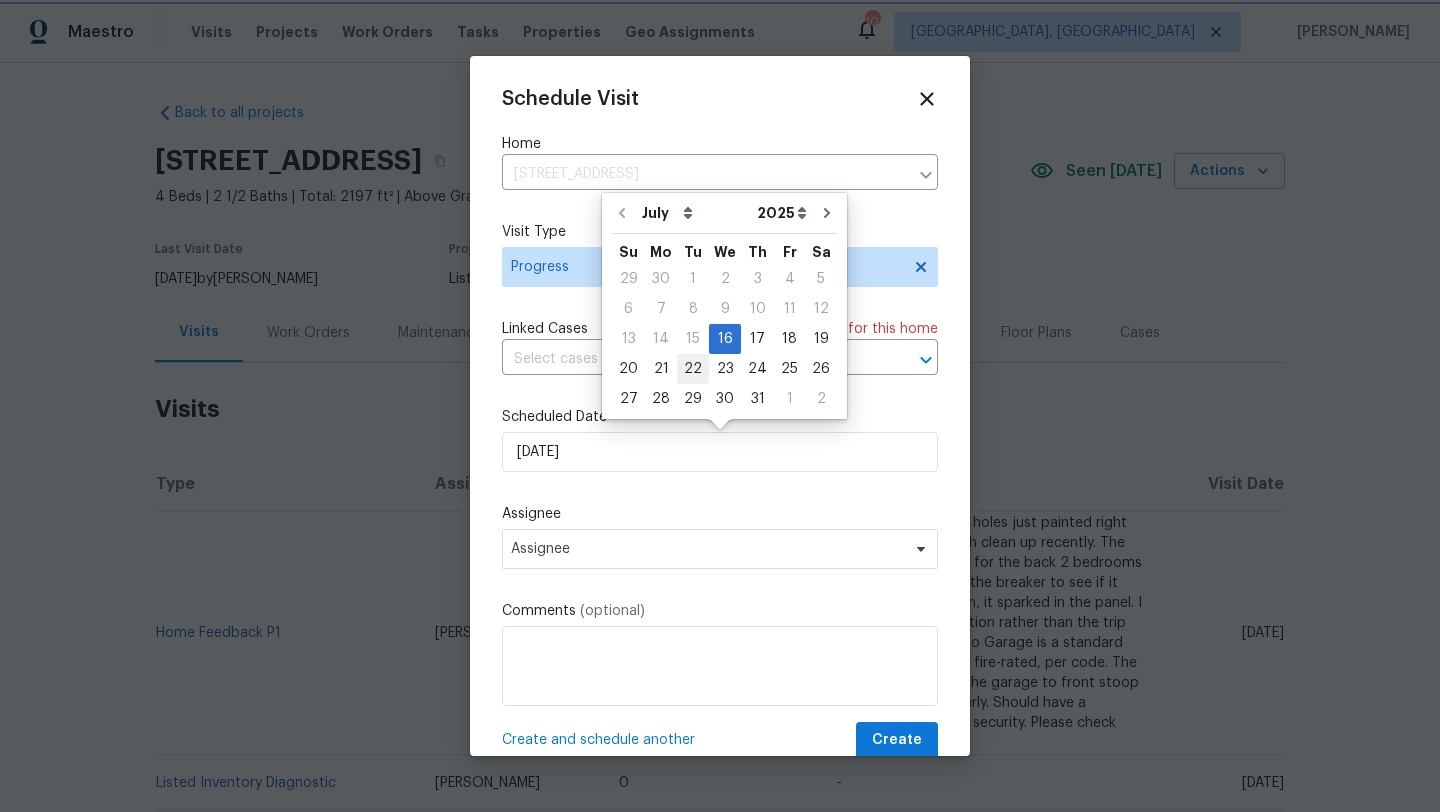 type on "7/22/2025" 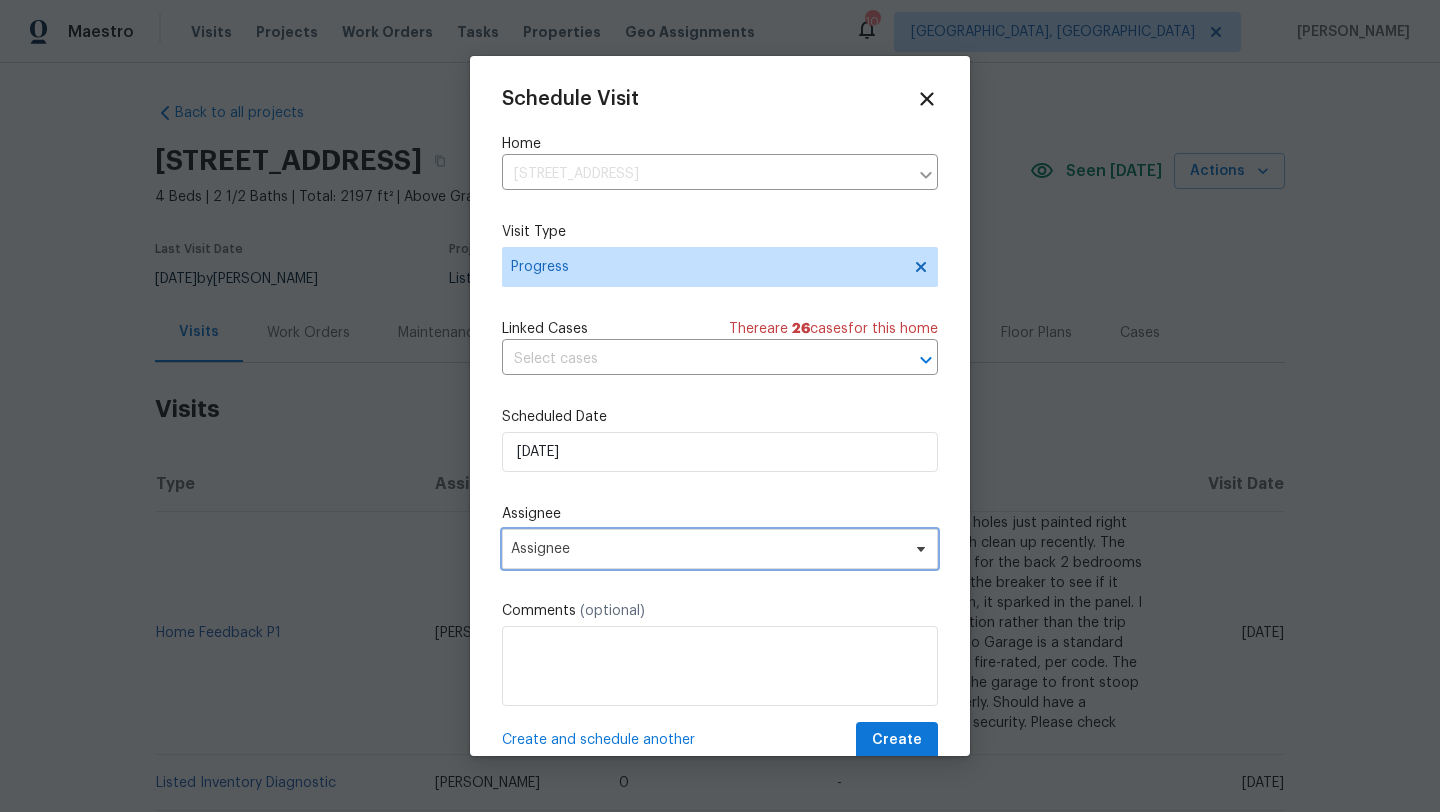 click on "Assignee" at bounding box center [707, 549] 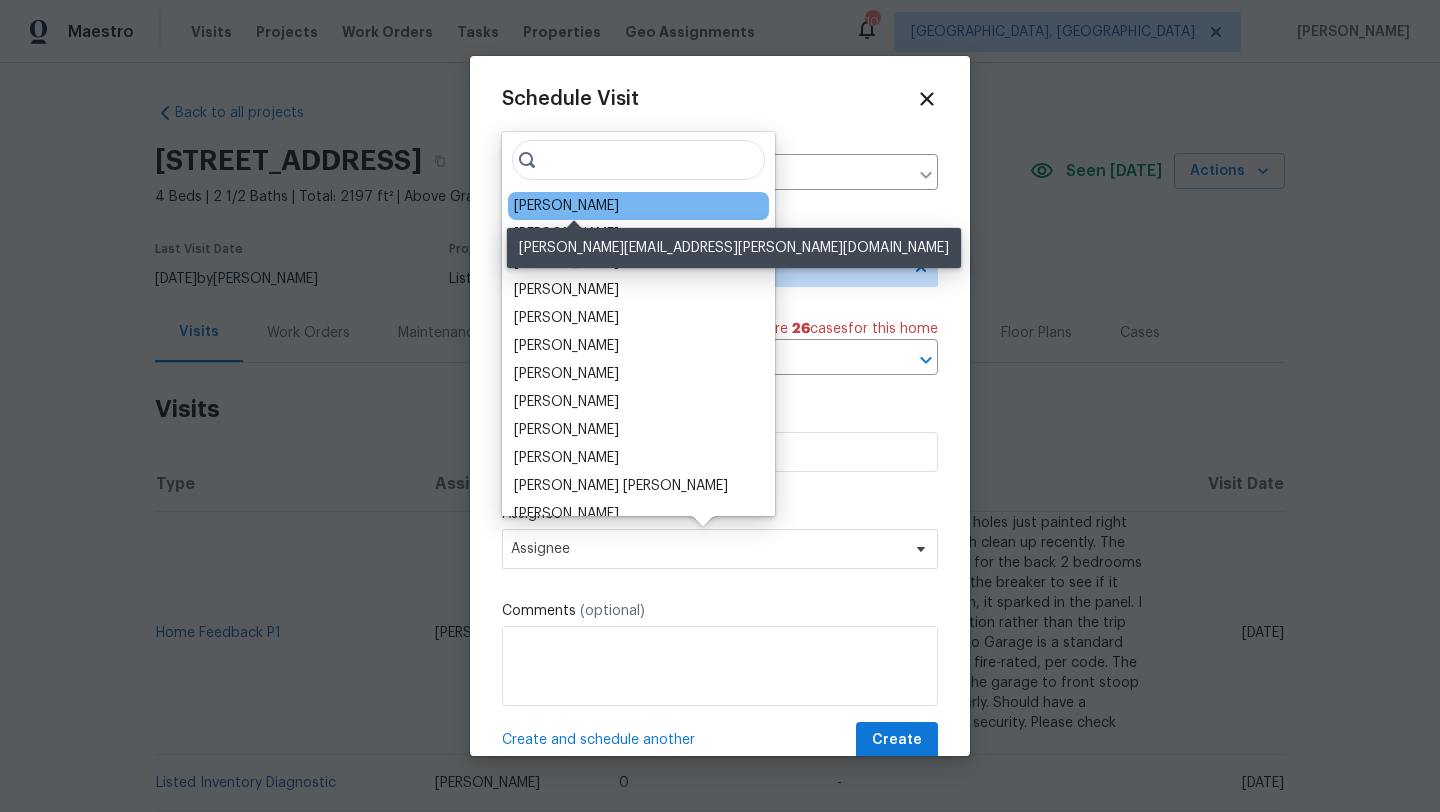 click on "[PERSON_NAME]" at bounding box center (566, 206) 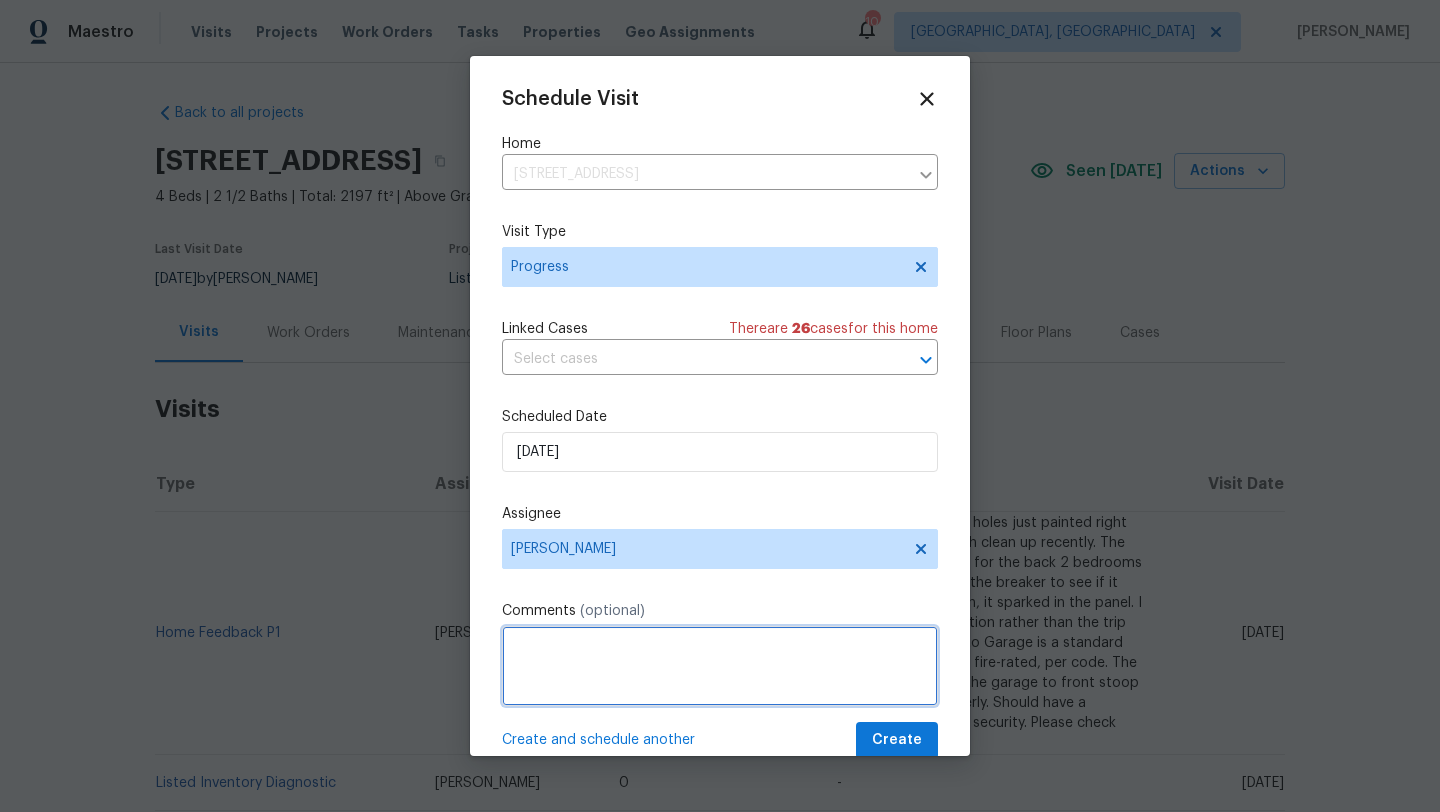click at bounding box center (720, 666) 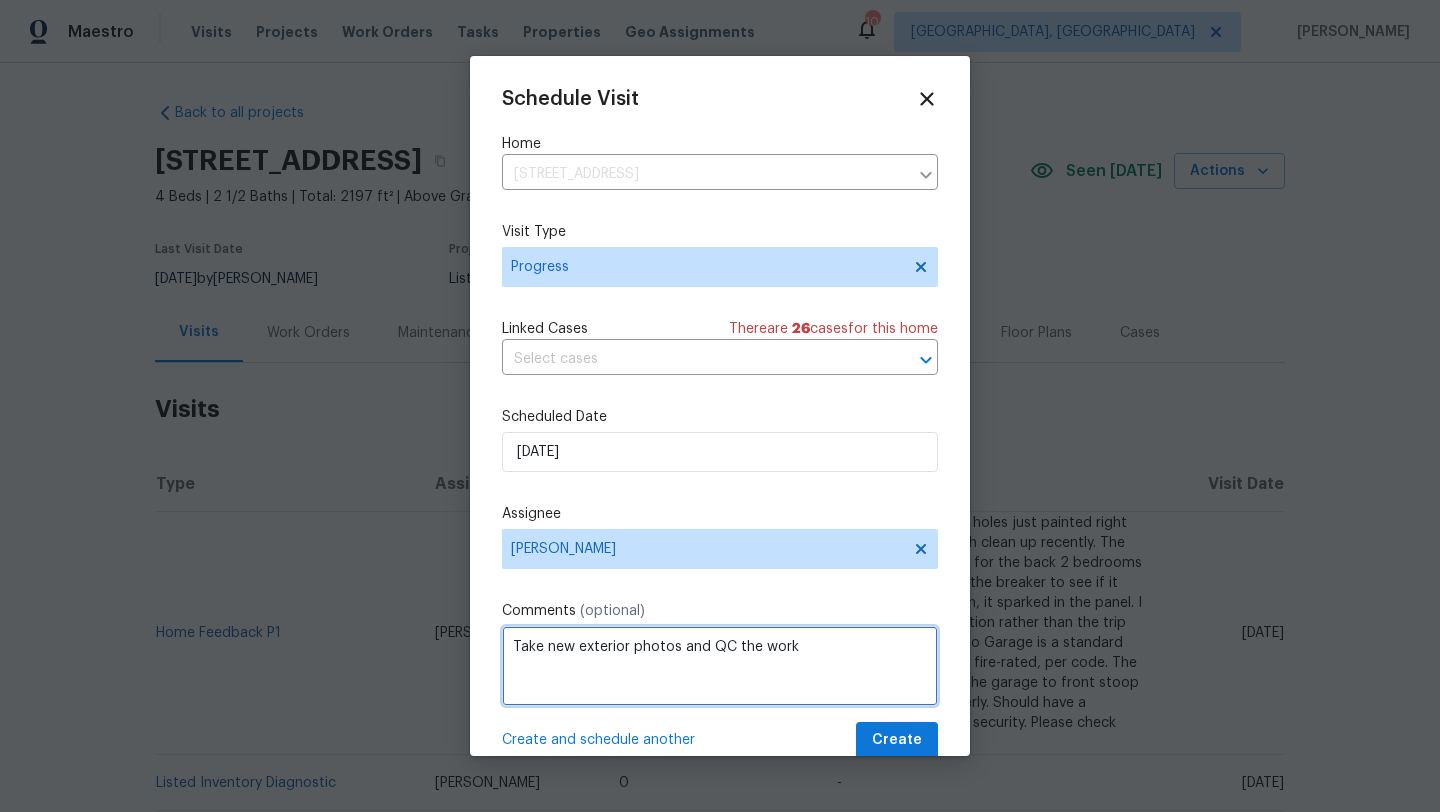 type on "Take new exterior photos and QC the work" 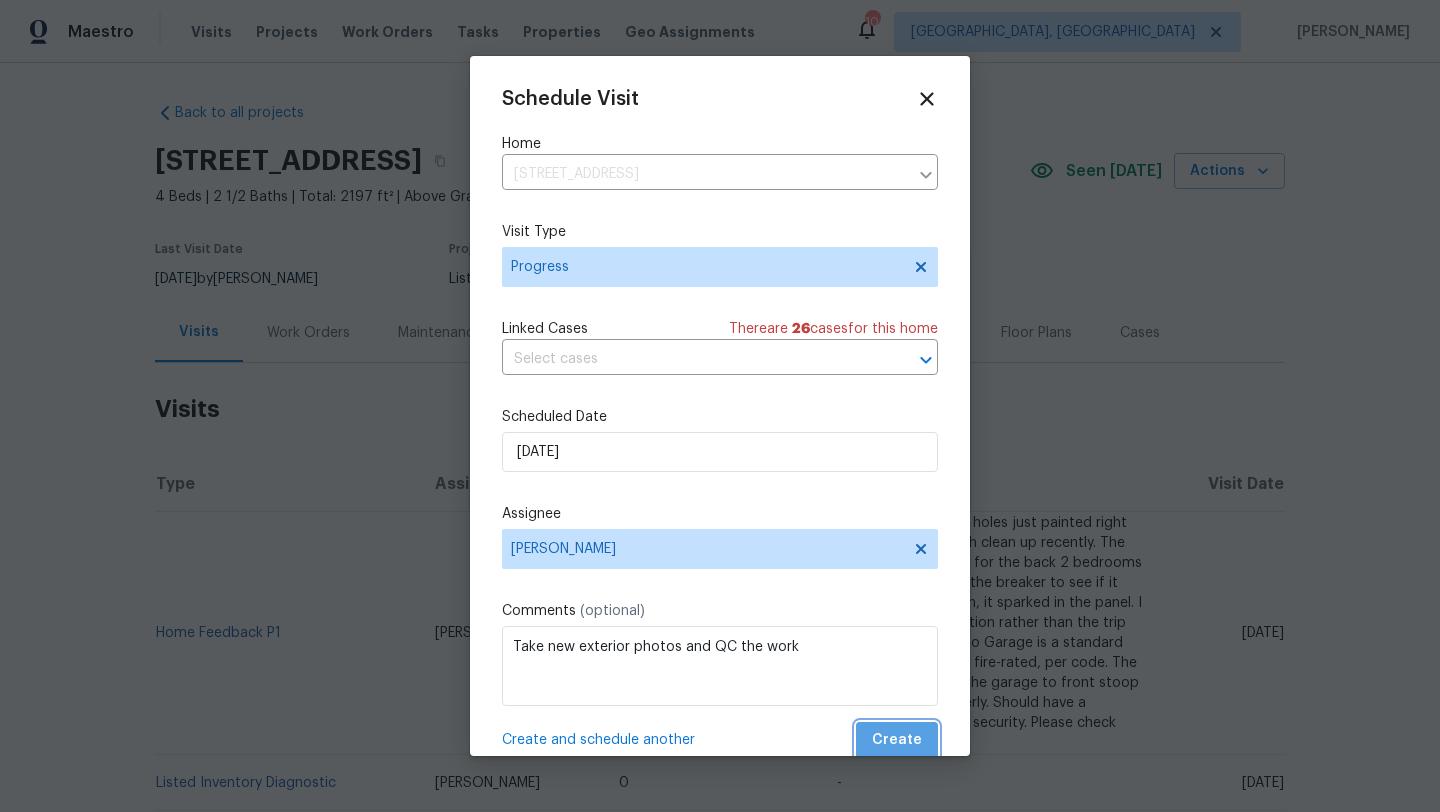 click on "Create" at bounding box center [897, 740] 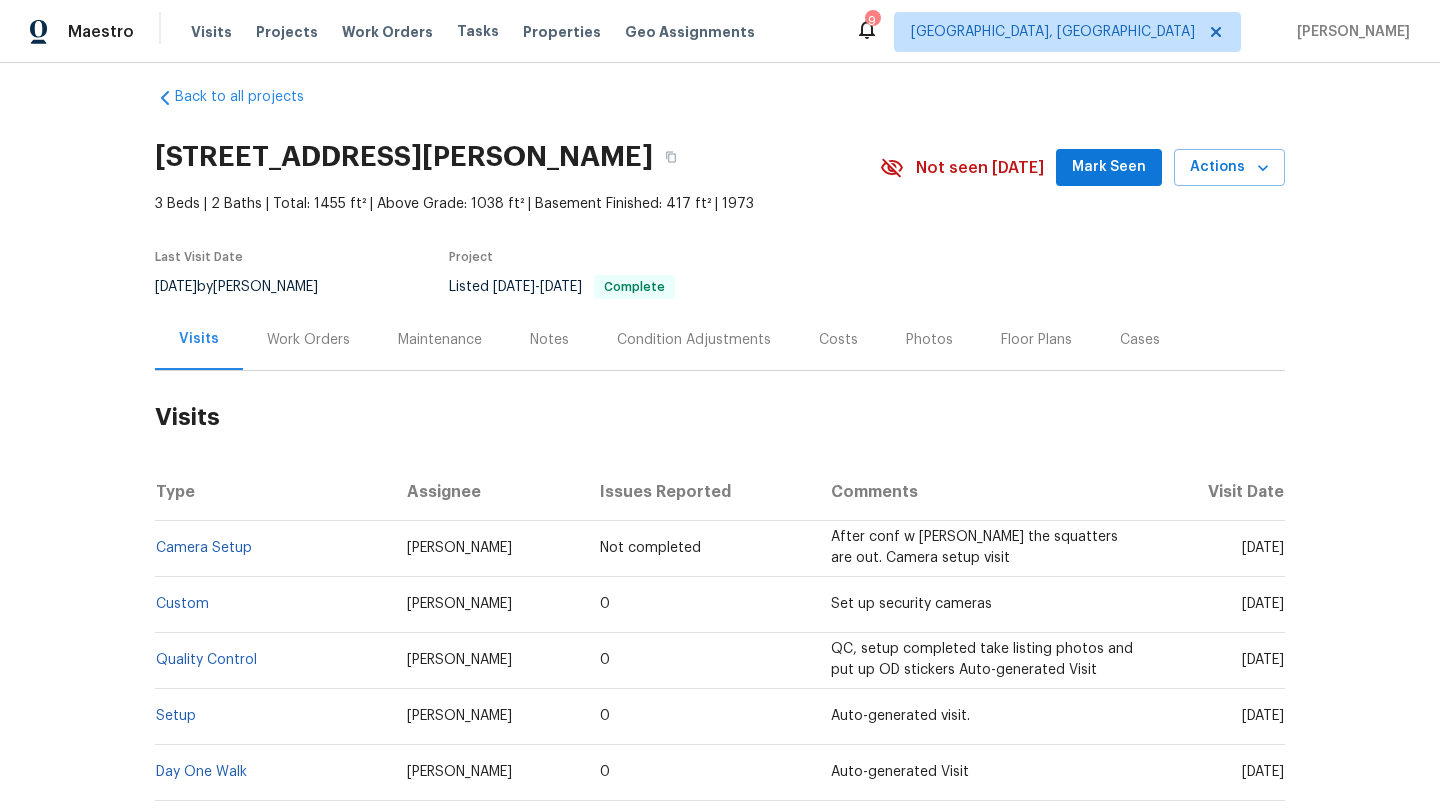 scroll, scrollTop: 0, scrollLeft: 0, axis: both 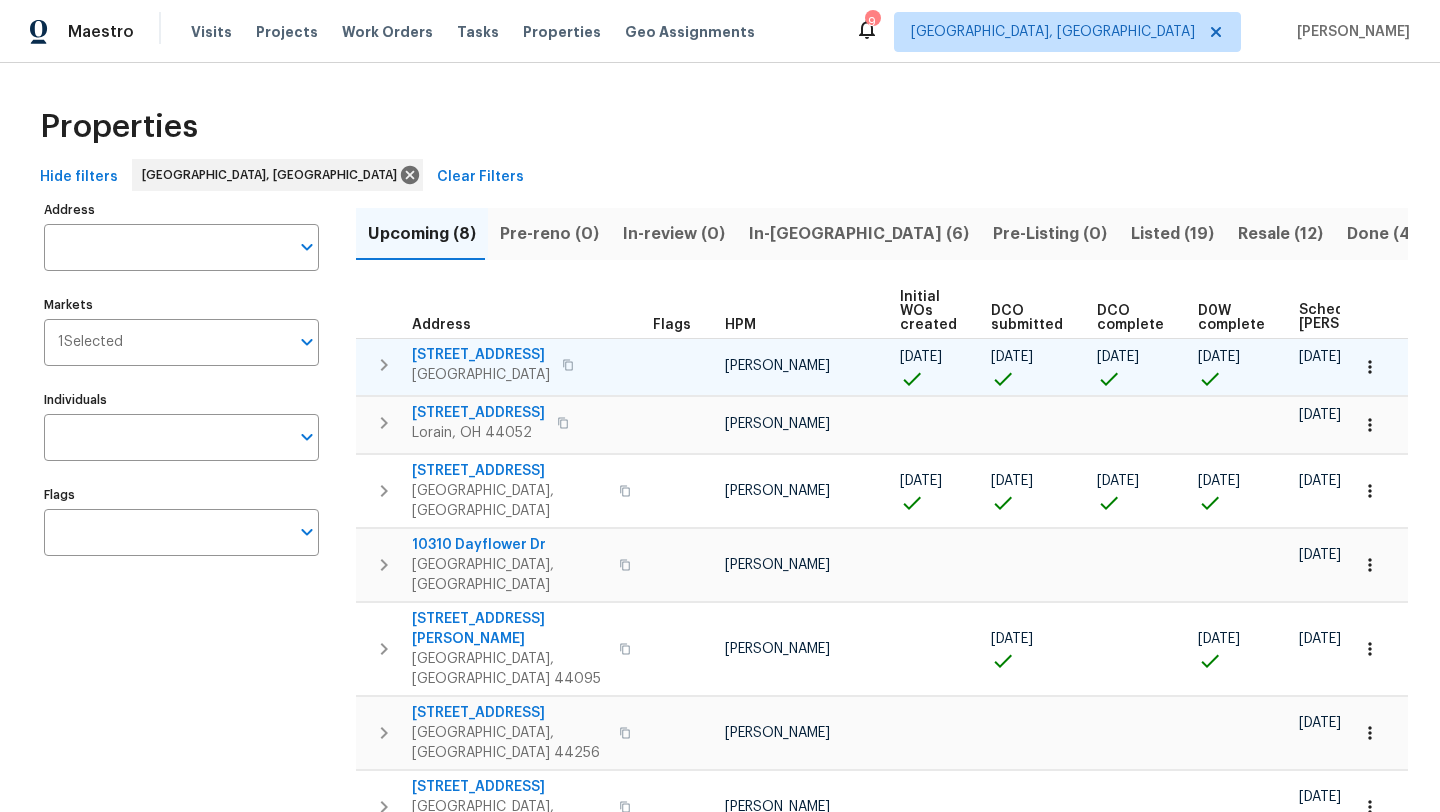 click 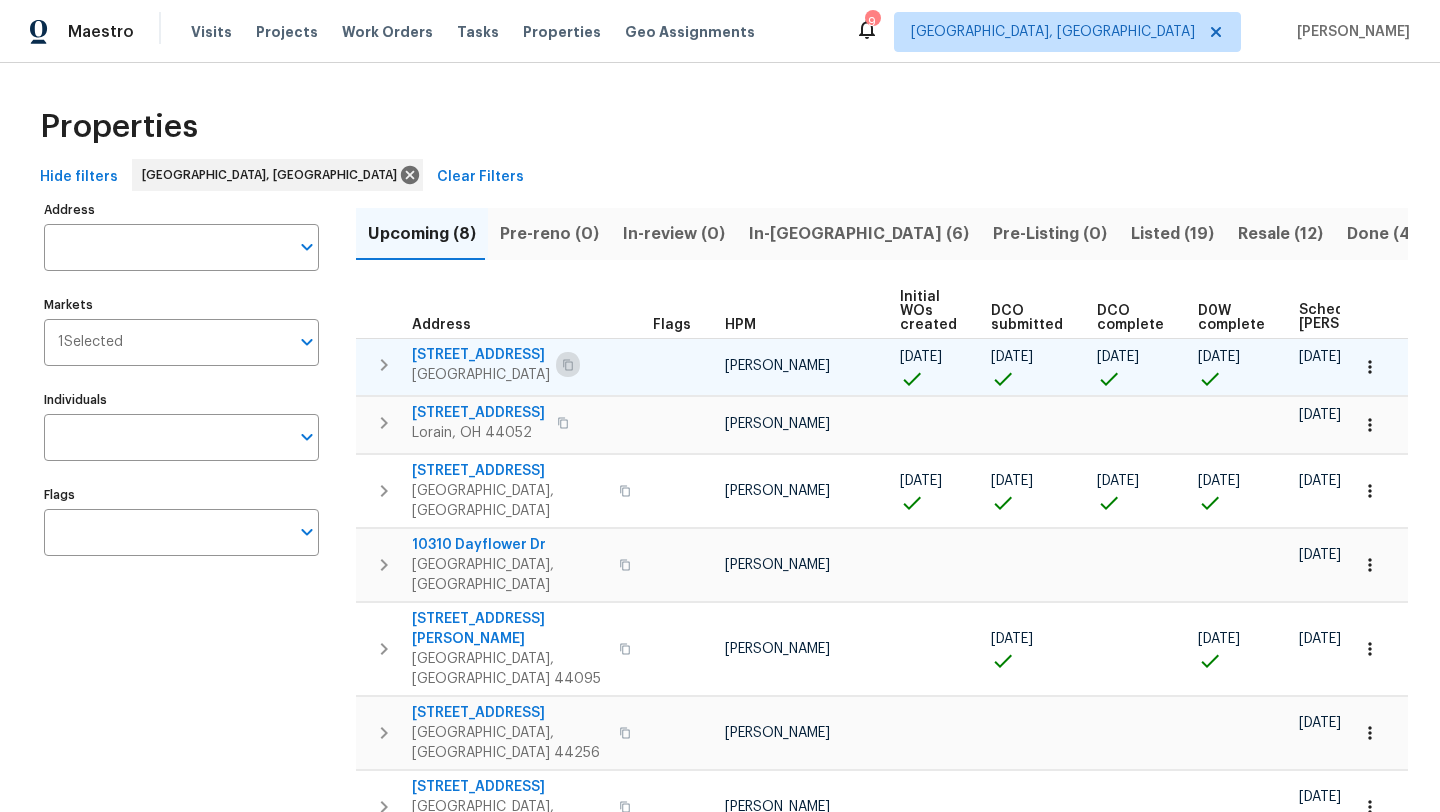 click 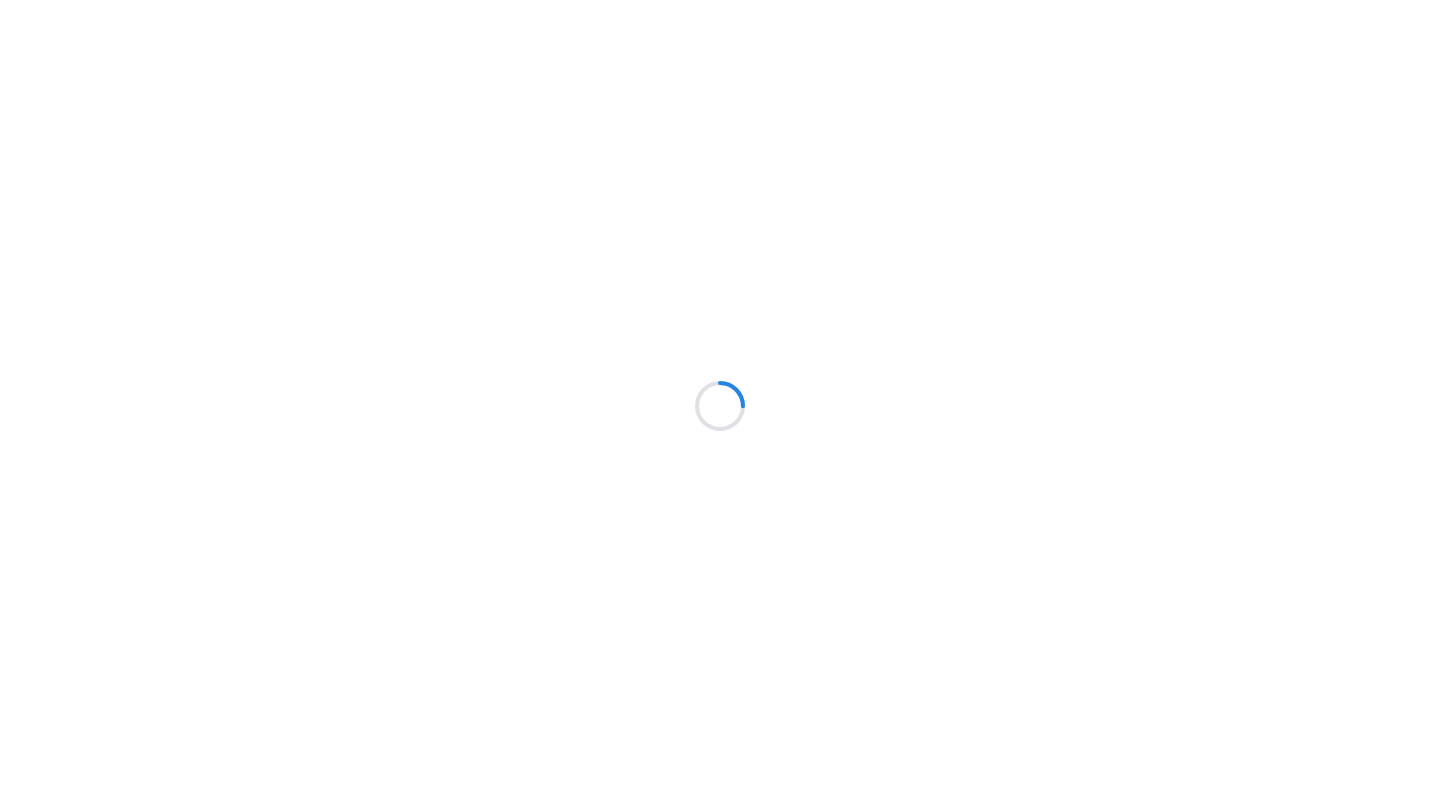 scroll, scrollTop: 0, scrollLeft: 0, axis: both 